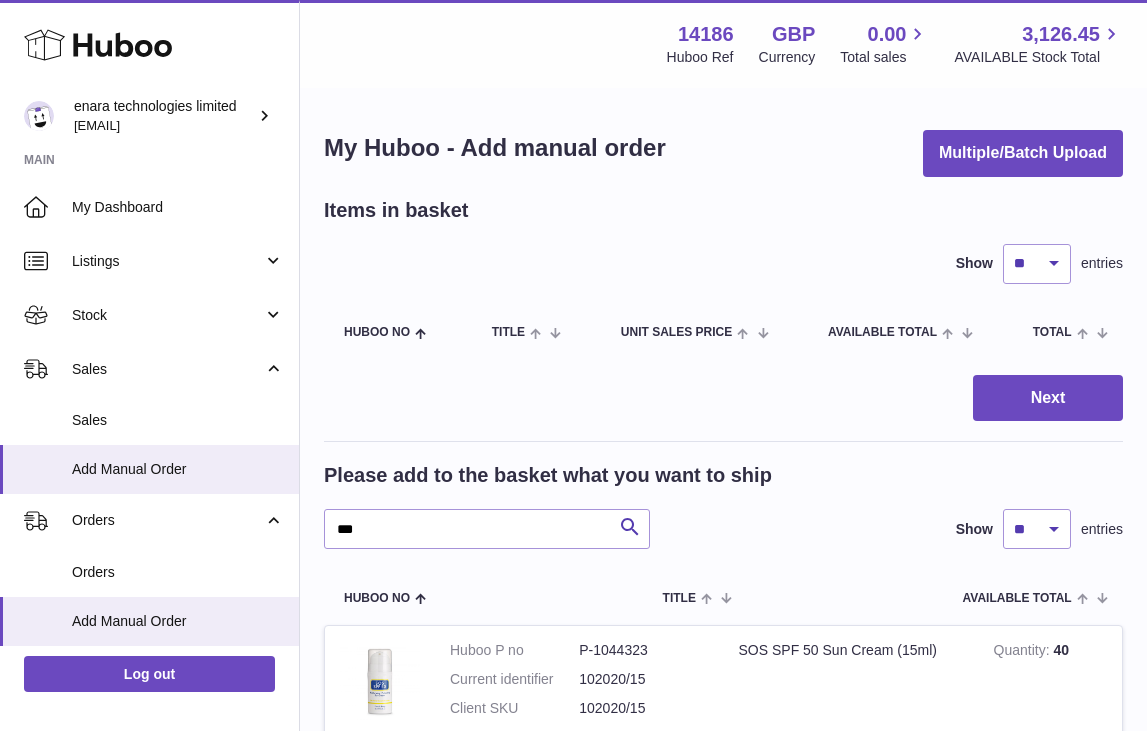 scroll, scrollTop: 853, scrollLeft: 0, axis: vertical 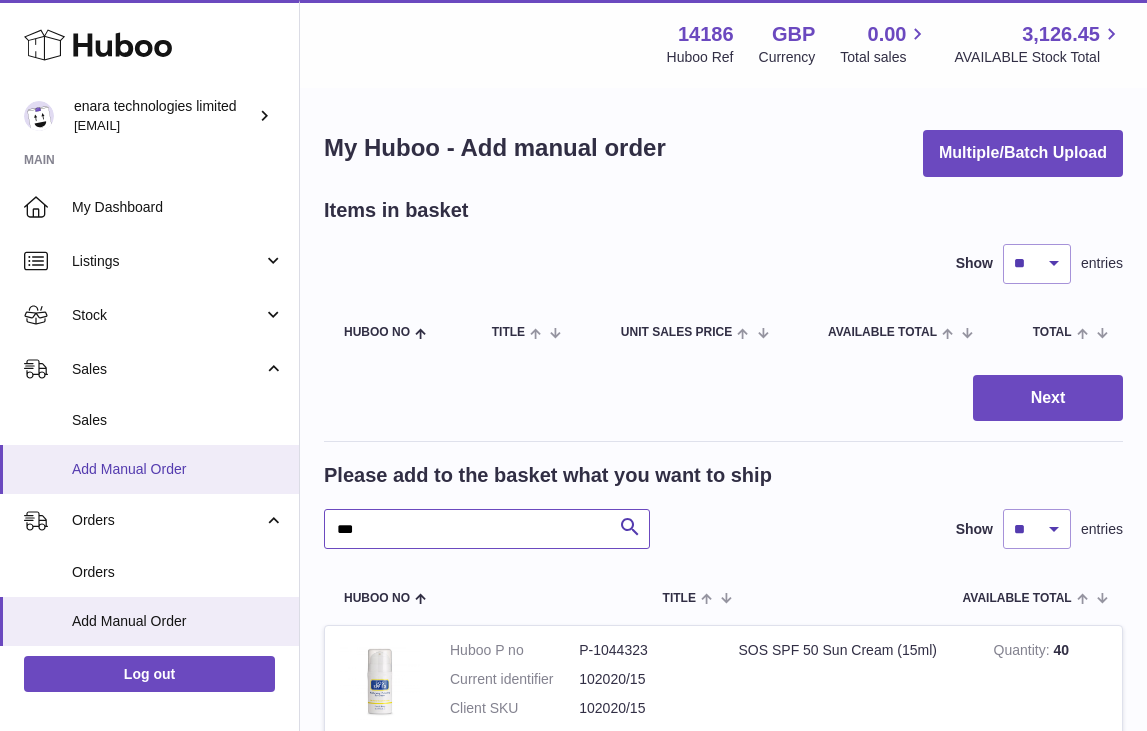 drag, startPoint x: 455, startPoint y: 533, endPoint x: 132, endPoint y: 480, distance: 327.31943 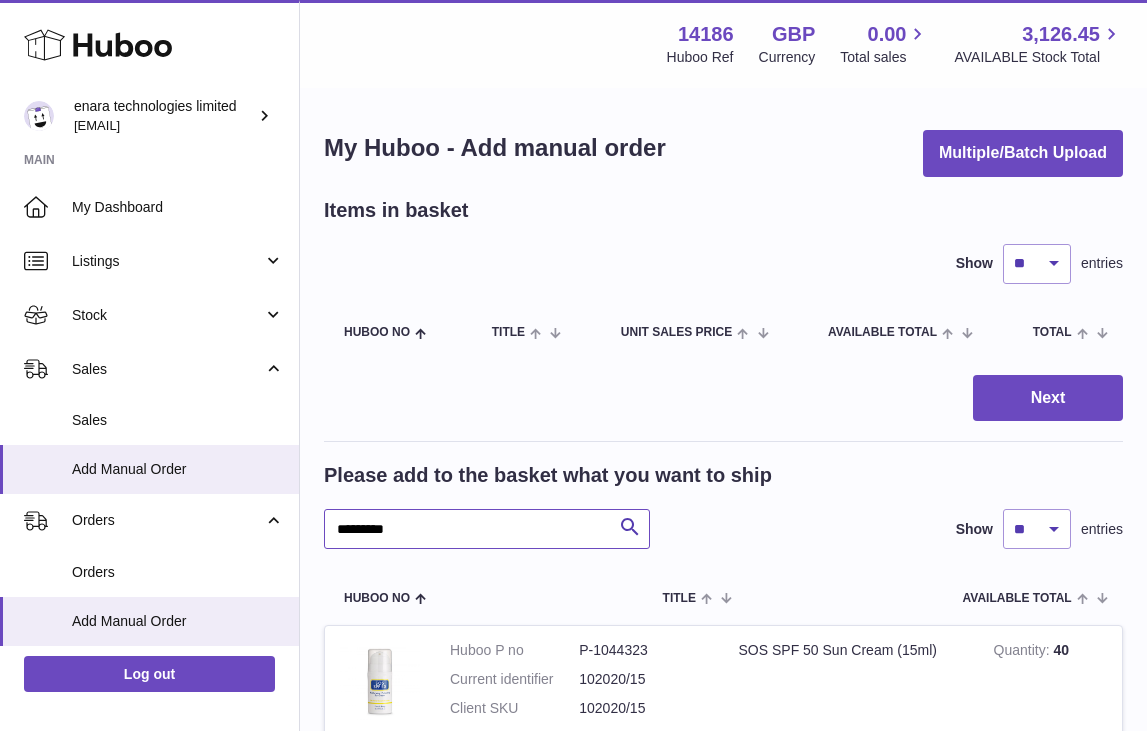 scroll, scrollTop: 0, scrollLeft: 0, axis: both 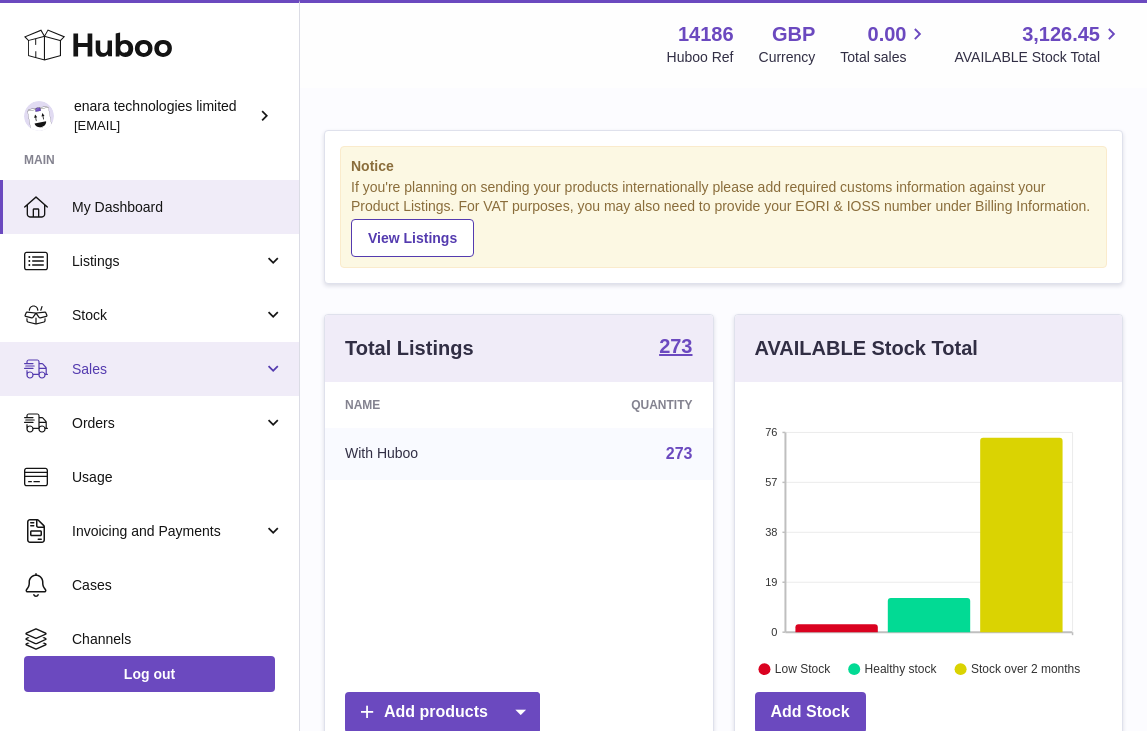 click on "Sales" at bounding box center [167, 369] 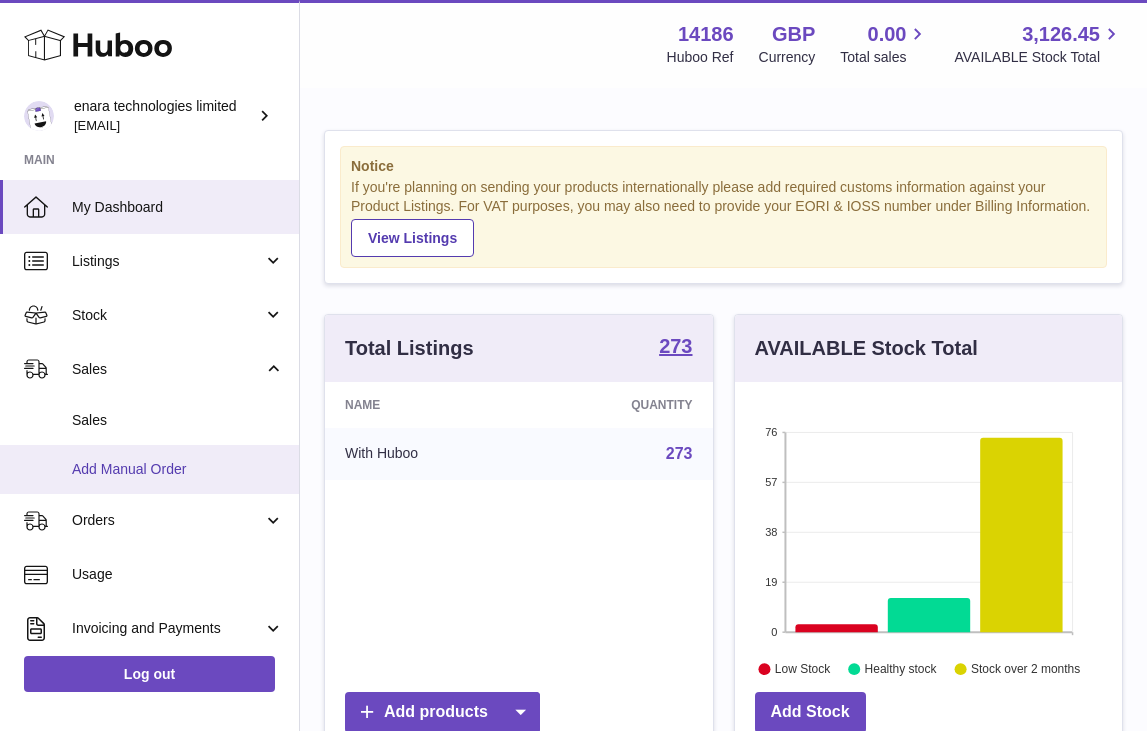 click on "Add Manual Order" at bounding box center [178, 469] 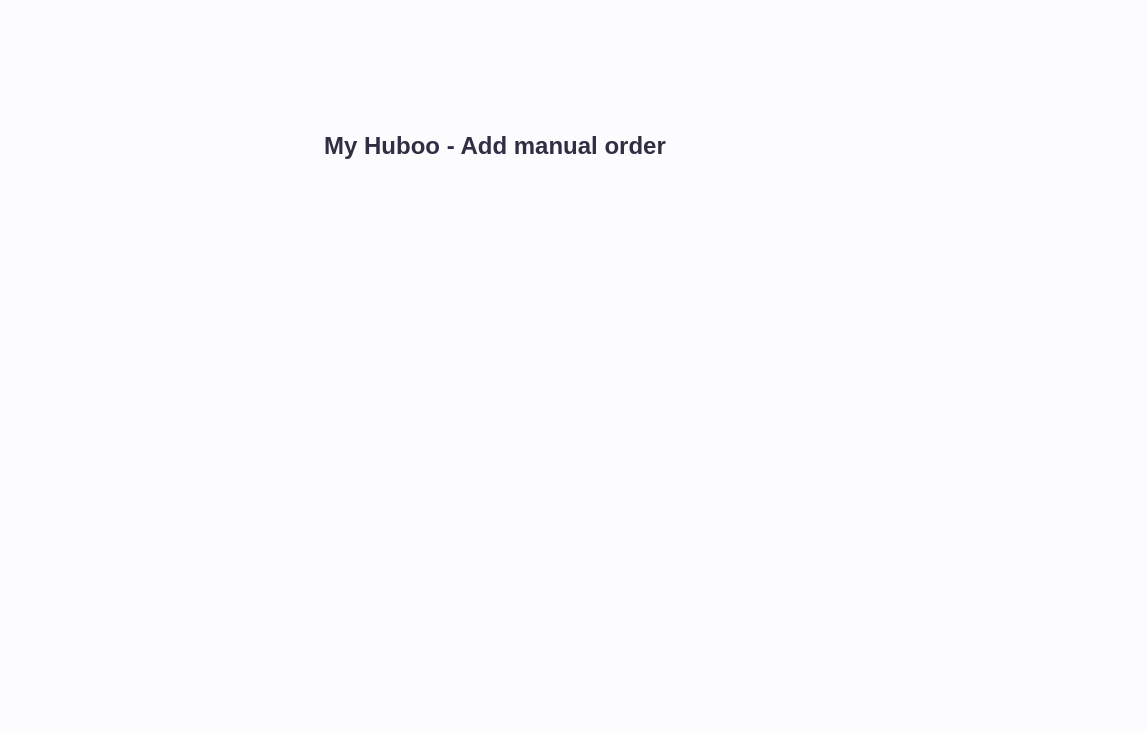 scroll, scrollTop: 0, scrollLeft: 0, axis: both 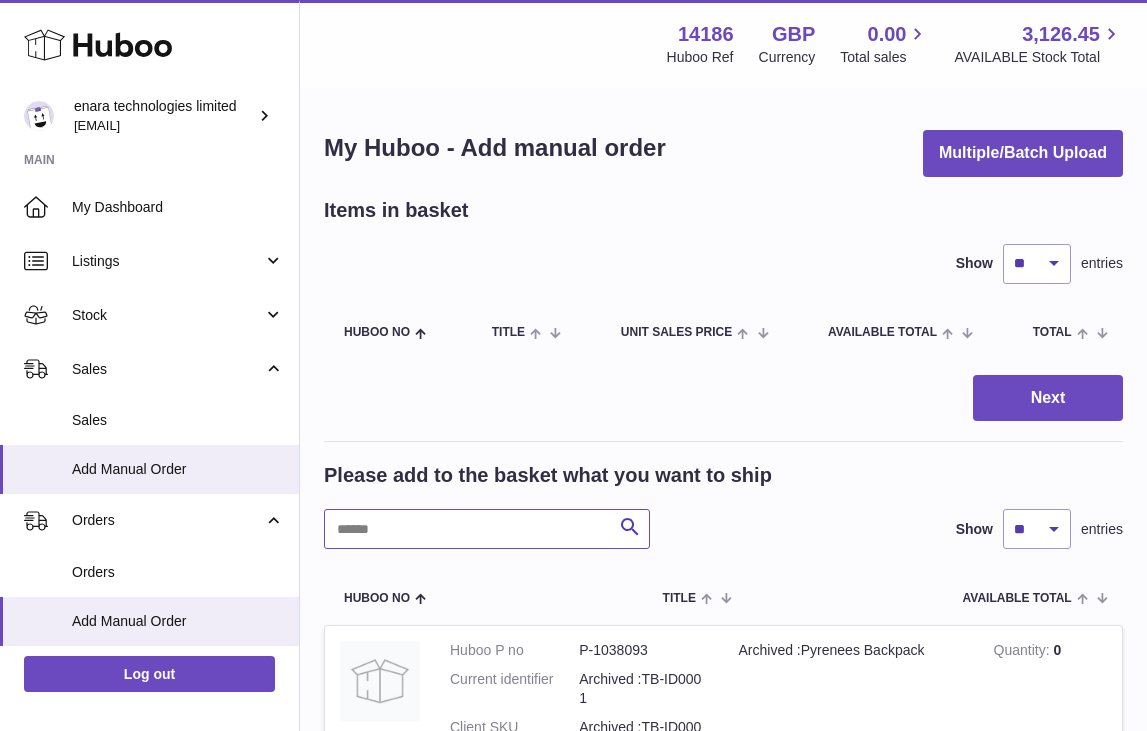 click at bounding box center [487, 529] 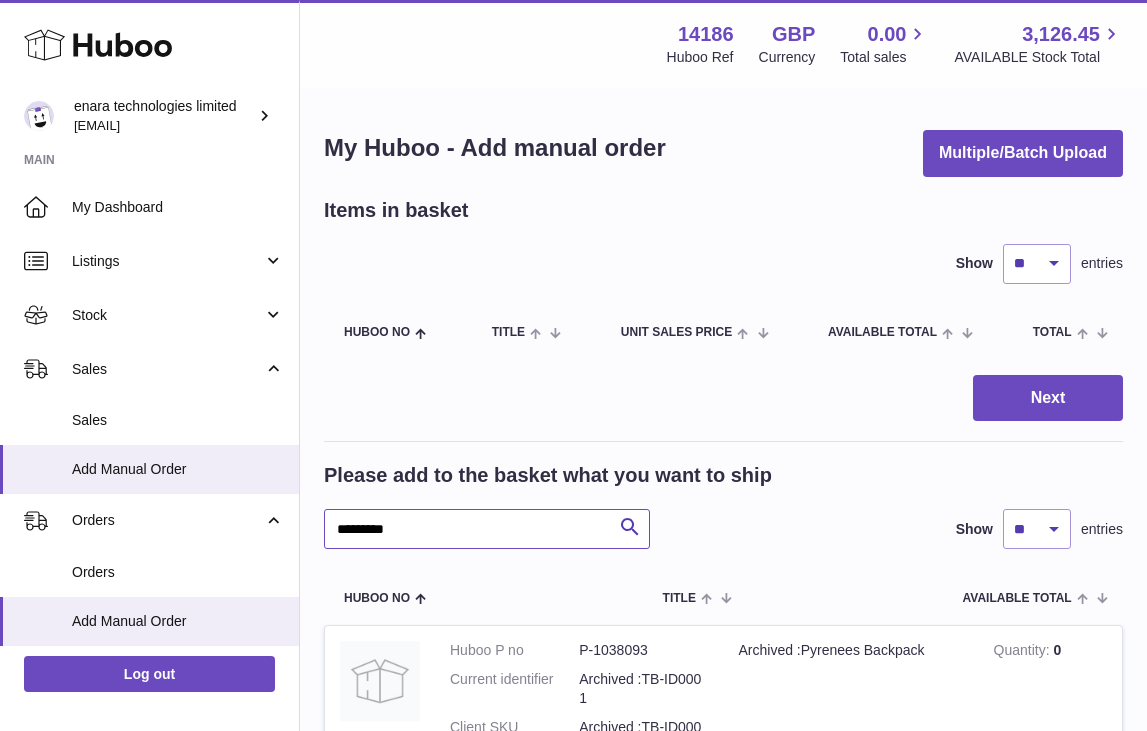 type on "*********" 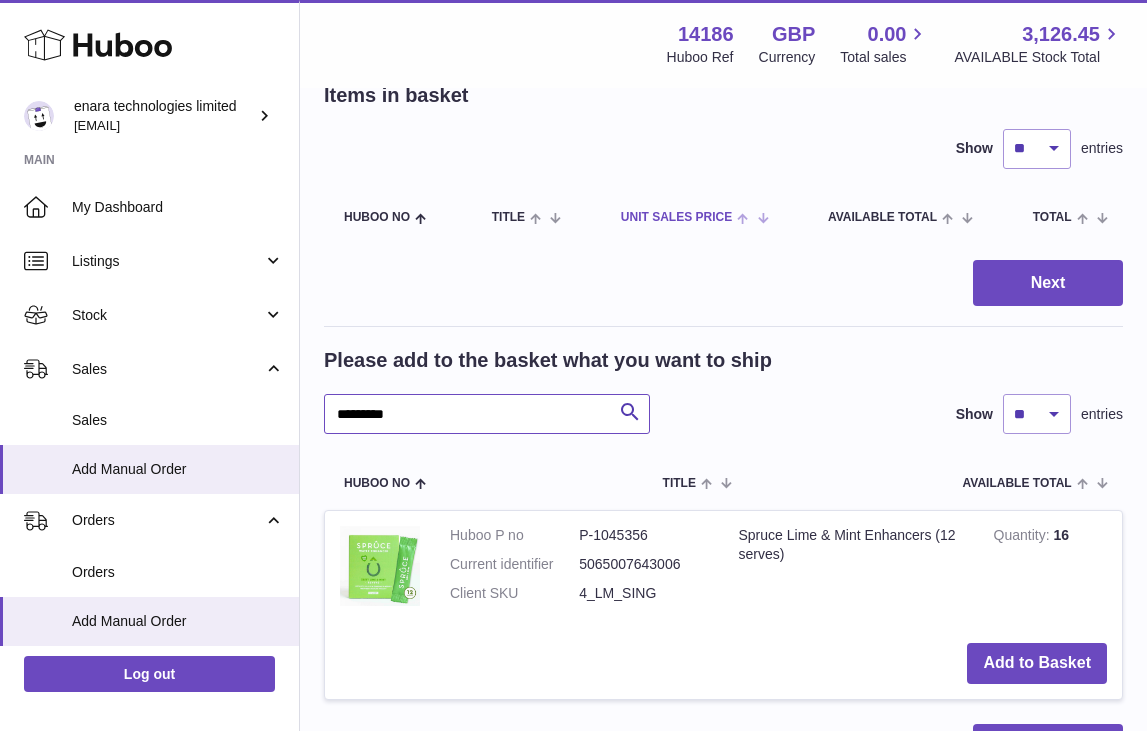 scroll, scrollTop: 161, scrollLeft: 0, axis: vertical 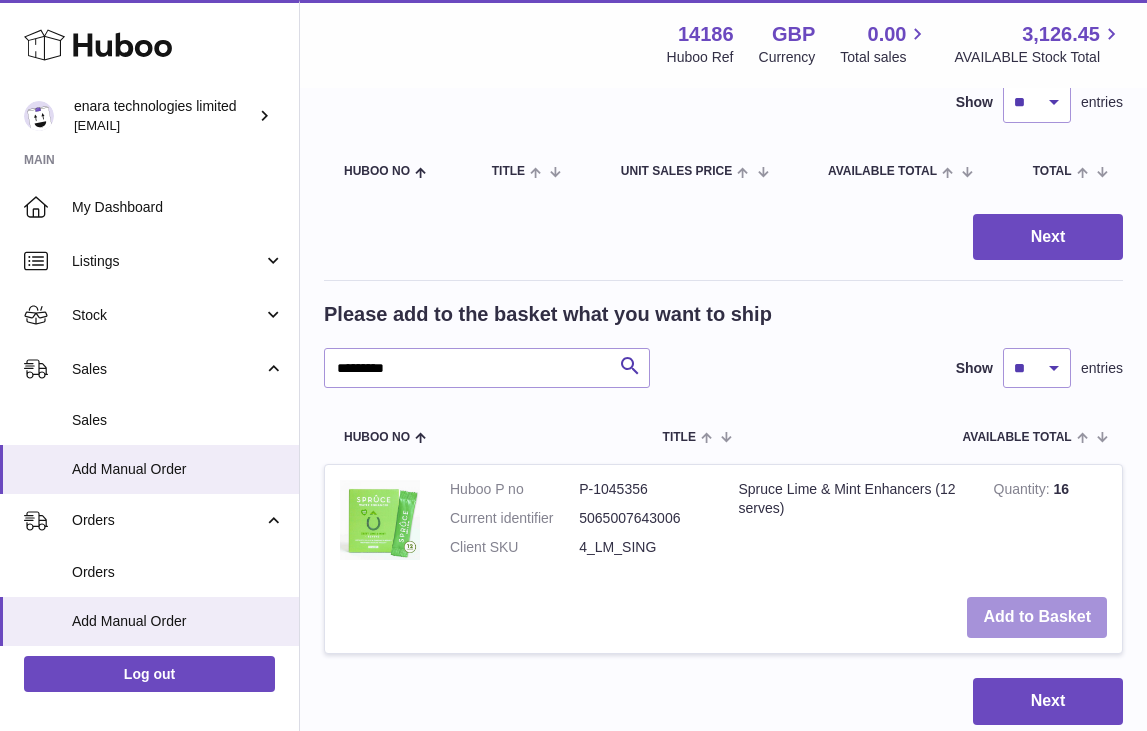 click on "Add to Basket" at bounding box center [1037, 617] 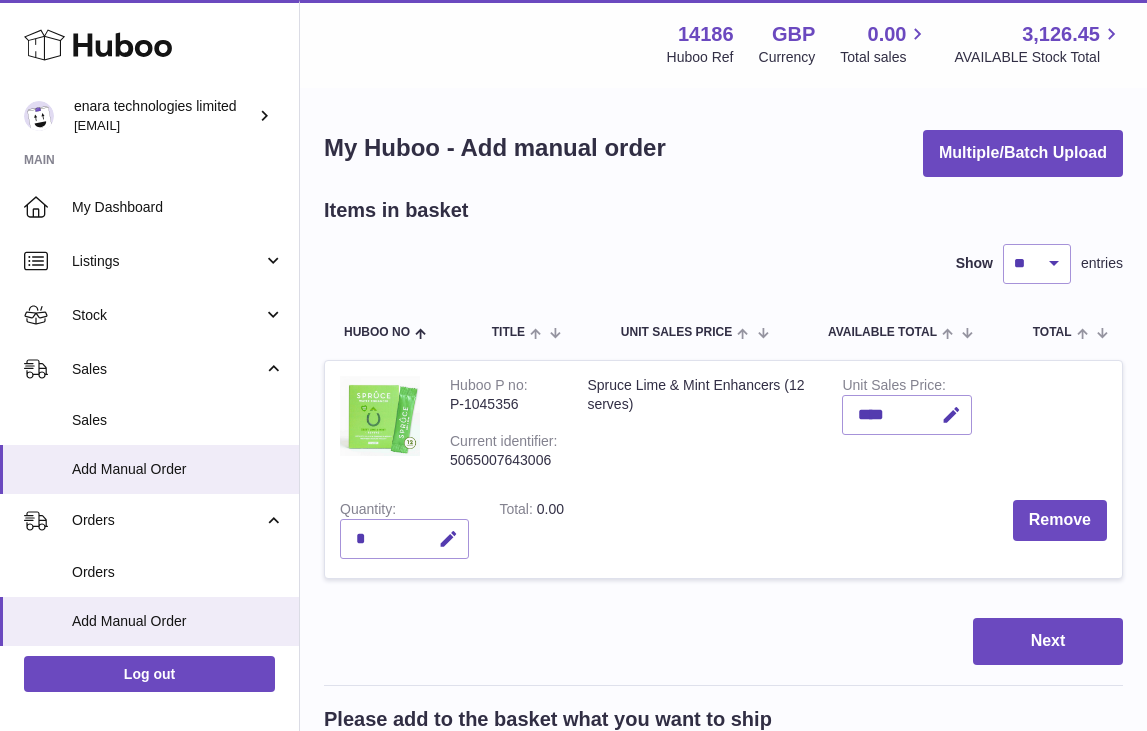 scroll, scrollTop: 0, scrollLeft: 0, axis: both 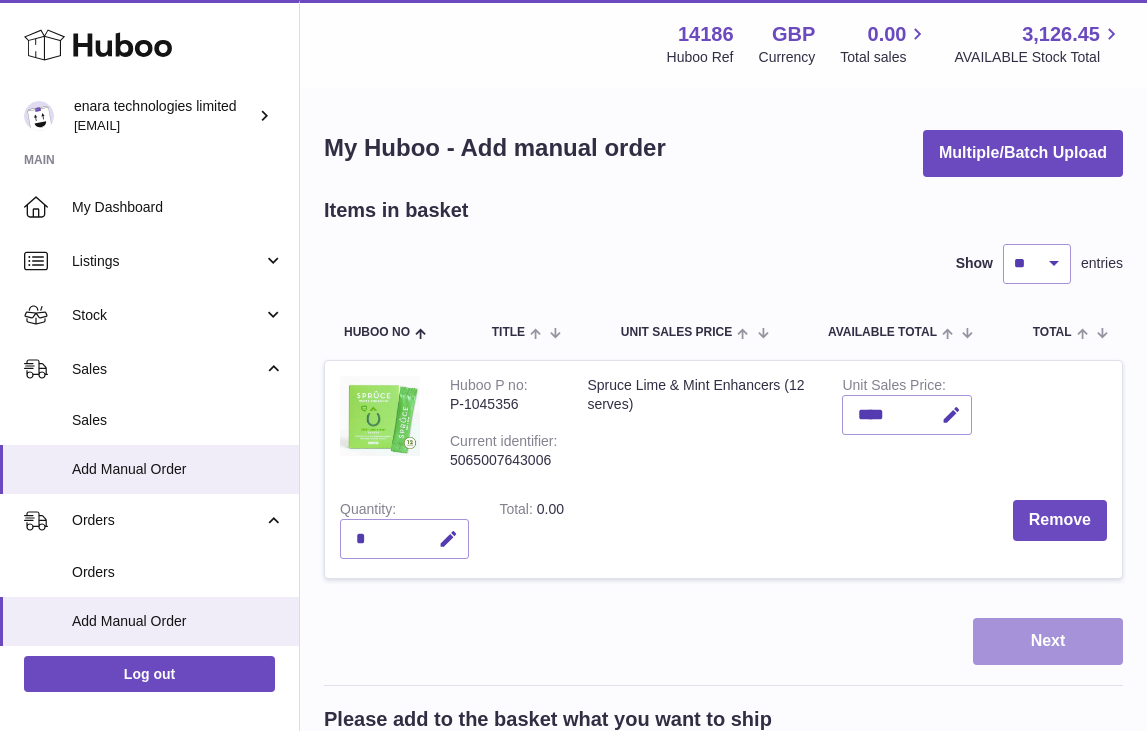 click on "Next" at bounding box center [1048, 641] 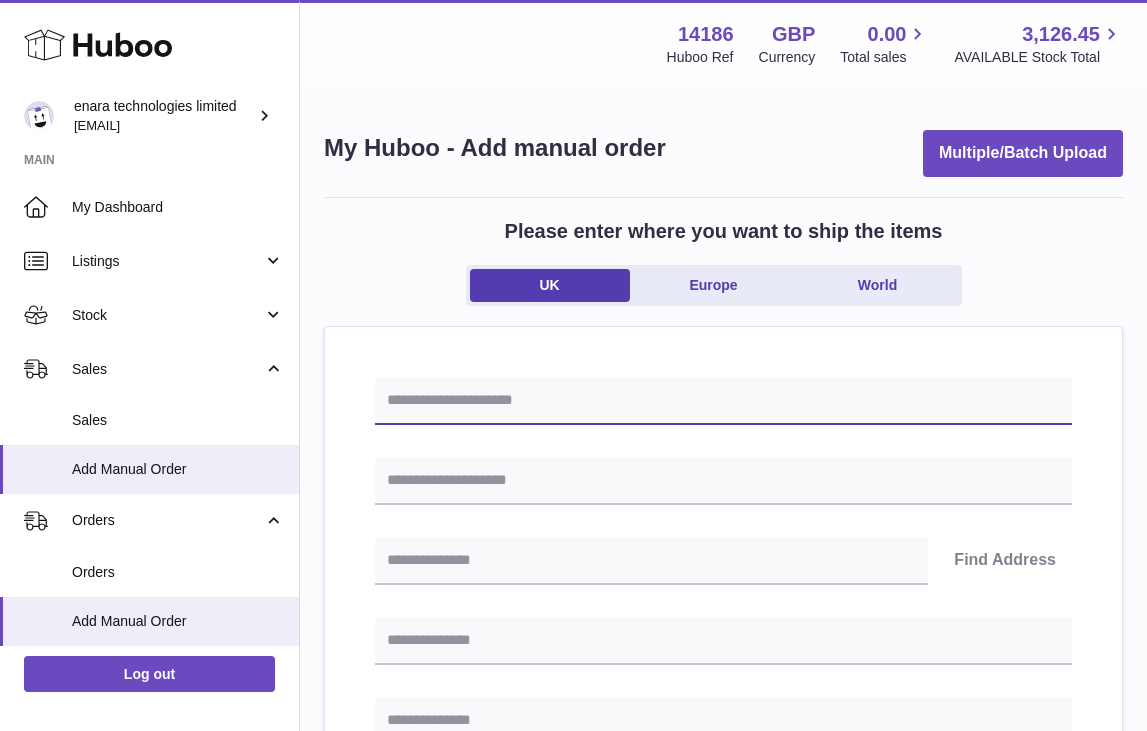 click at bounding box center (723, 401) 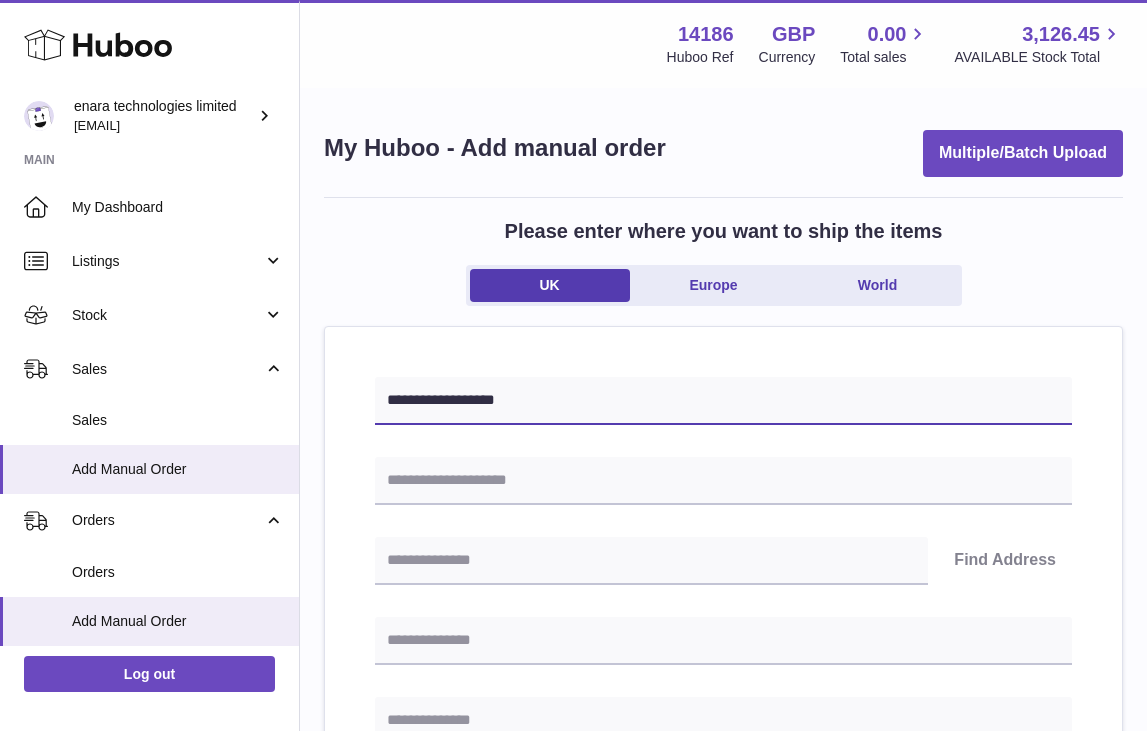 type on "**********" 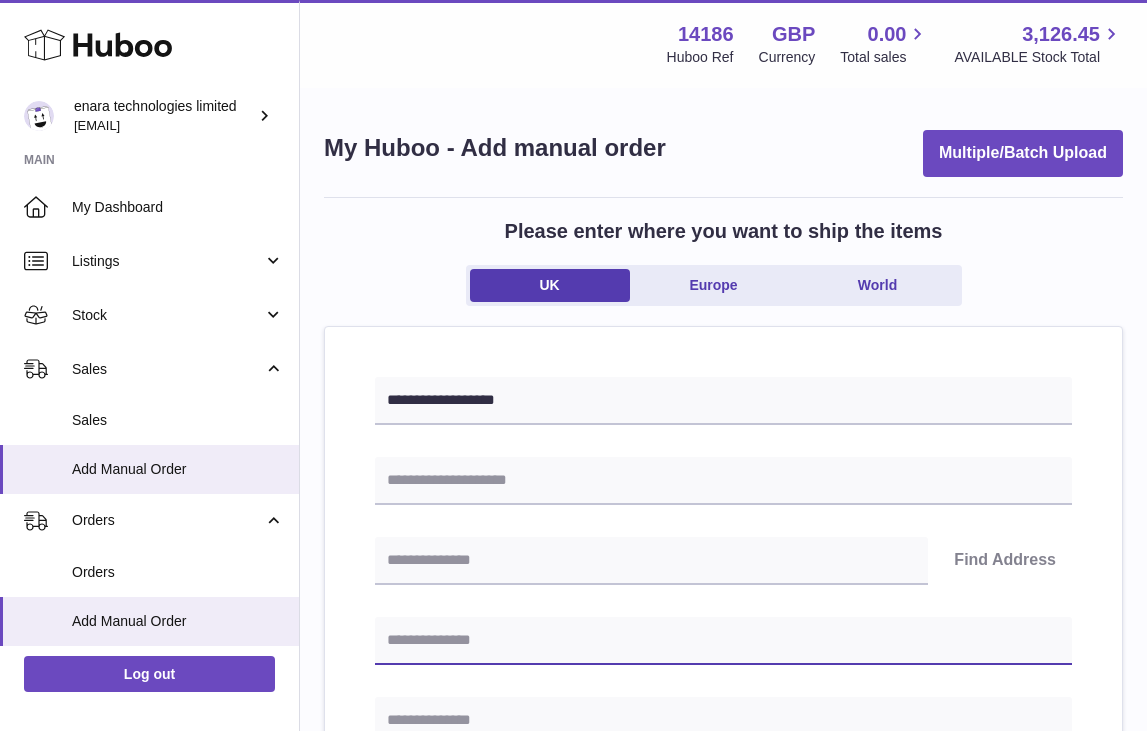 paste on "**********" 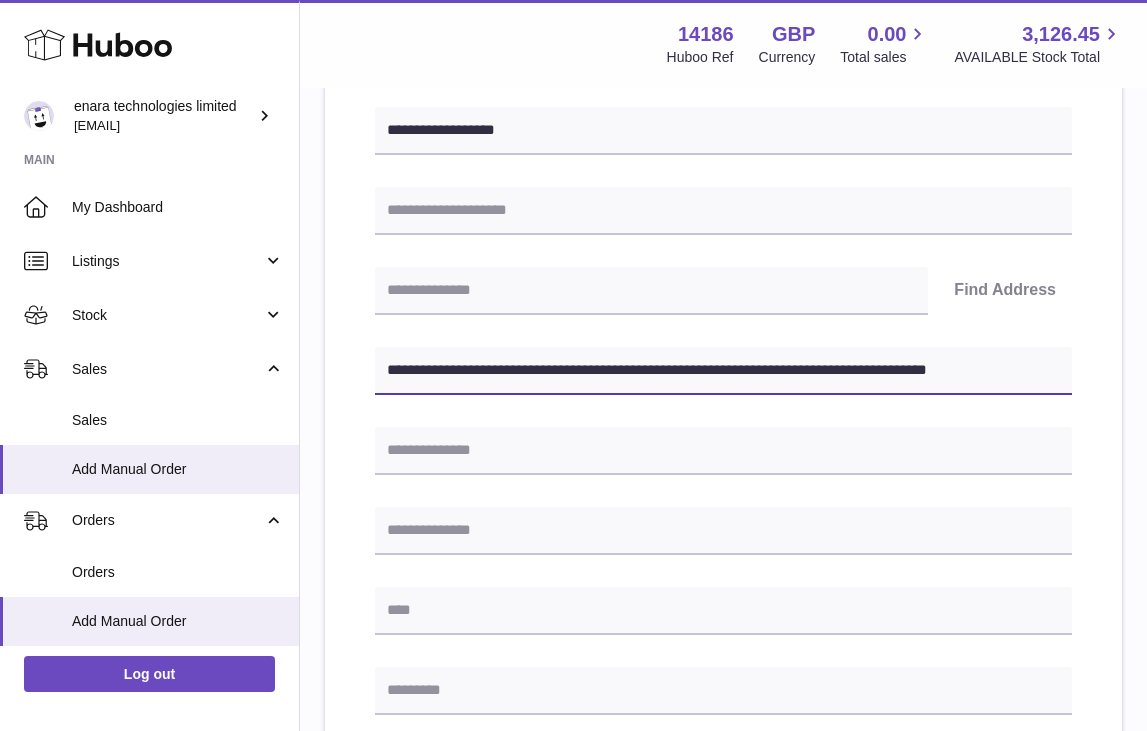 scroll, scrollTop: 281, scrollLeft: 0, axis: vertical 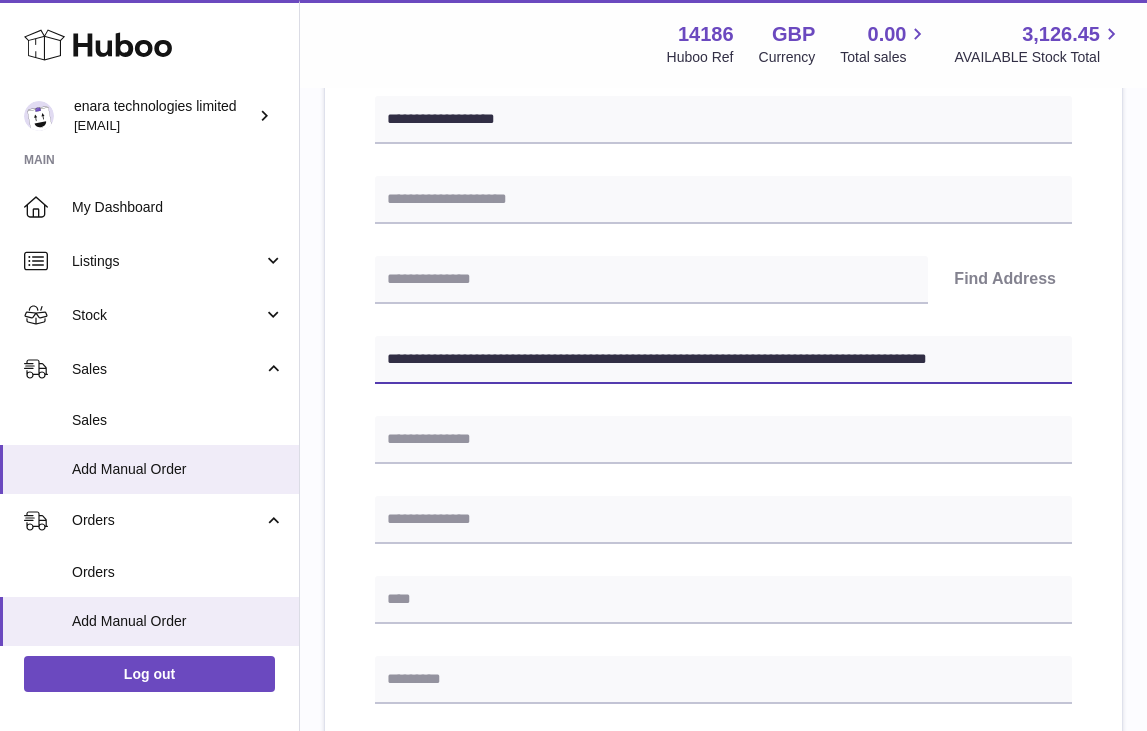 drag, startPoint x: 801, startPoint y: 358, endPoint x: 1078, endPoint y: 473, distance: 299.9233 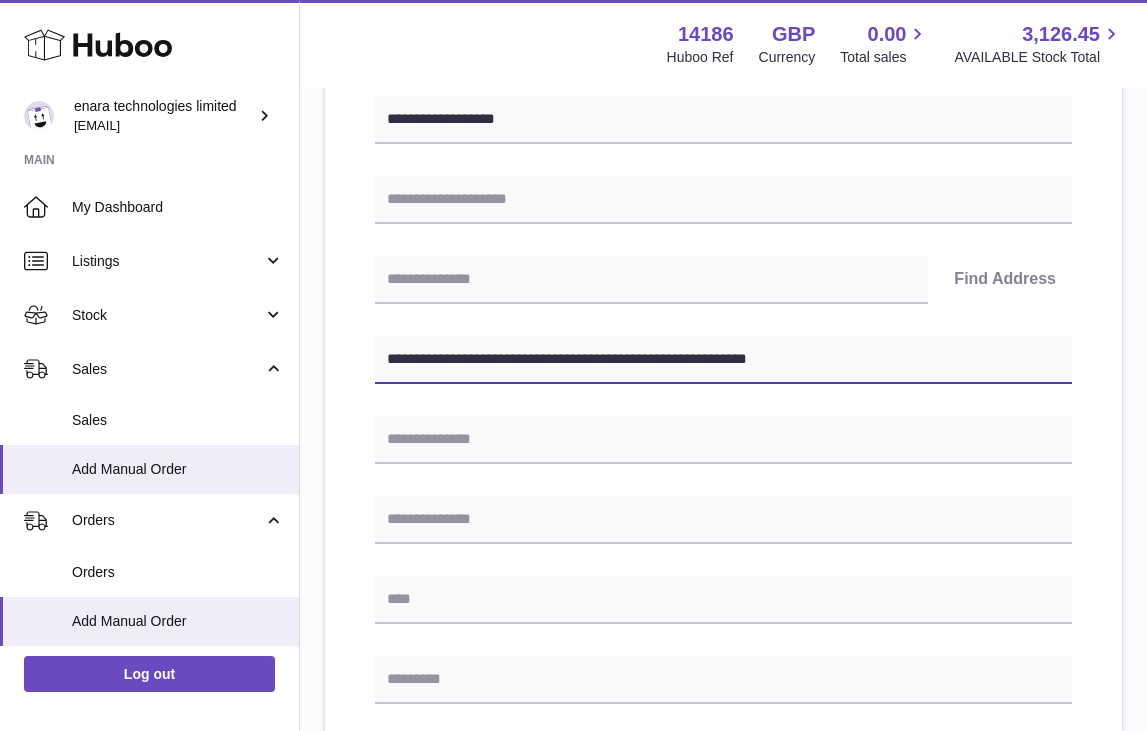 type on "**********" 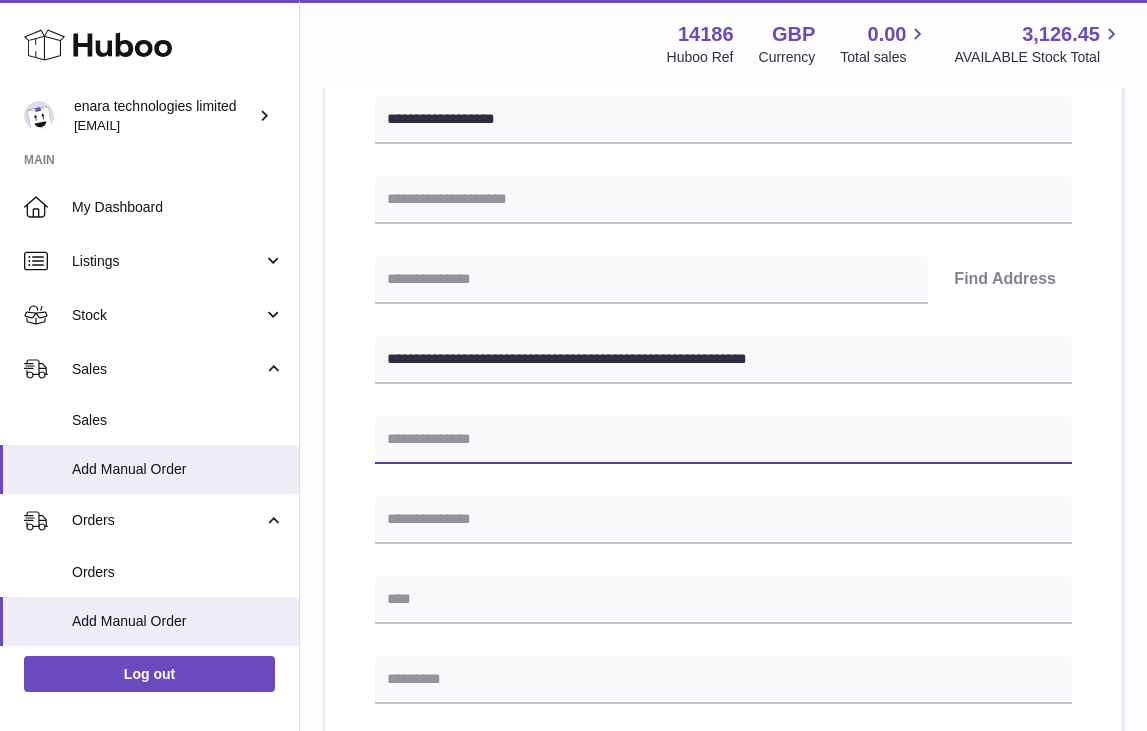 paste on "**********" 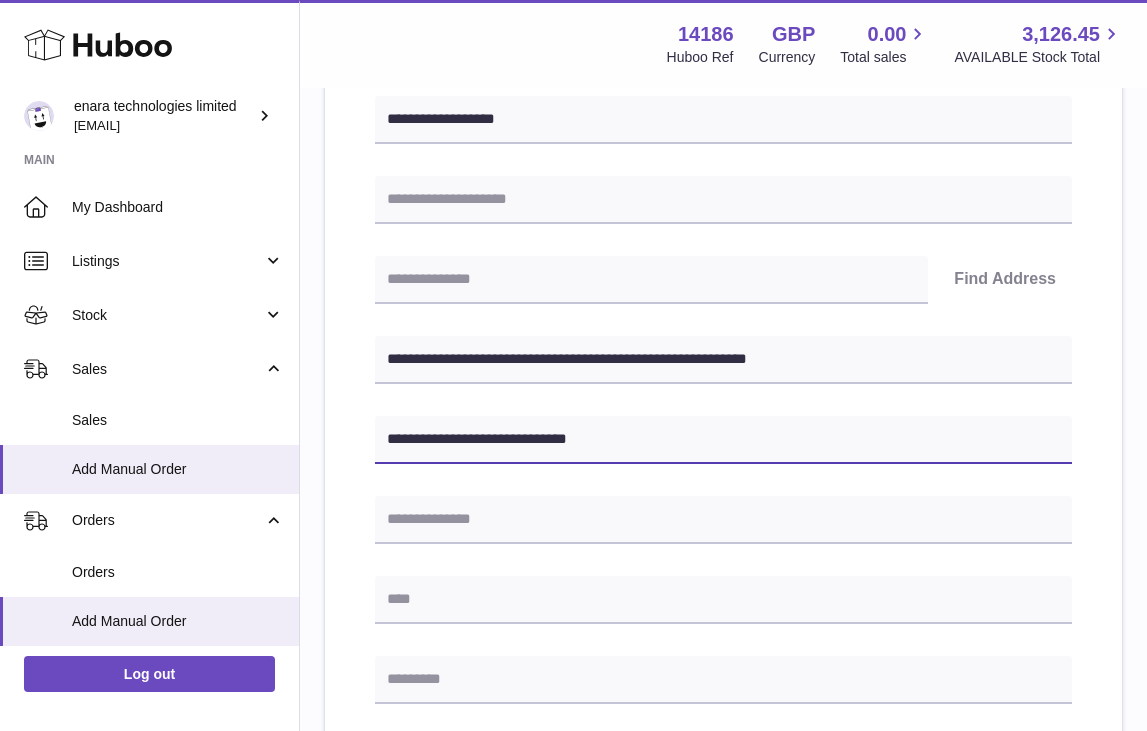 type on "**********" 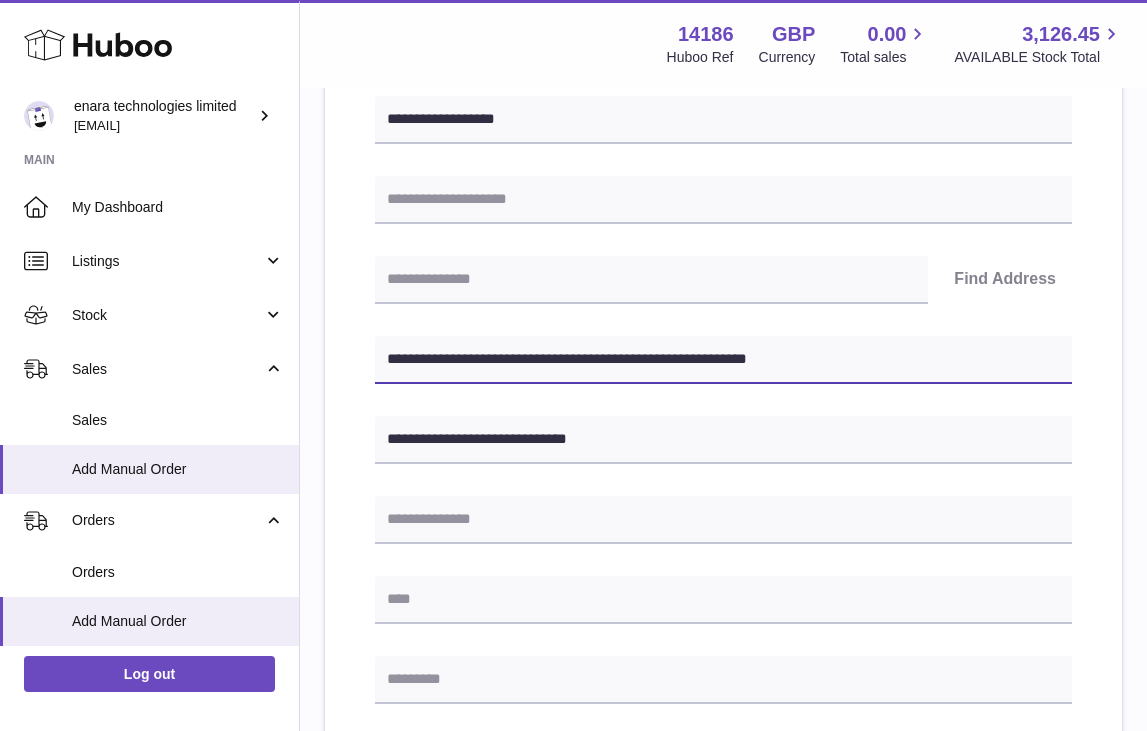 drag, startPoint x: 500, startPoint y: 355, endPoint x: 397, endPoint y: 359, distance: 103.077644 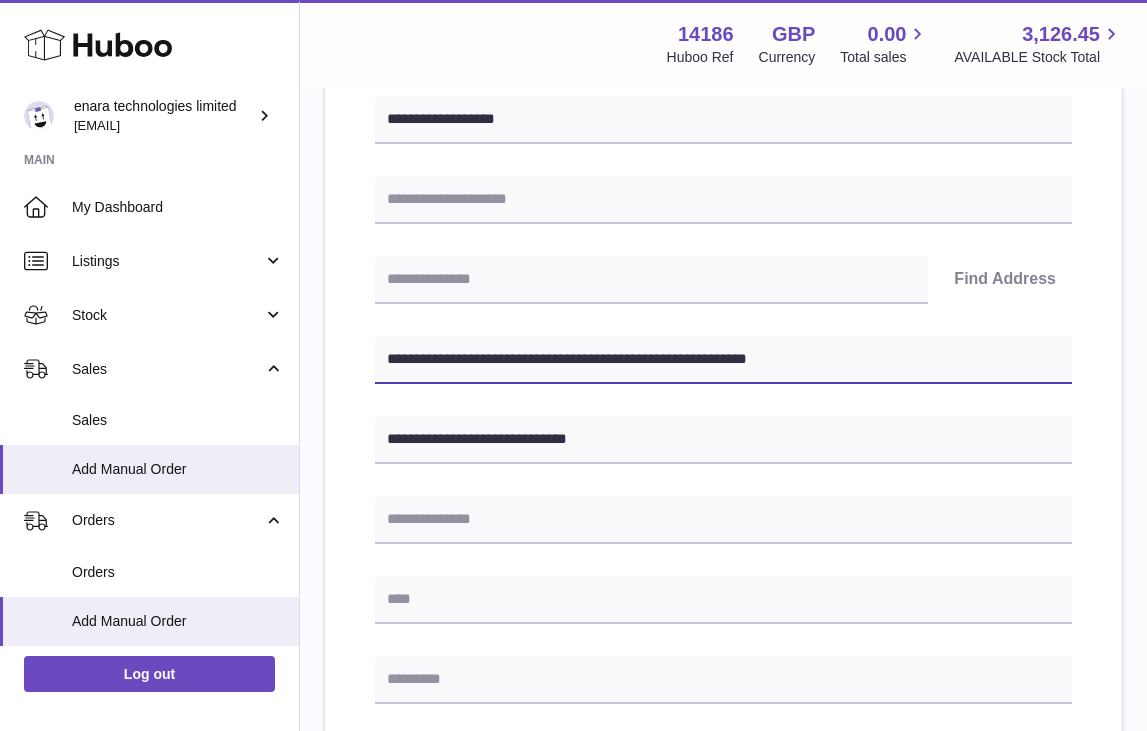 click on "**********" at bounding box center [723, 360] 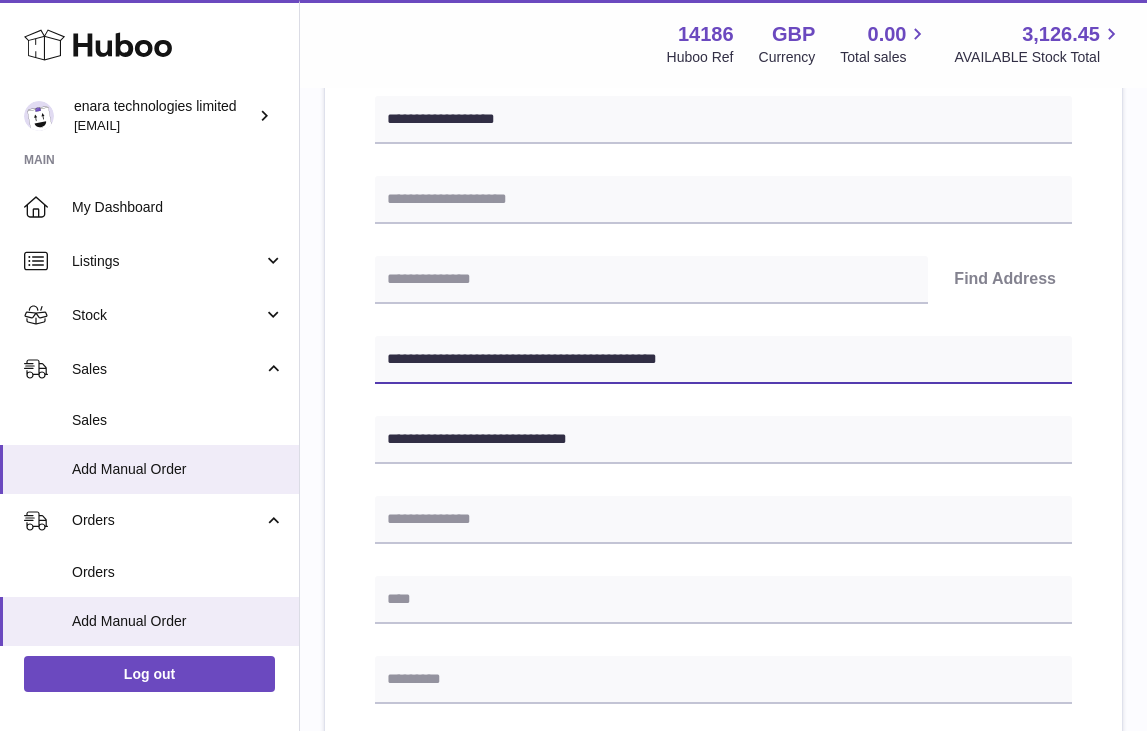type on "**********" 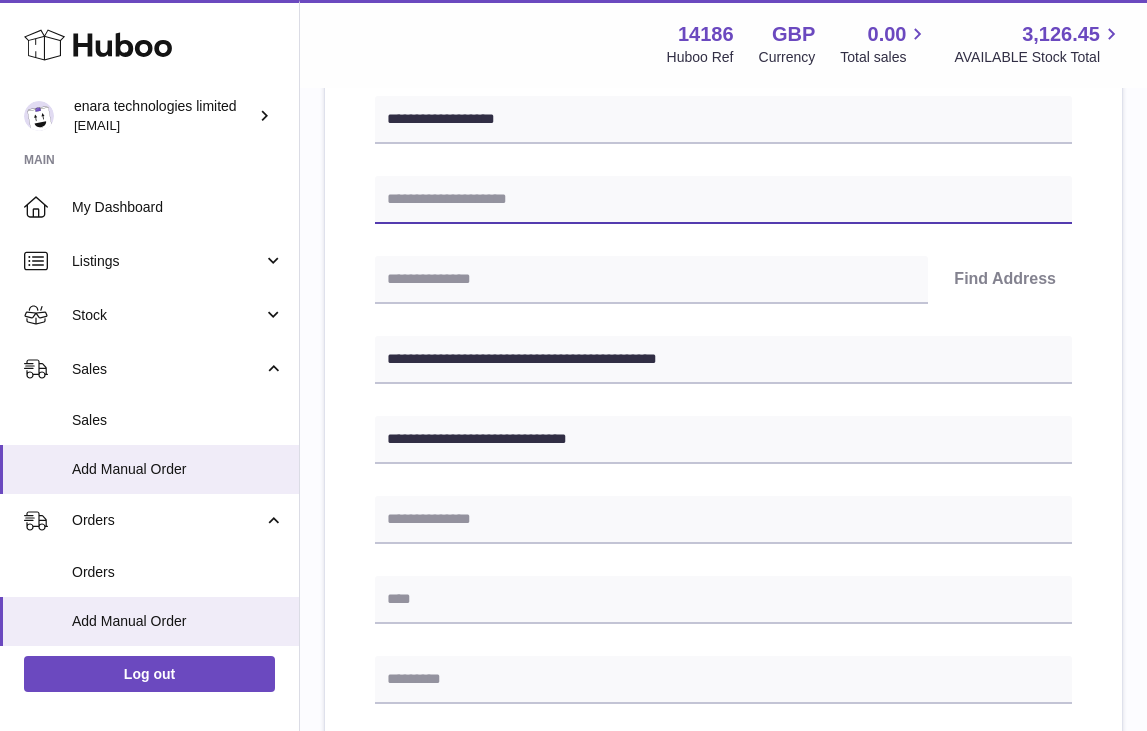 paste on "**********" 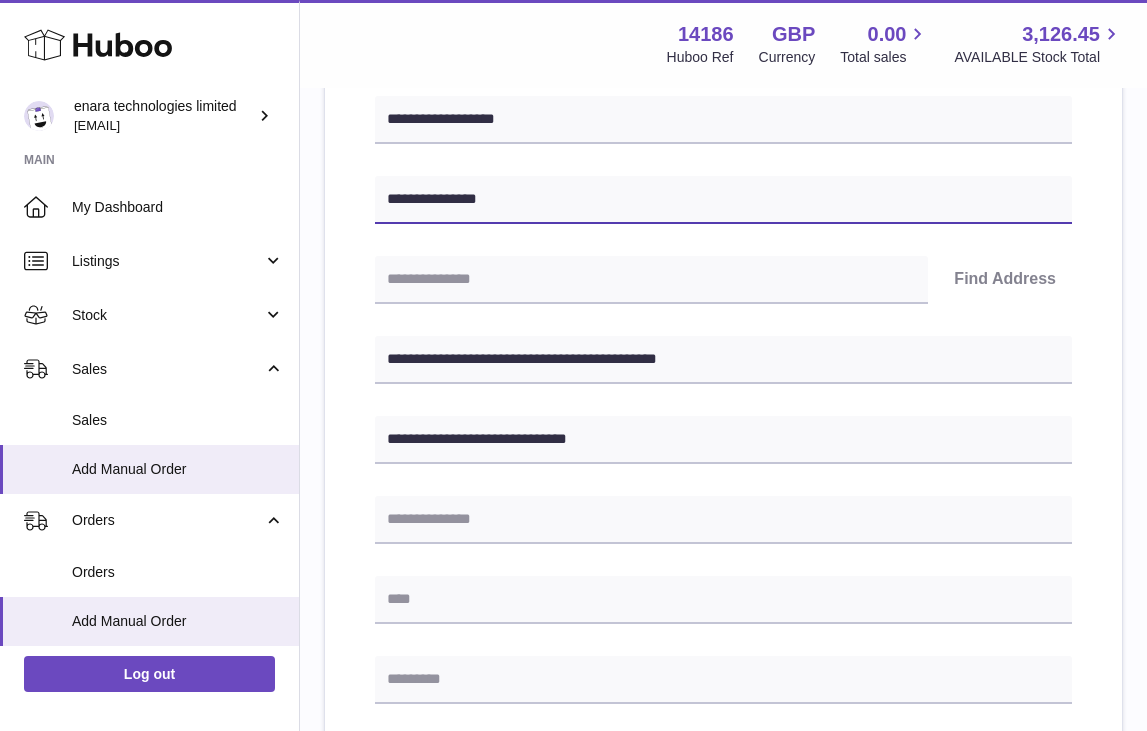 type on "**********" 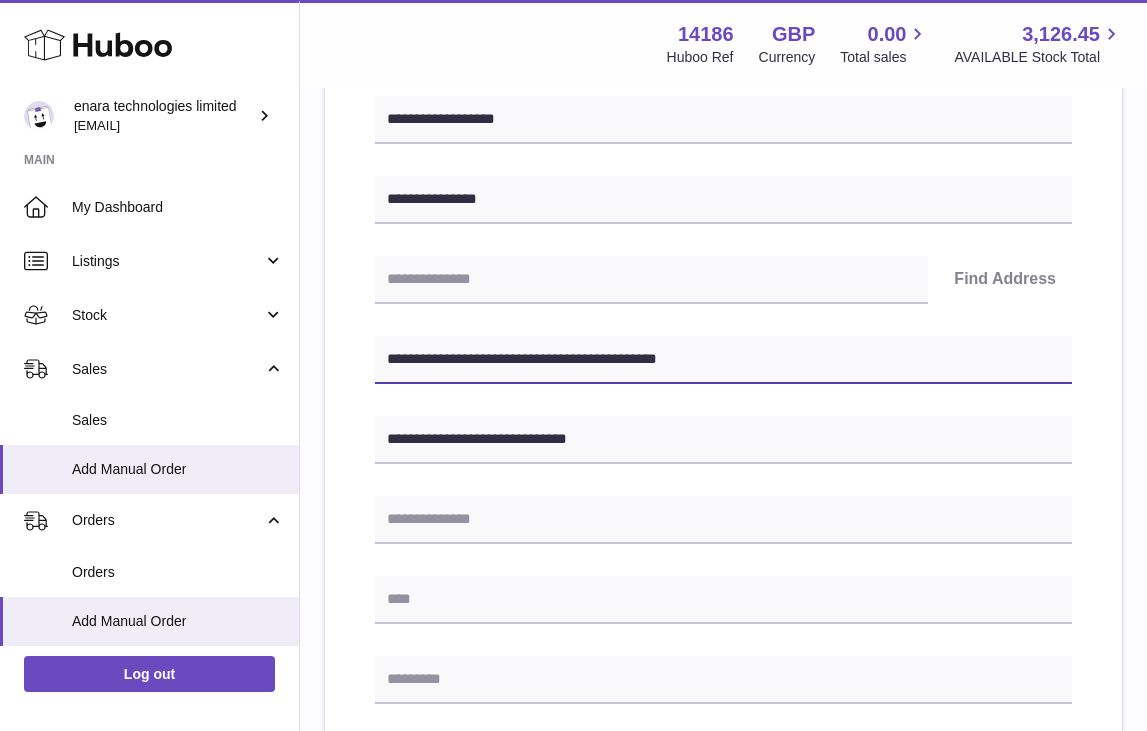 click on "**********" at bounding box center (723, 360) 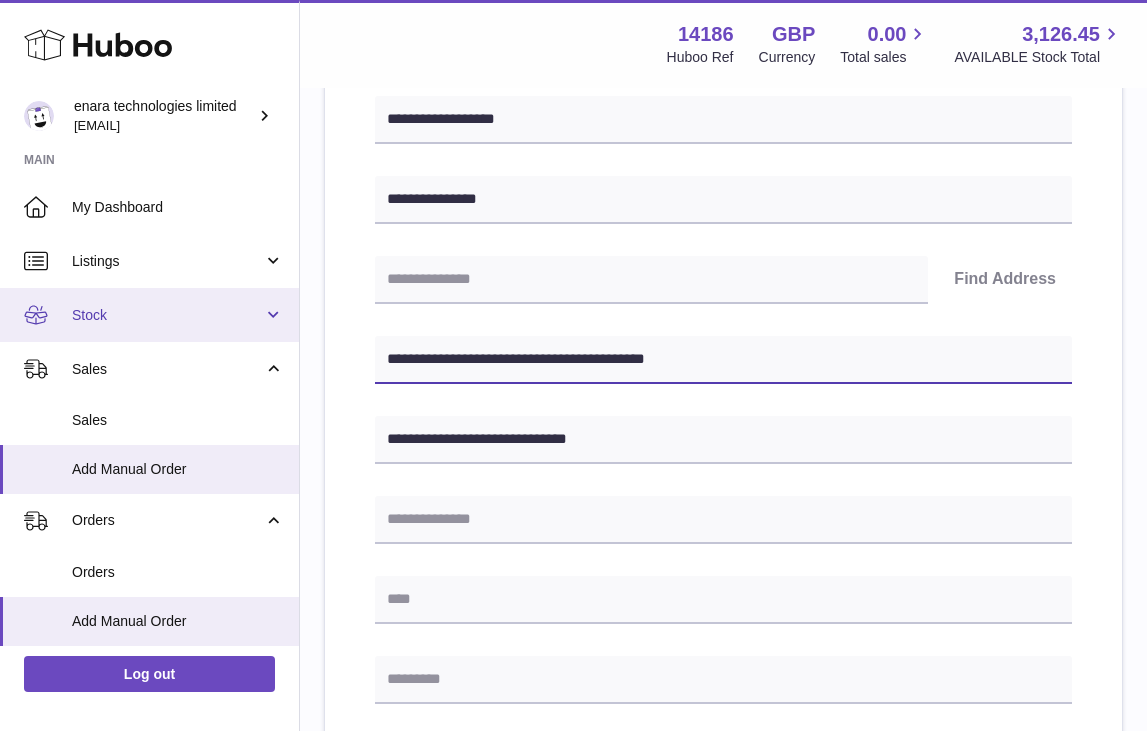 drag, startPoint x: 506, startPoint y: 353, endPoint x: 177, endPoint y: 326, distance: 330.10605 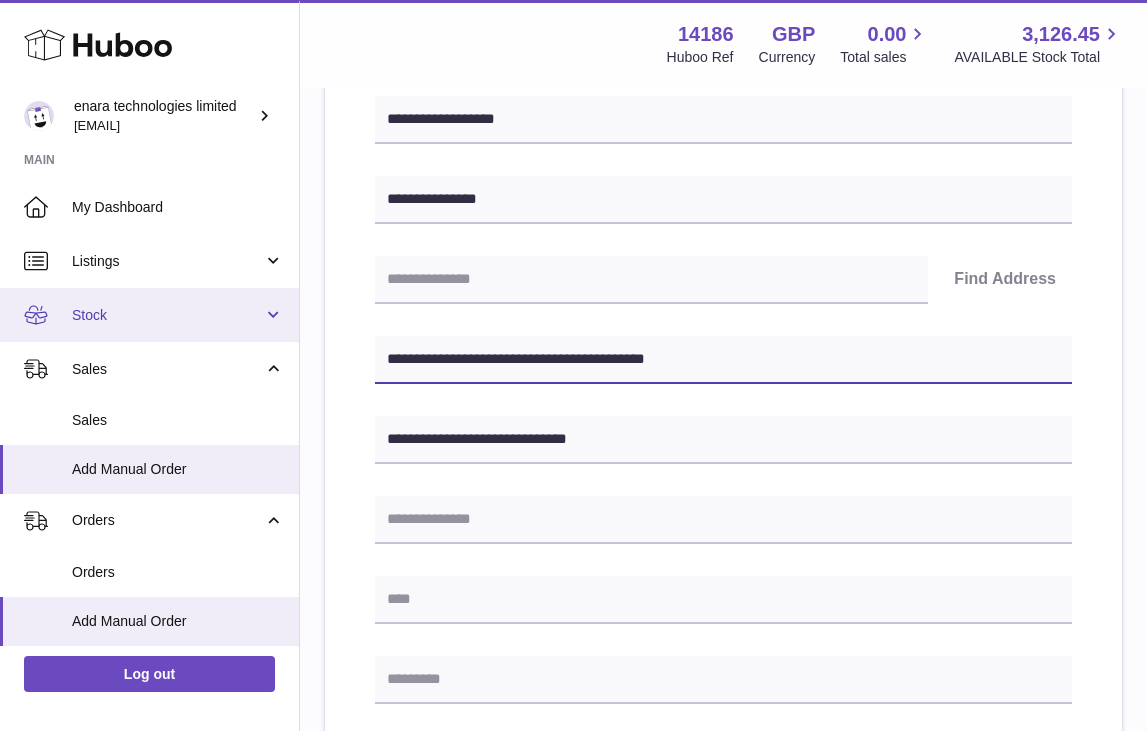 click on "Huboo
enara technologies limited
[EMAIL]     Main     My Dashboard       Listings     Not with Huboo Listings with Huboo Bundles   Stock     Stock Stock History Add Stock Delivery History ASN Uploads   Sales     Sales Add Manual Order   Orders     Orders Add Manual Order   Usage       Invoicing and Payments     Billing History Storage History Direct Debits Account Balance   Cases       Channels       Settings       Returns       Log out   Menu   Huboo     14186   Huboo Ref    GBP   Currency   0.00     Total sales   3,126.45     AVAILABLE Stock Total   Currency   GBP   Total sales   0.00   AVAILABLE Stock Total   3,126.45   My Huboo - Add manual order
Multiple/Batch Upload
Please enter where you want to ship the items
UK
Europe
World" at bounding box center (573, 593) 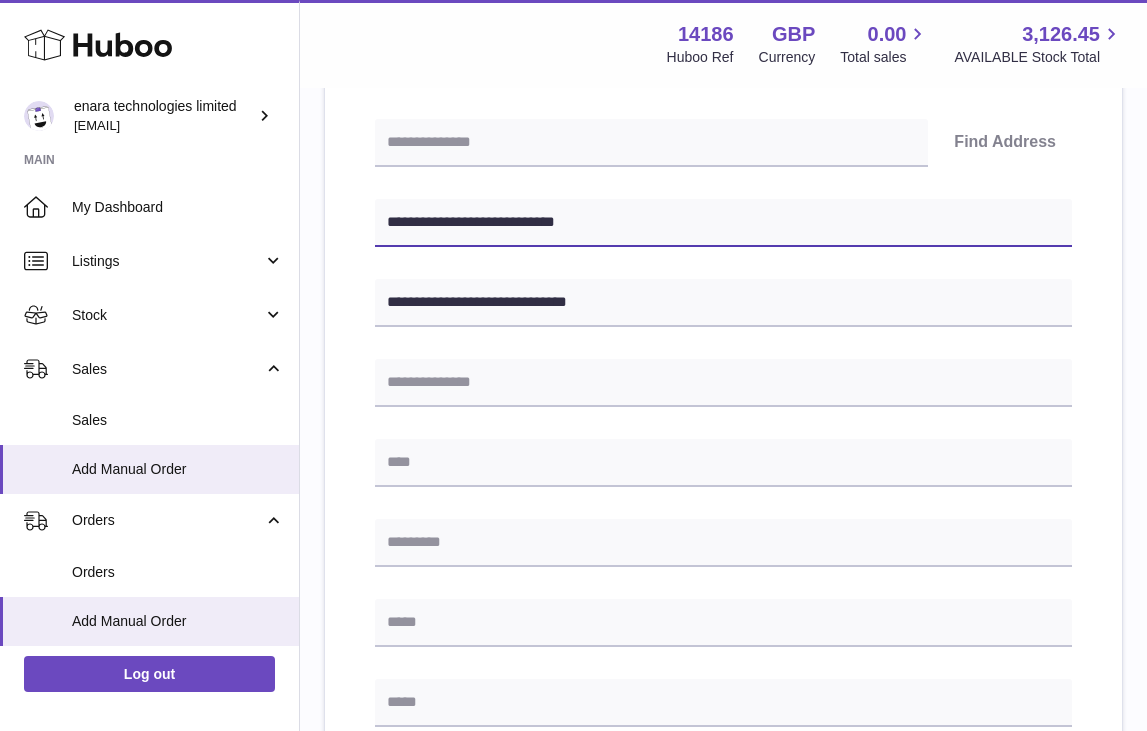 scroll, scrollTop: 420, scrollLeft: 0, axis: vertical 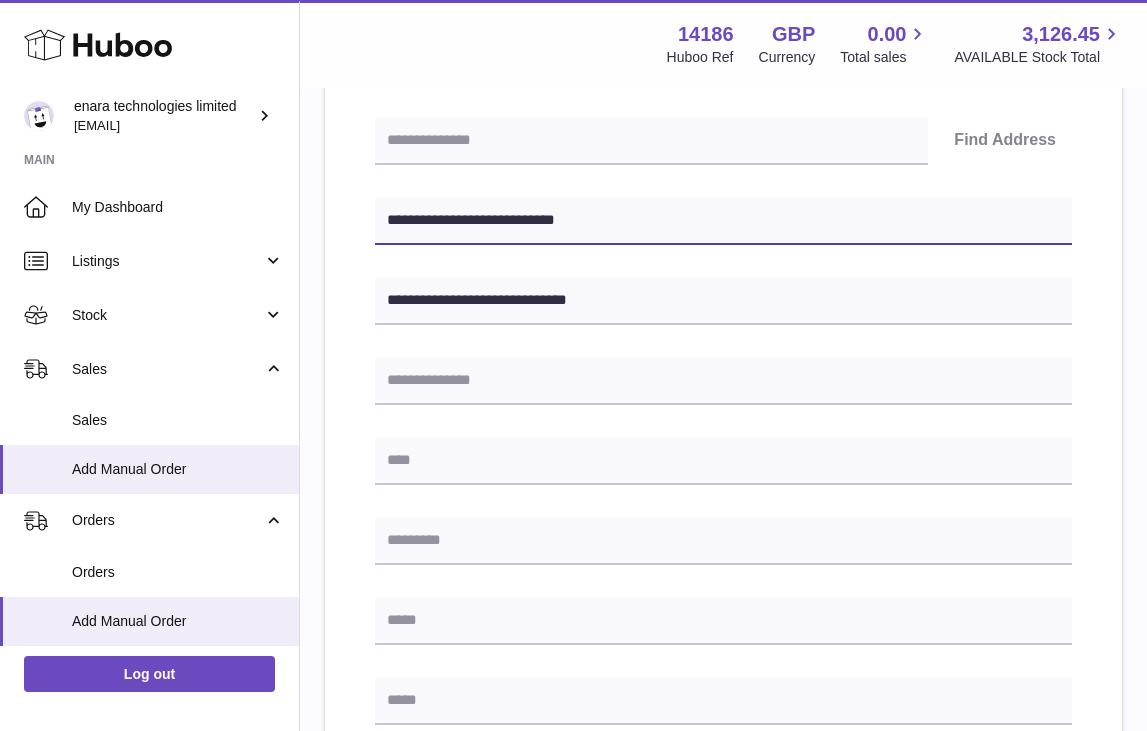type on "**********" 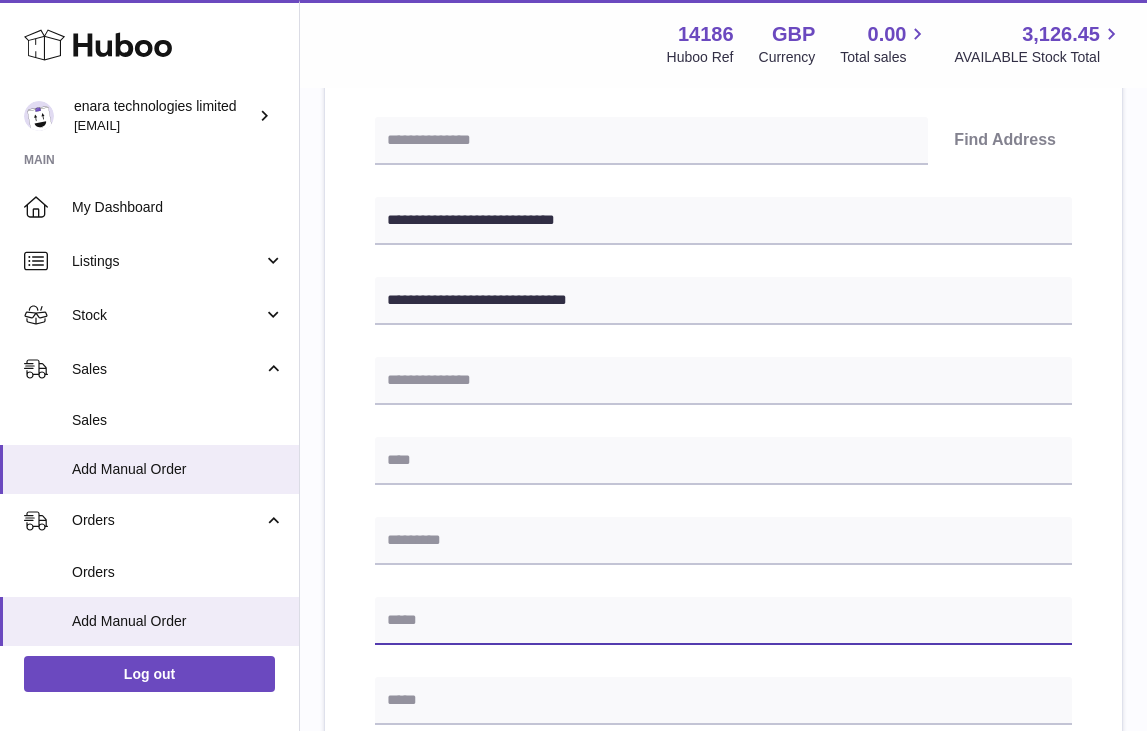 paste on "**********" 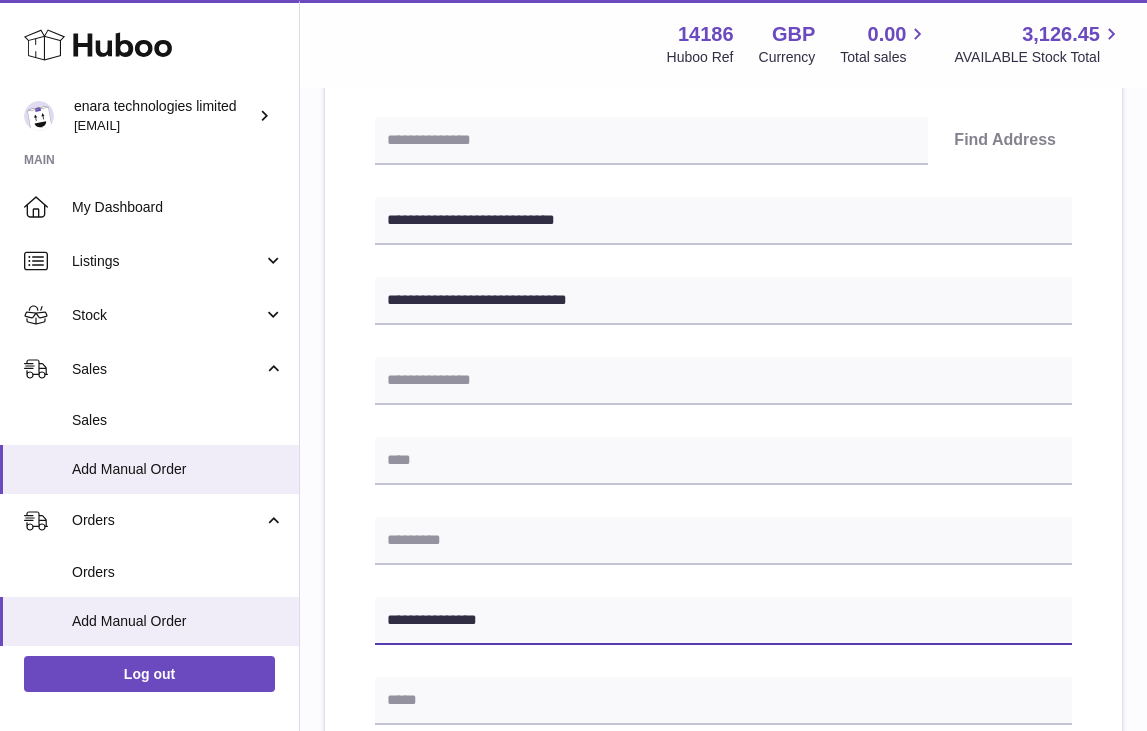 type on "**********" 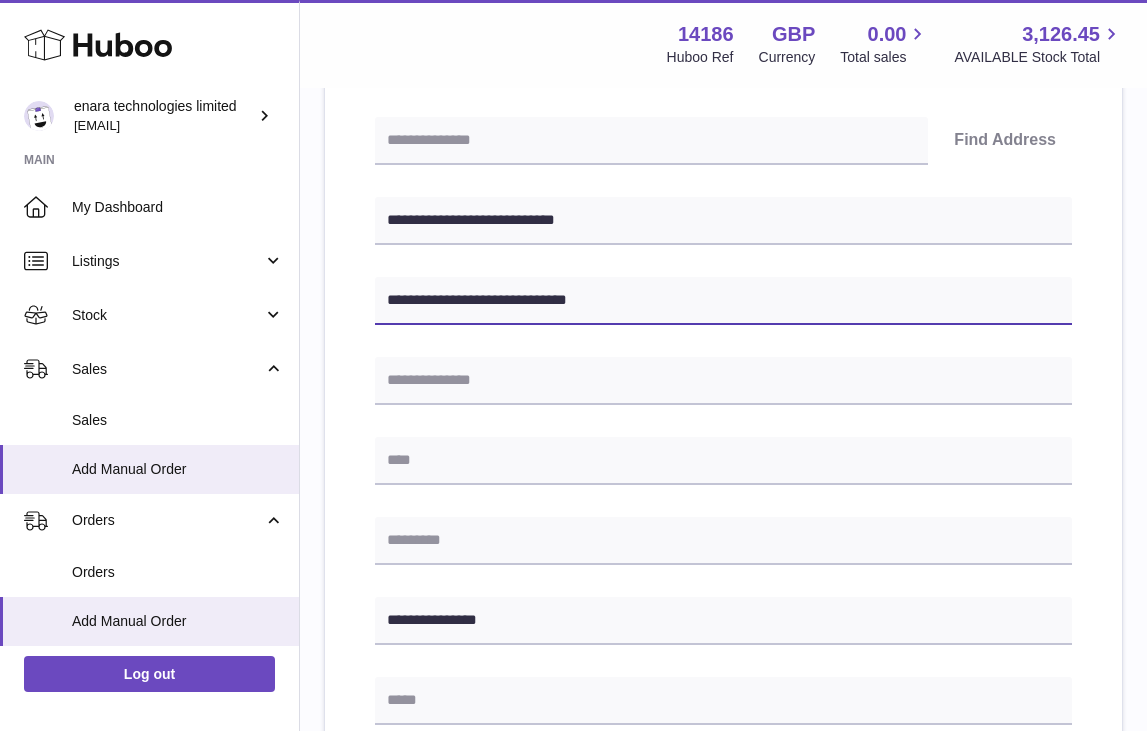drag, startPoint x: 503, startPoint y: 296, endPoint x: 451, endPoint y: 297, distance: 52.009613 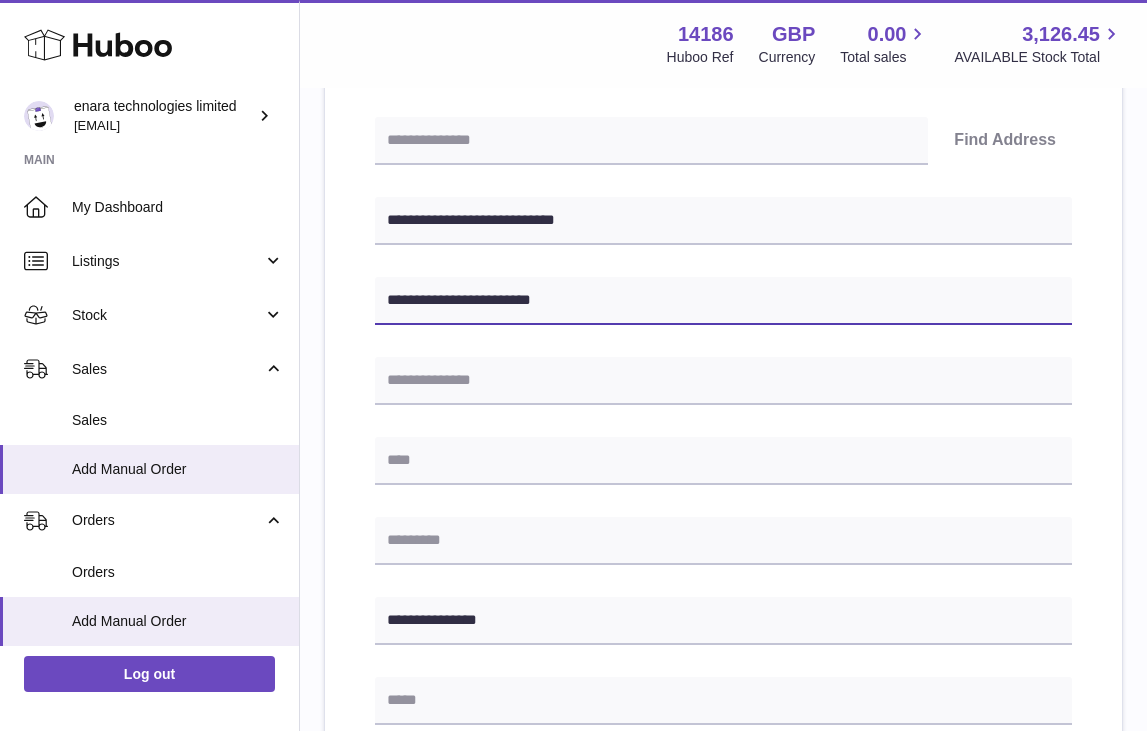 type on "**********" 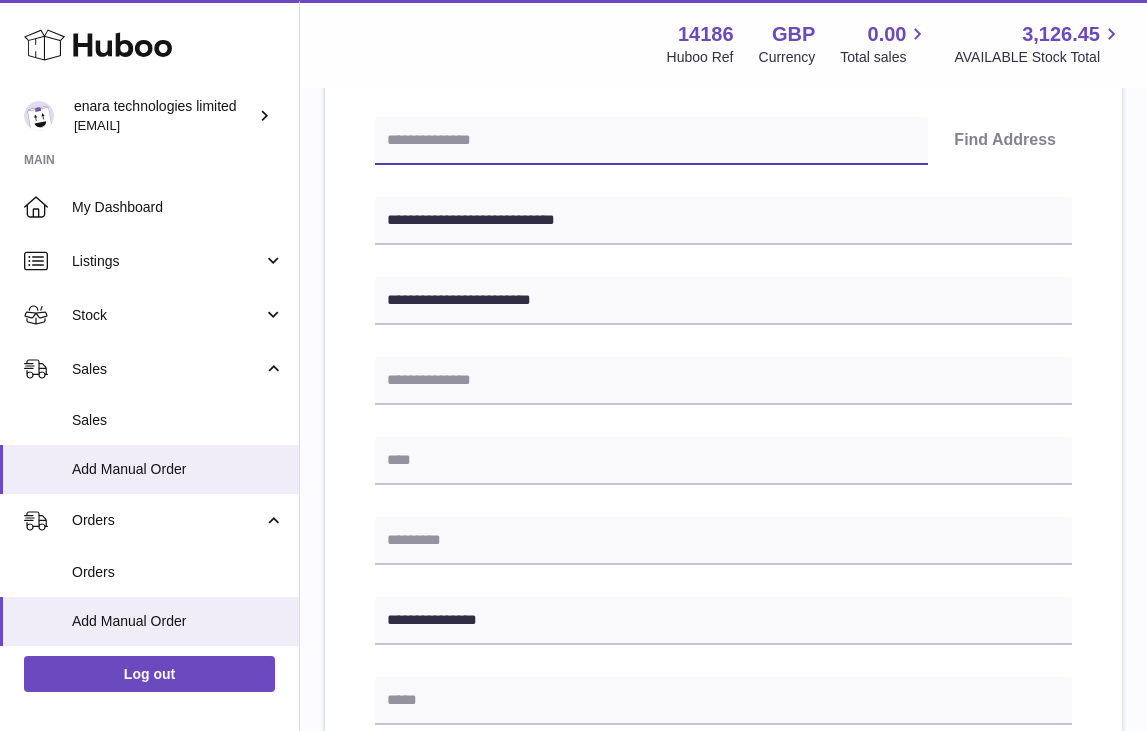 paste on "******" 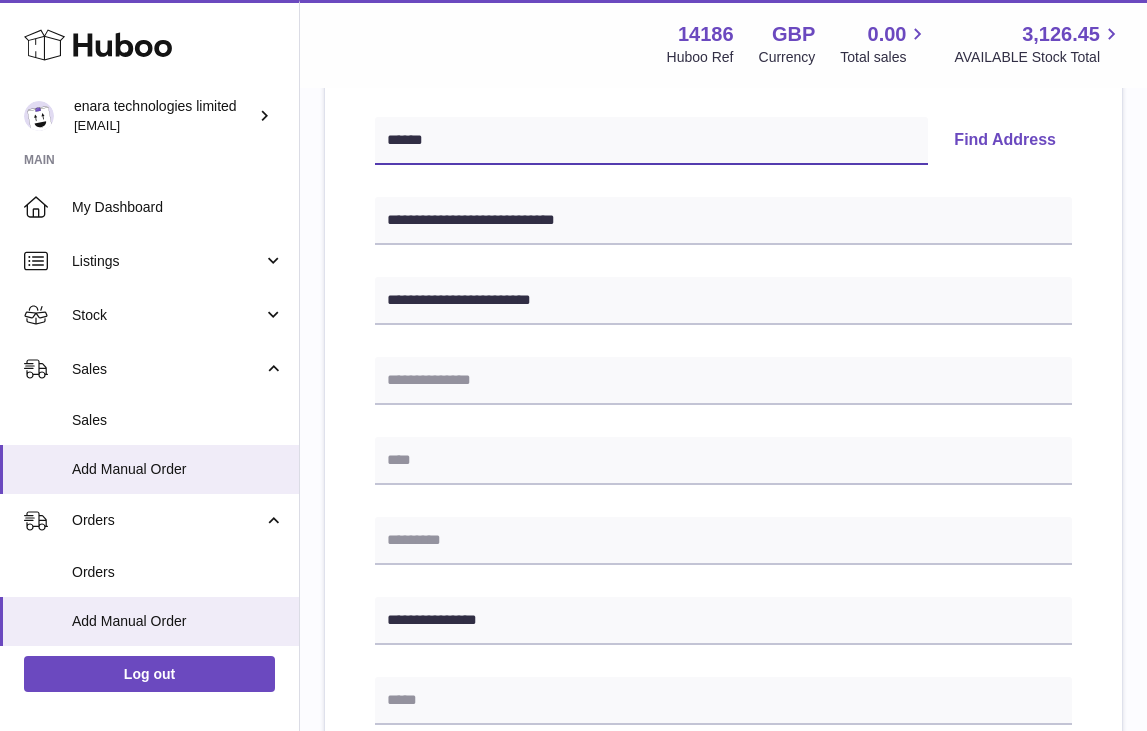 type on "******" 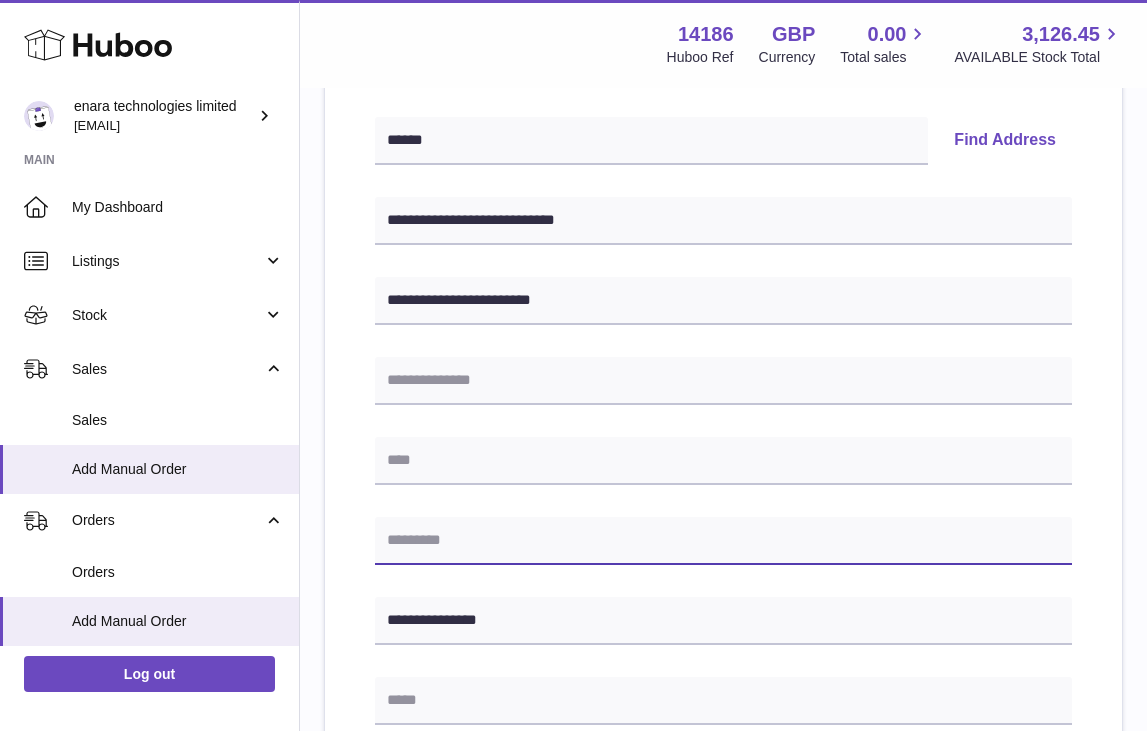 paste on "******" 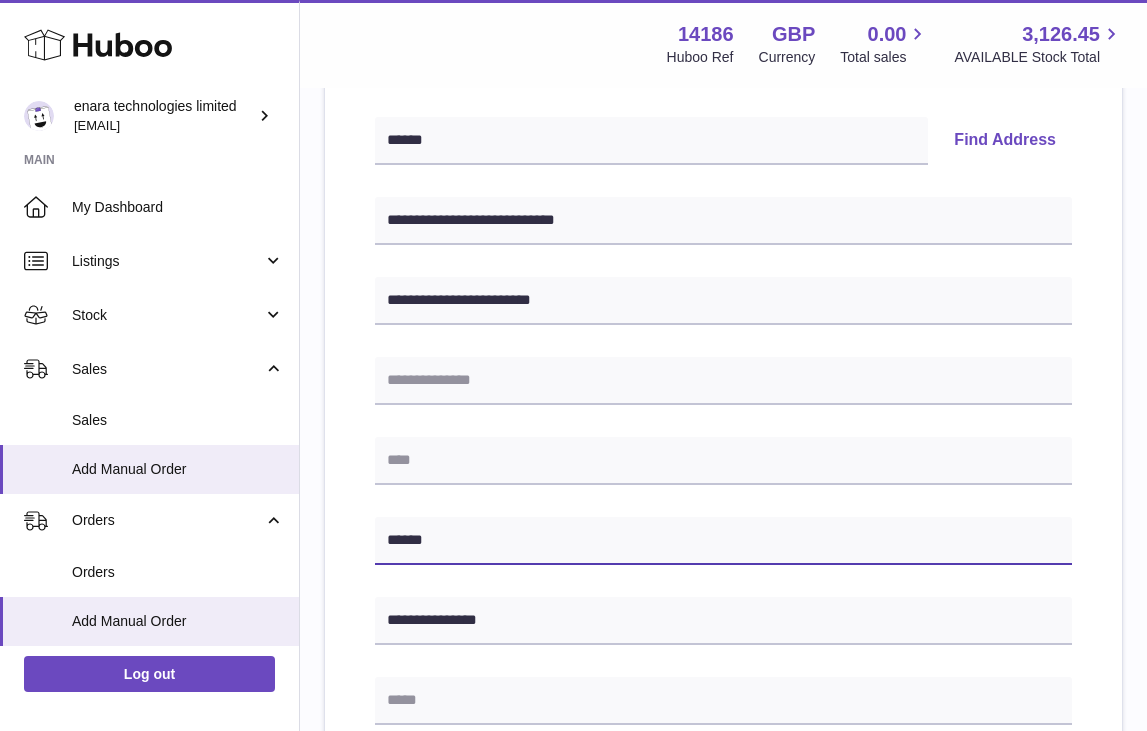 type on "******" 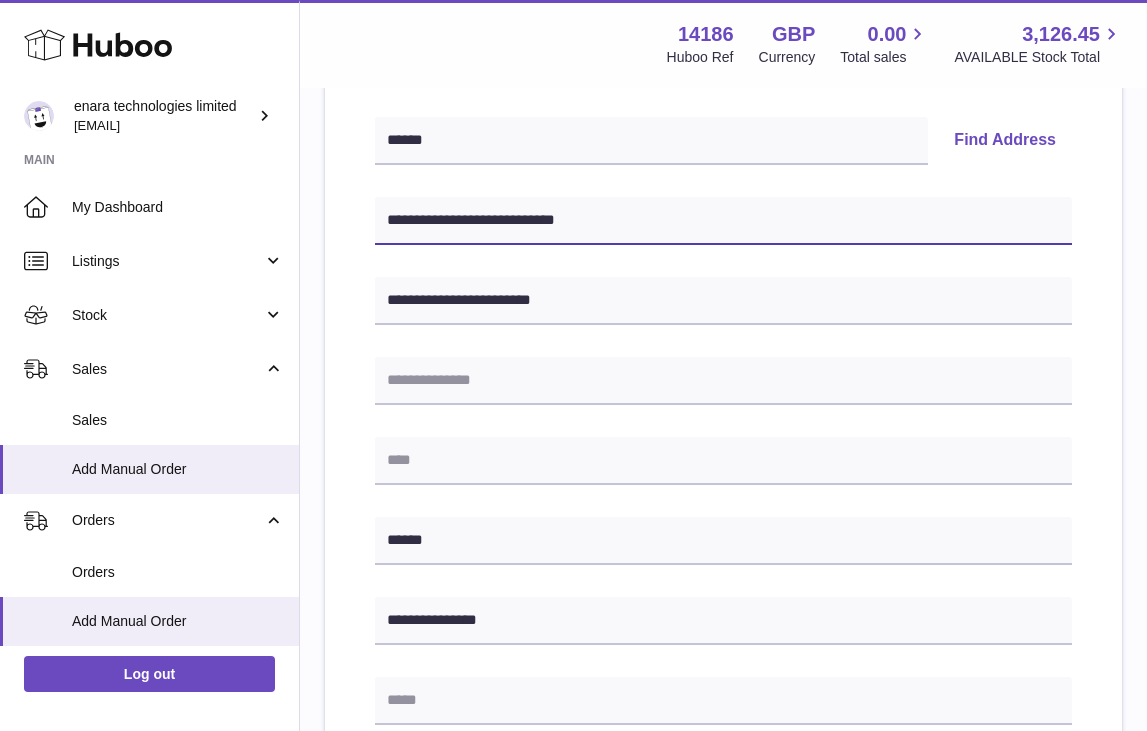 click on "**********" at bounding box center (723, 221) 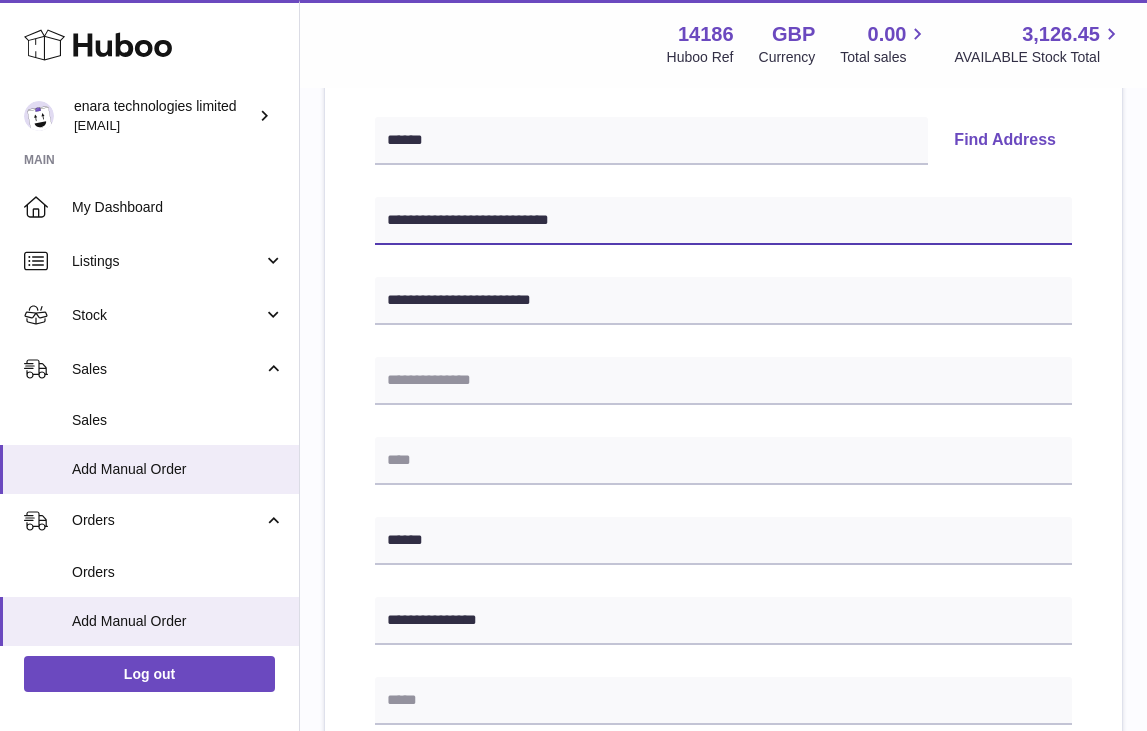 type on "**********" 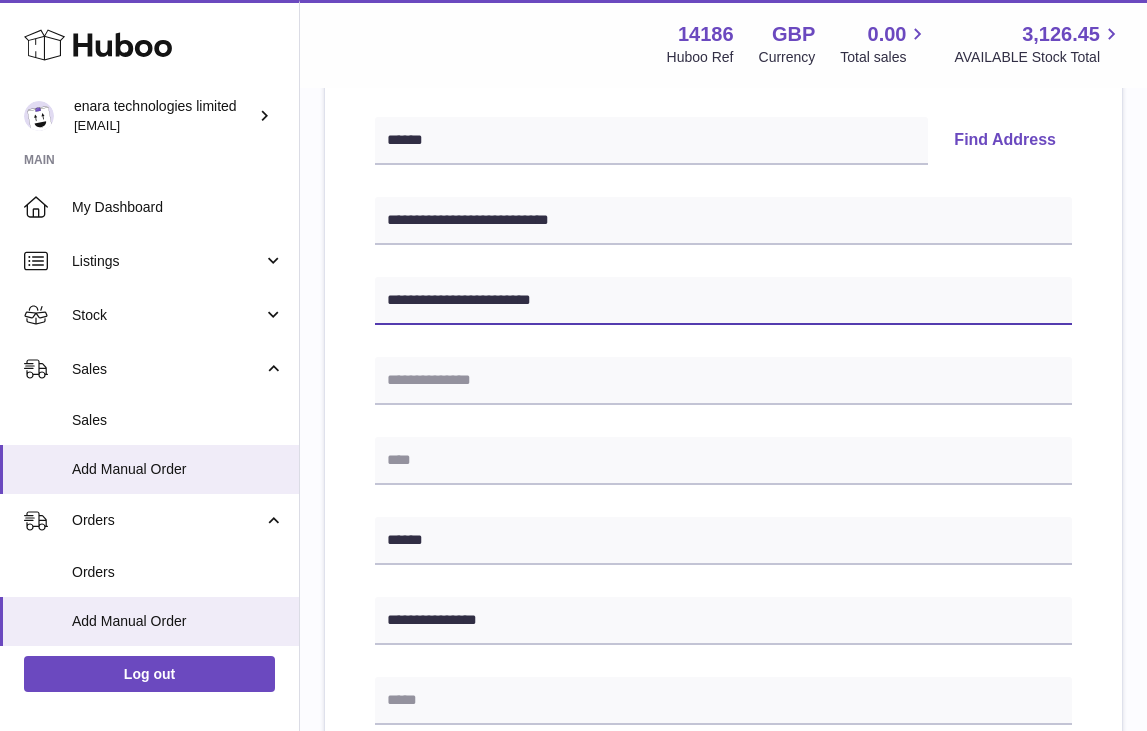 click on "**********" at bounding box center [723, 301] 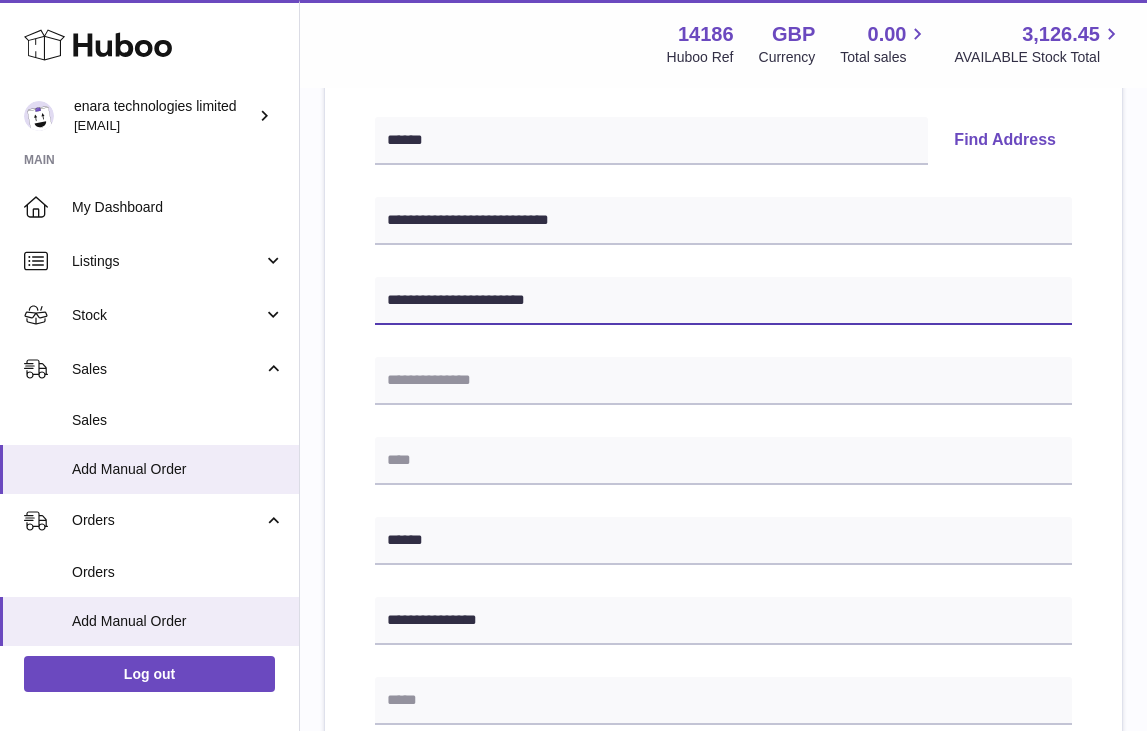 click on "**********" at bounding box center (723, 301) 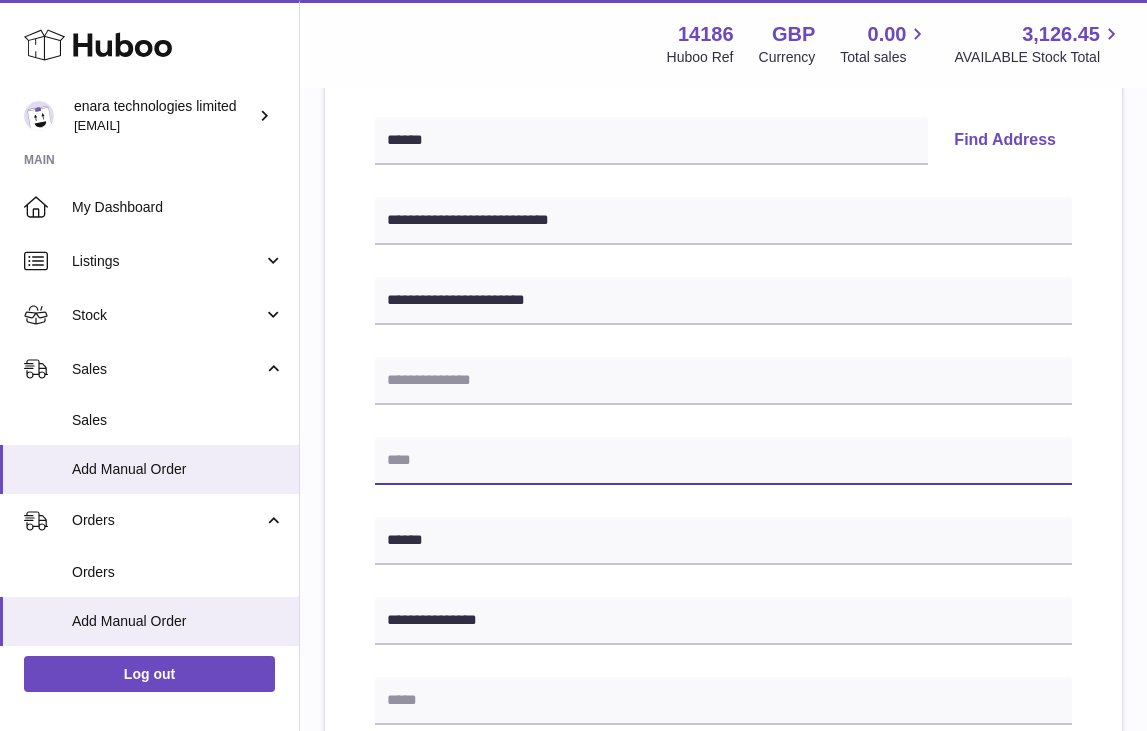 click at bounding box center (723, 461) 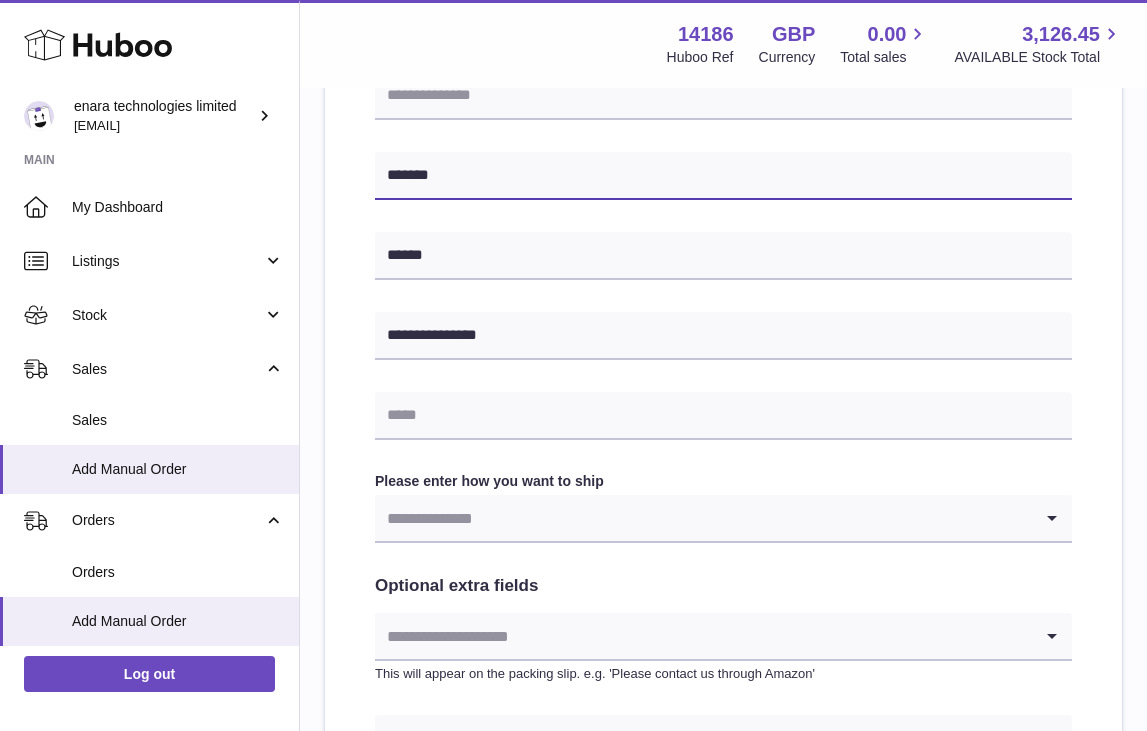 scroll, scrollTop: 730, scrollLeft: 0, axis: vertical 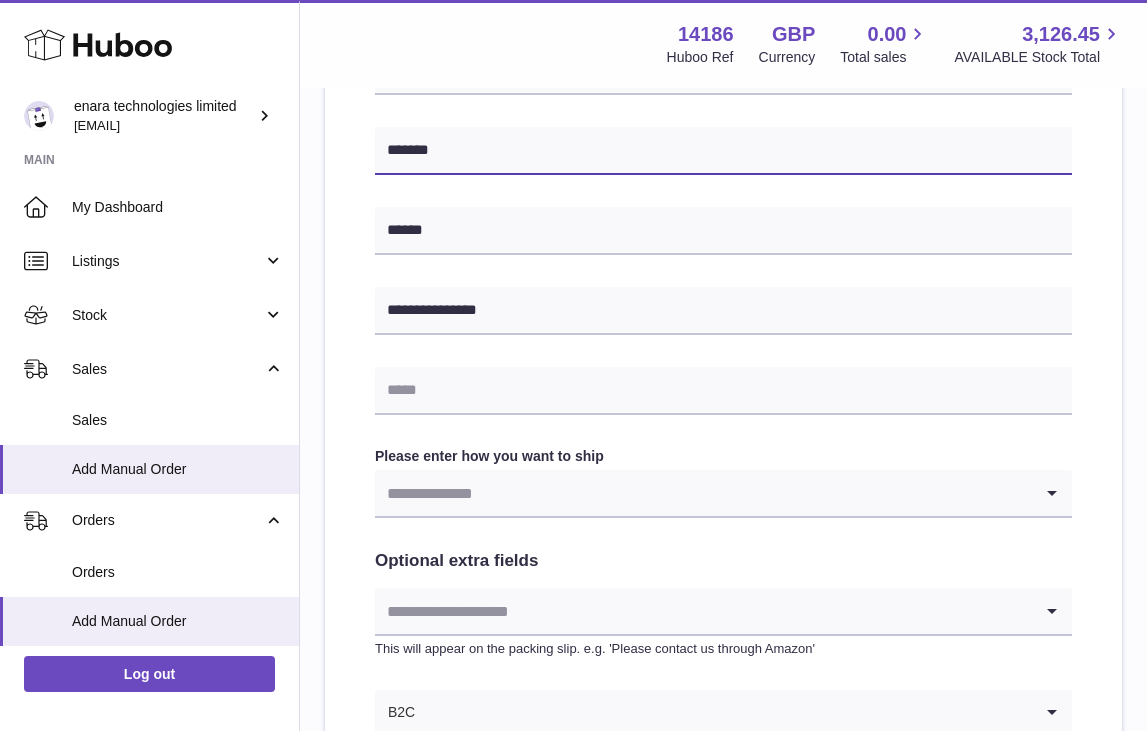 type on "*******" 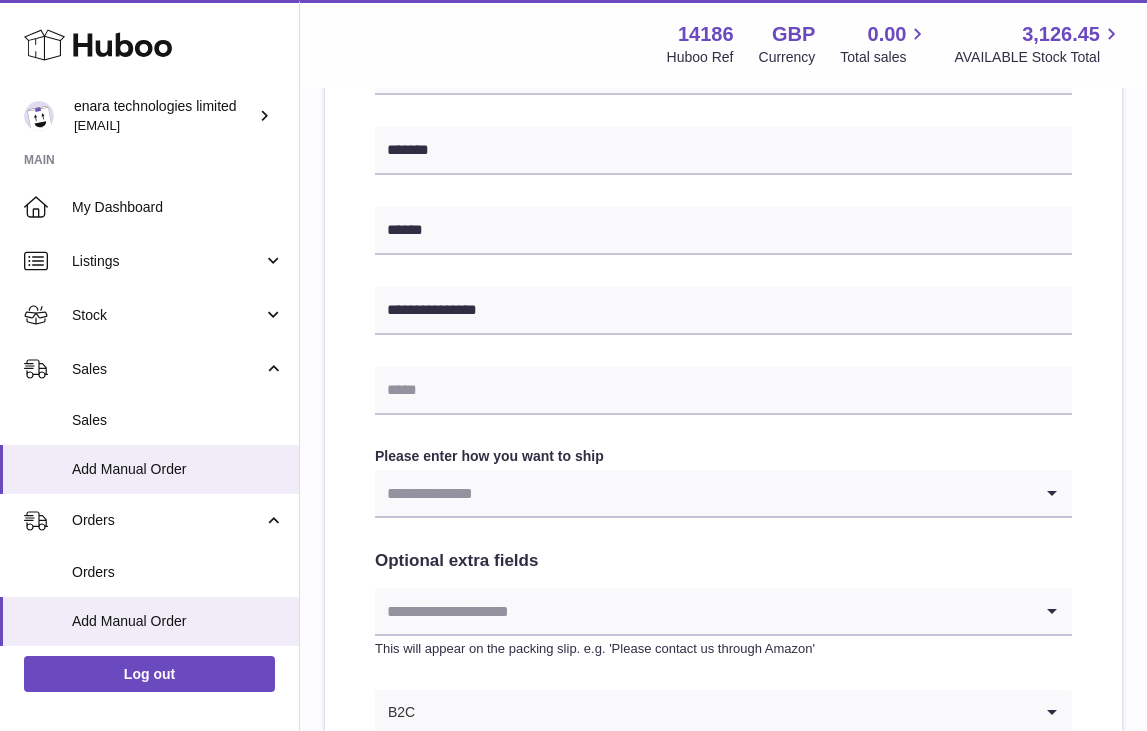 click at bounding box center (703, 493) 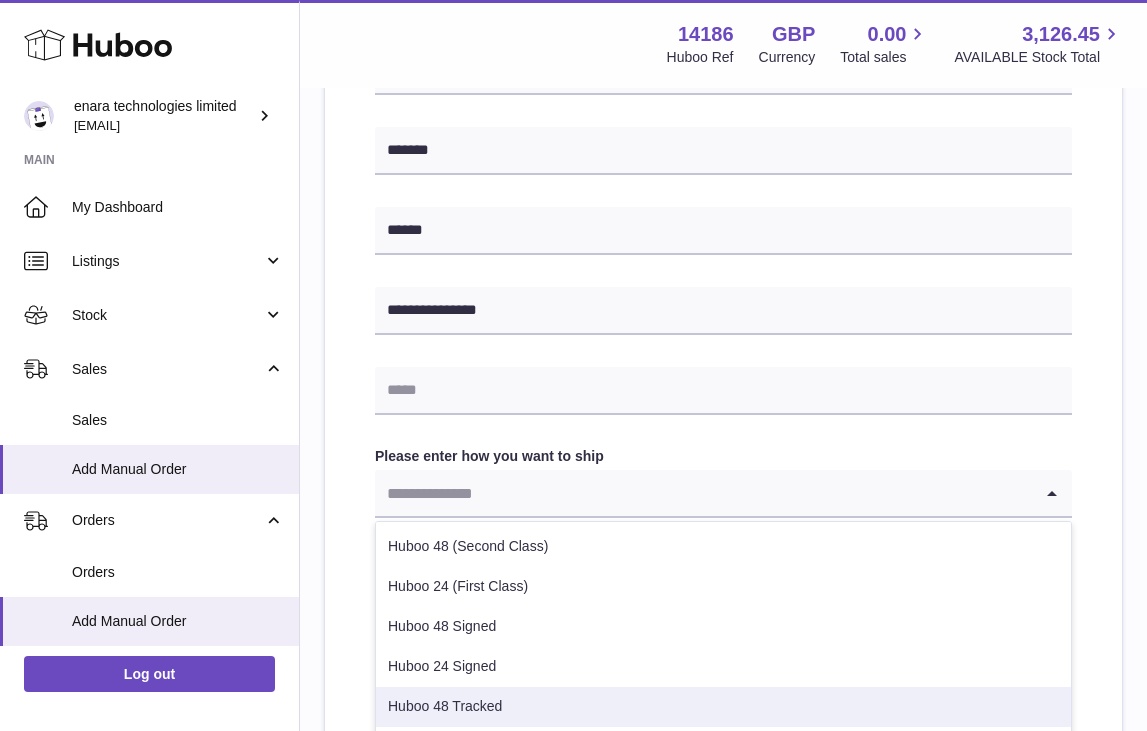 click on "Huboo 48 Tracked" at bounding box center (723, 707) 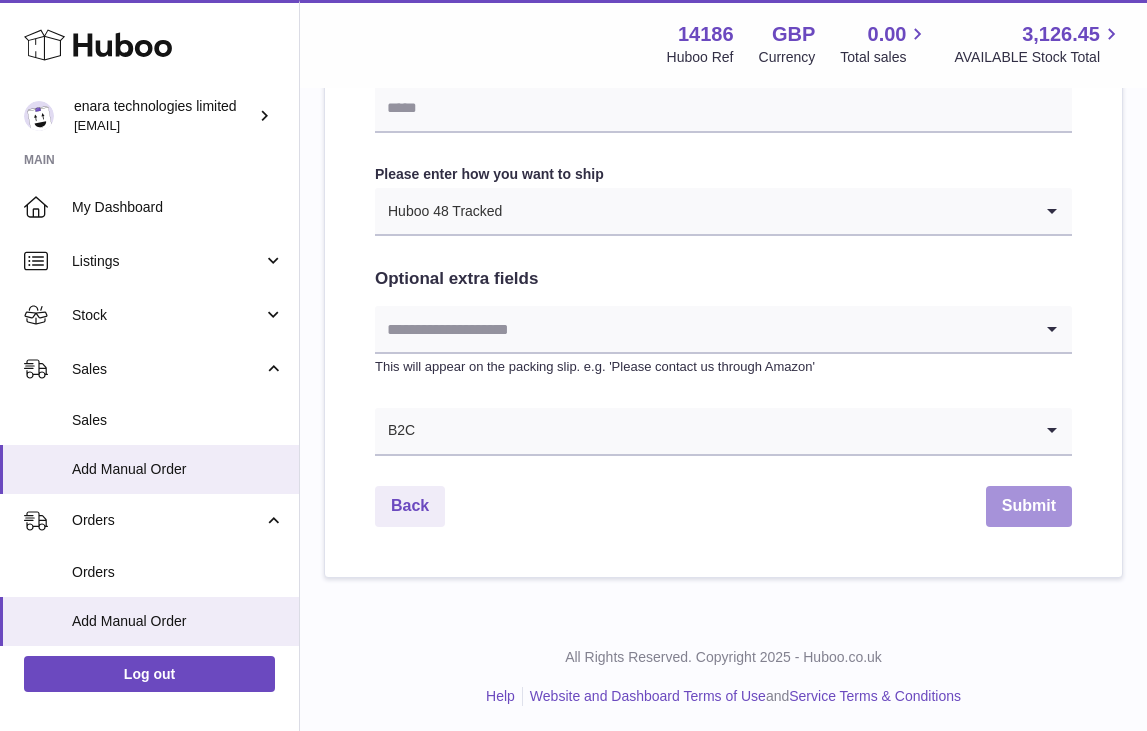 scroll, scrollTop: 1010, scrollLeft: 0, axis: vertical 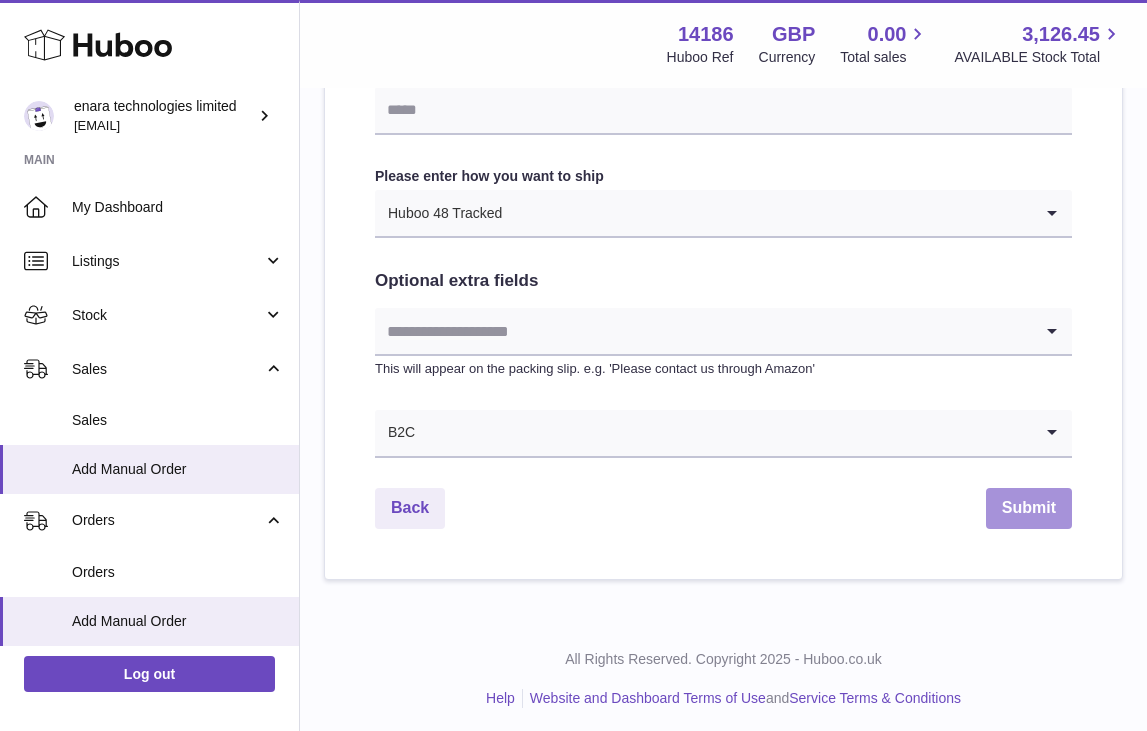 click on "Submit" at bounding box center [1029, 508] 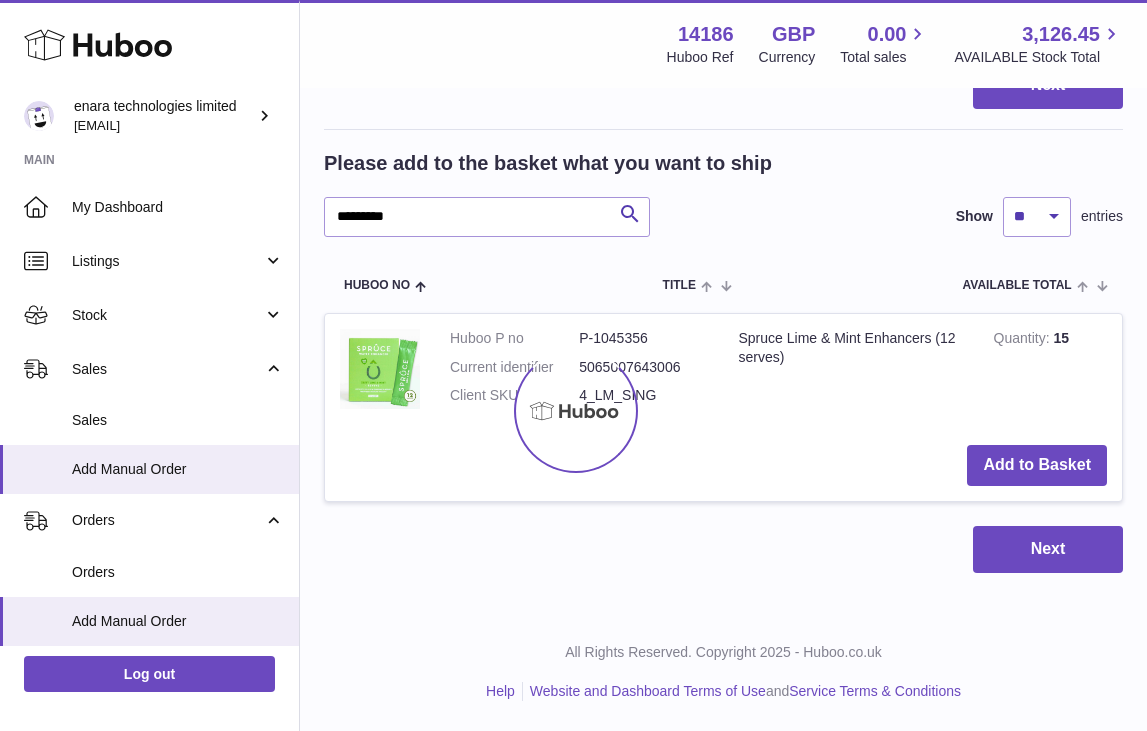 scroll, scrollTop: 0, scrollLeft: 0, axis: both 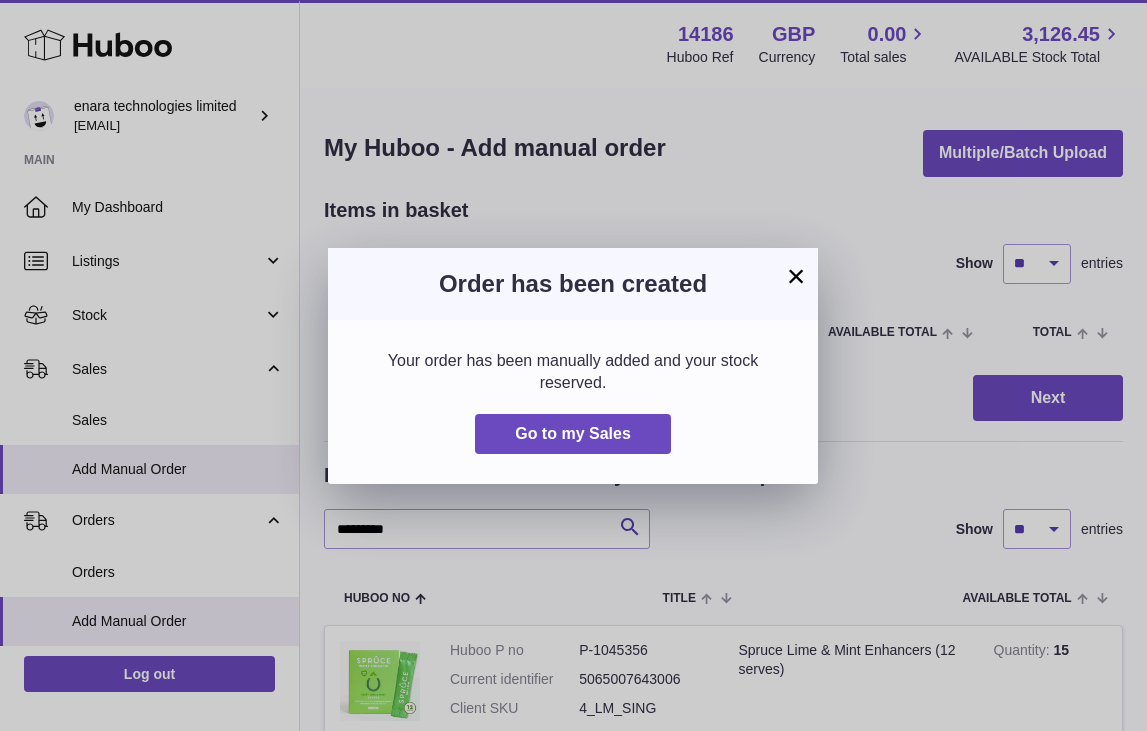 click on "×" at bounding box center [796, 276] 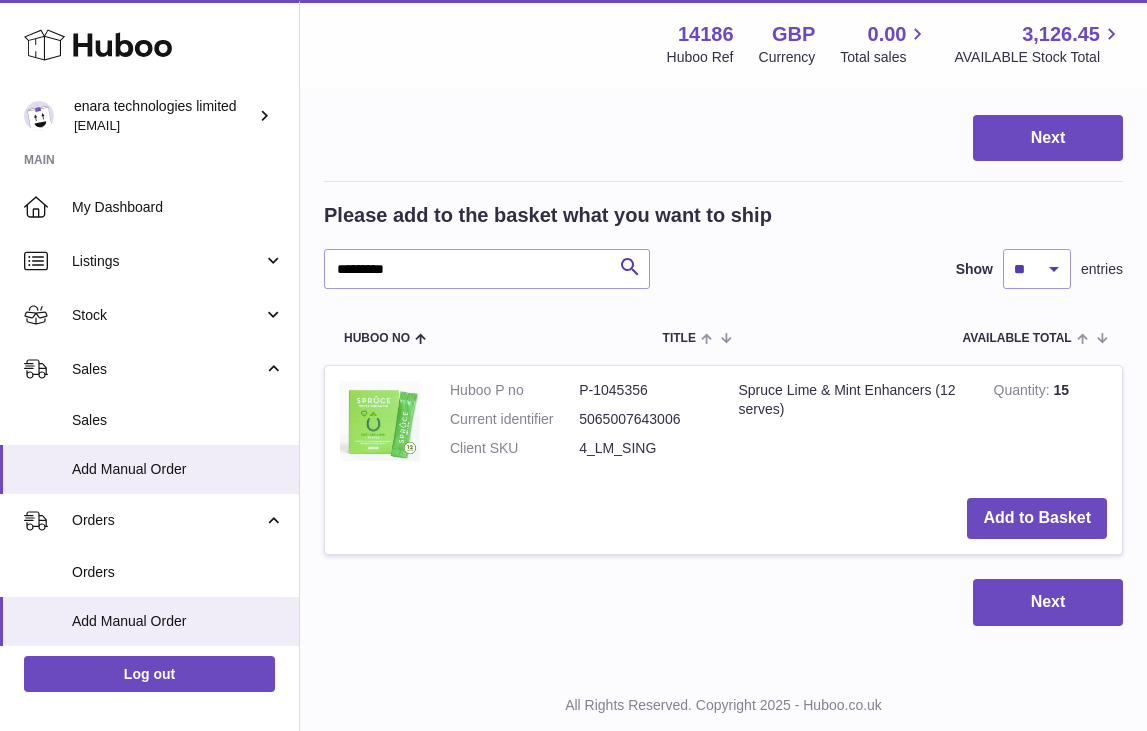 scroll, scrollTop: 261, scrollLeft: 0, axis: vertical 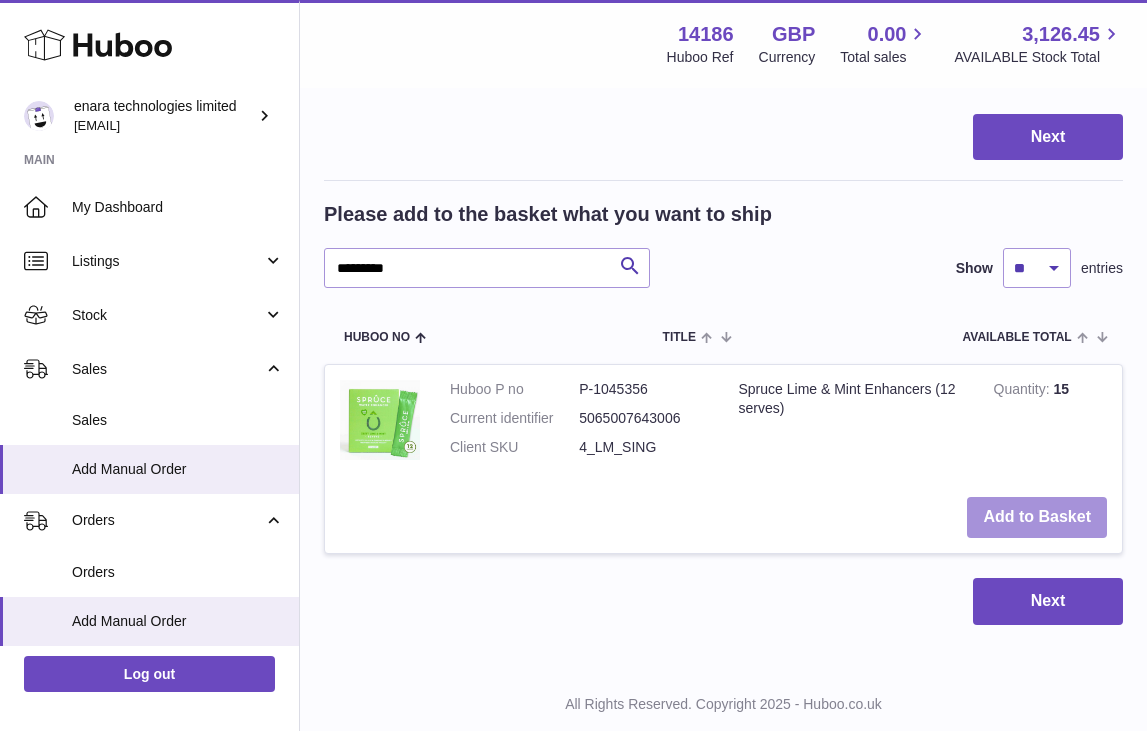 click on "Add to Basket" at bounding box center (1037, 517) 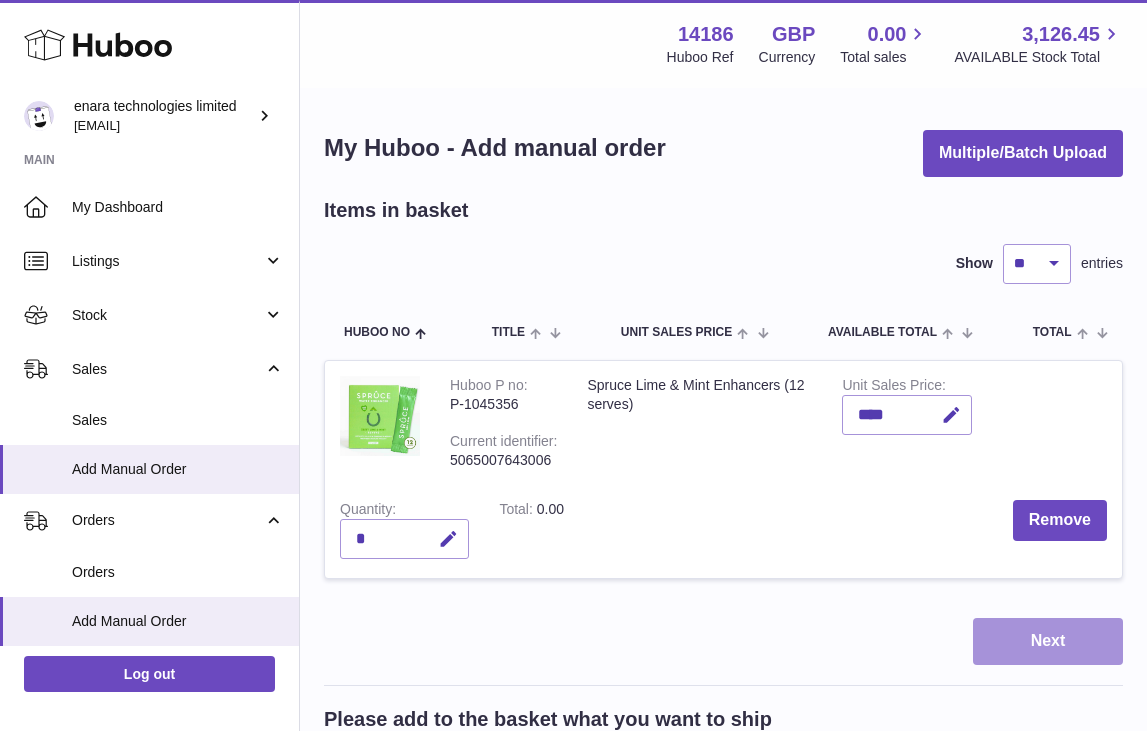 scroll, scrollTop: 0, scrollLeft: 0, axis: both 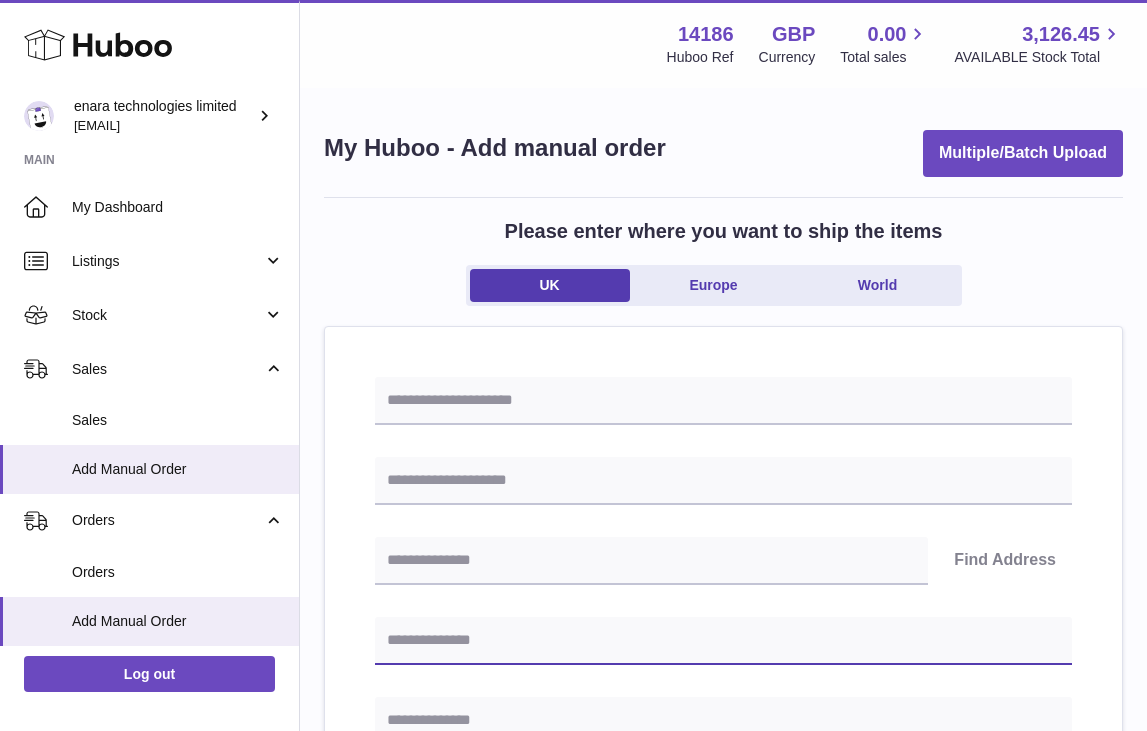 paste on "**********" 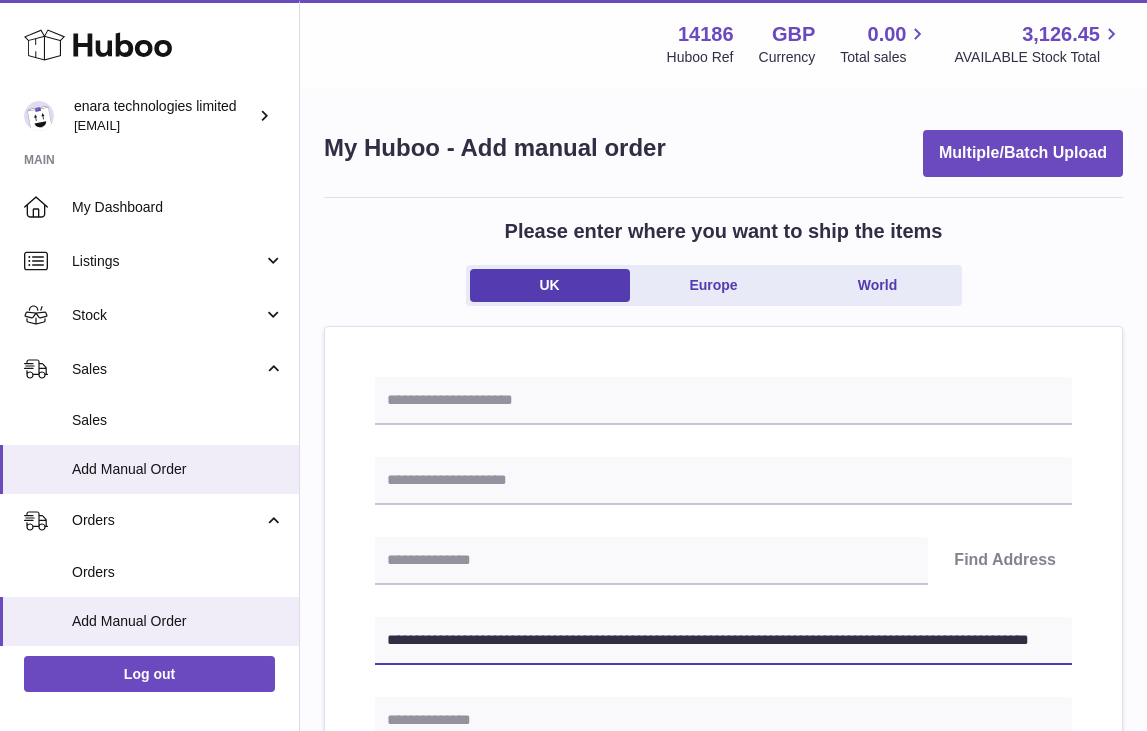 type on "**********" 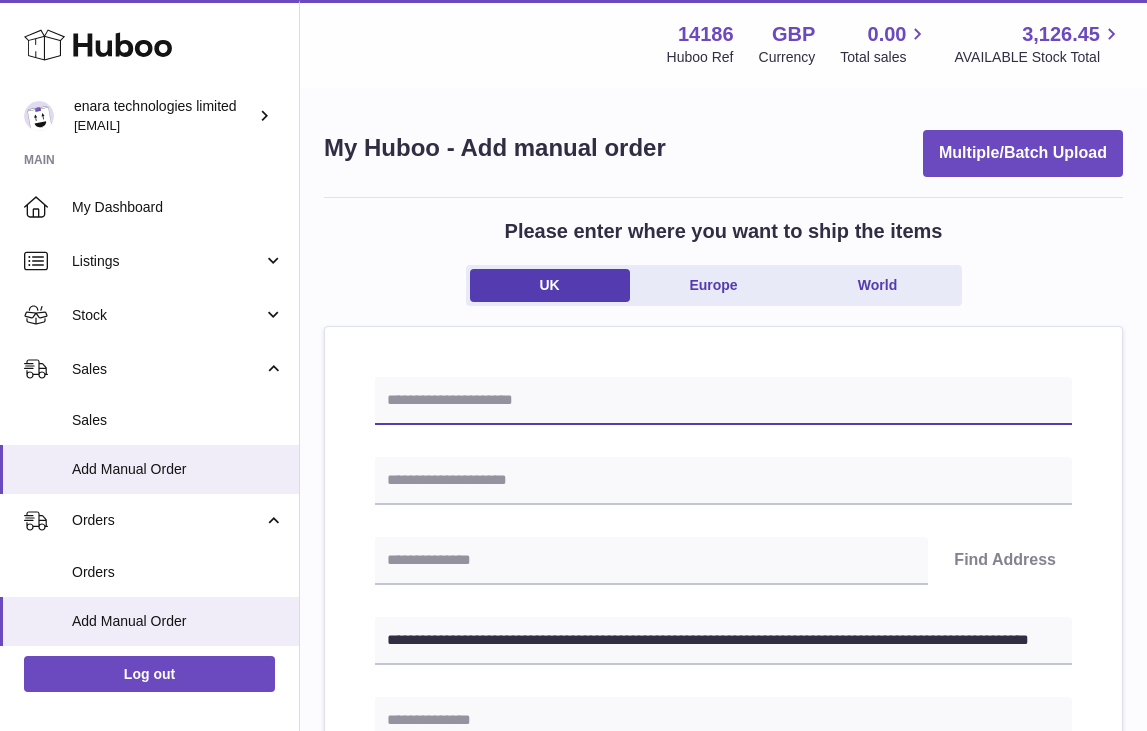 click at bounding box center (723, 401) 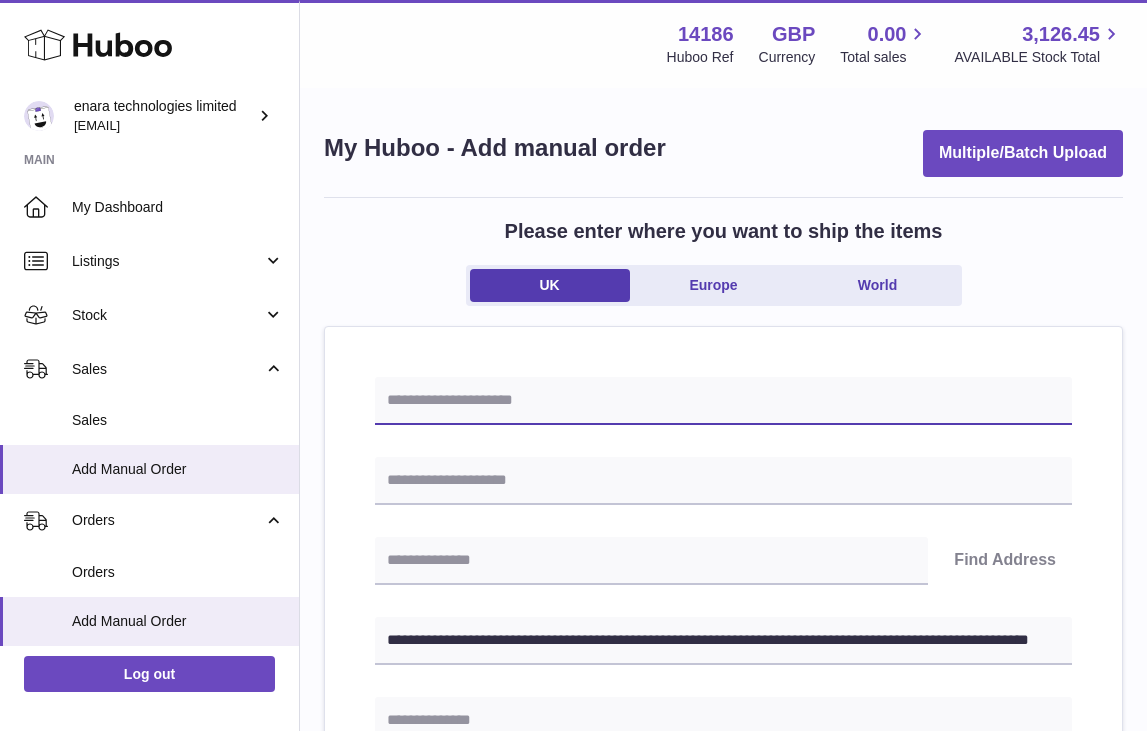 paste on "**********" 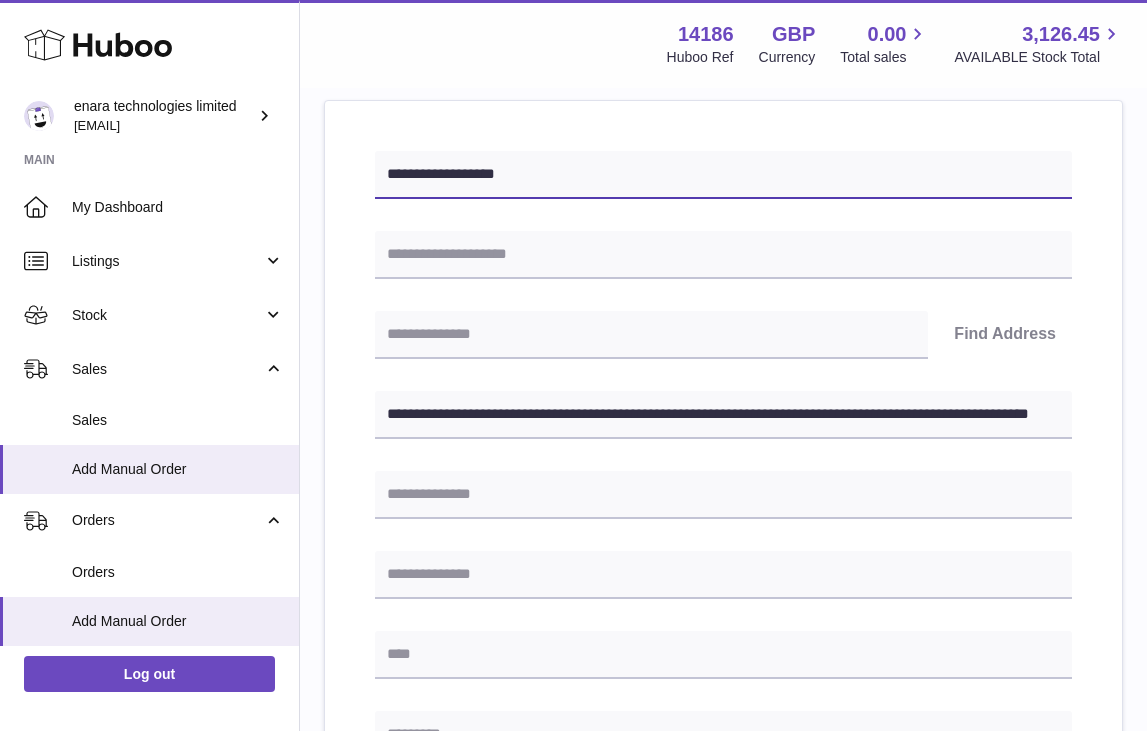 scroll, scrollTop: 231, scrollLeft: 0, axis: vertical 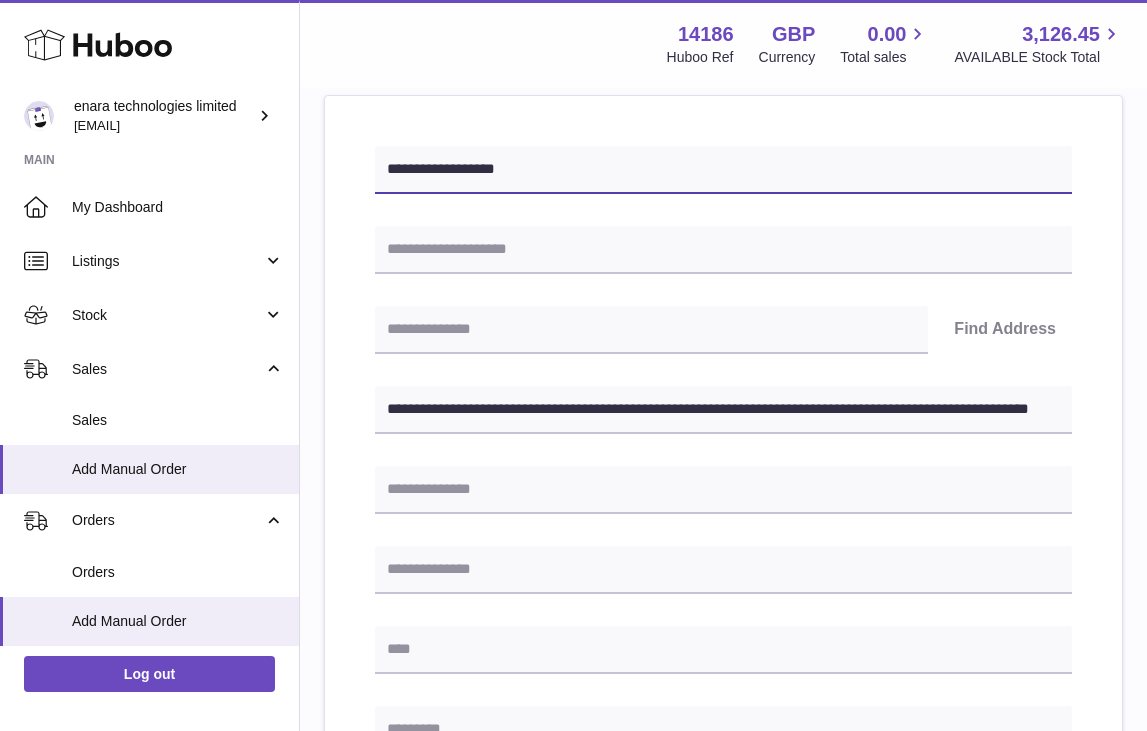 type on "**********" 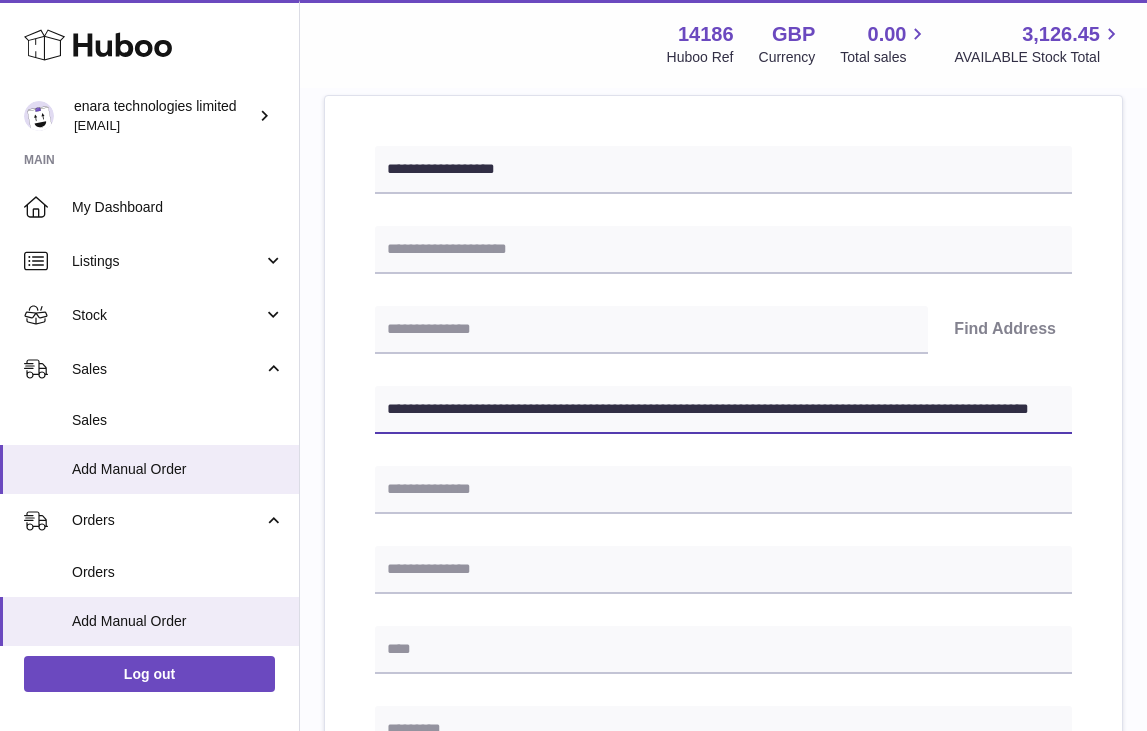 drag, startPoint x: 484, startPoint y: 408, endPoint x: 397, endPoint y: 398, distance: 87.57283 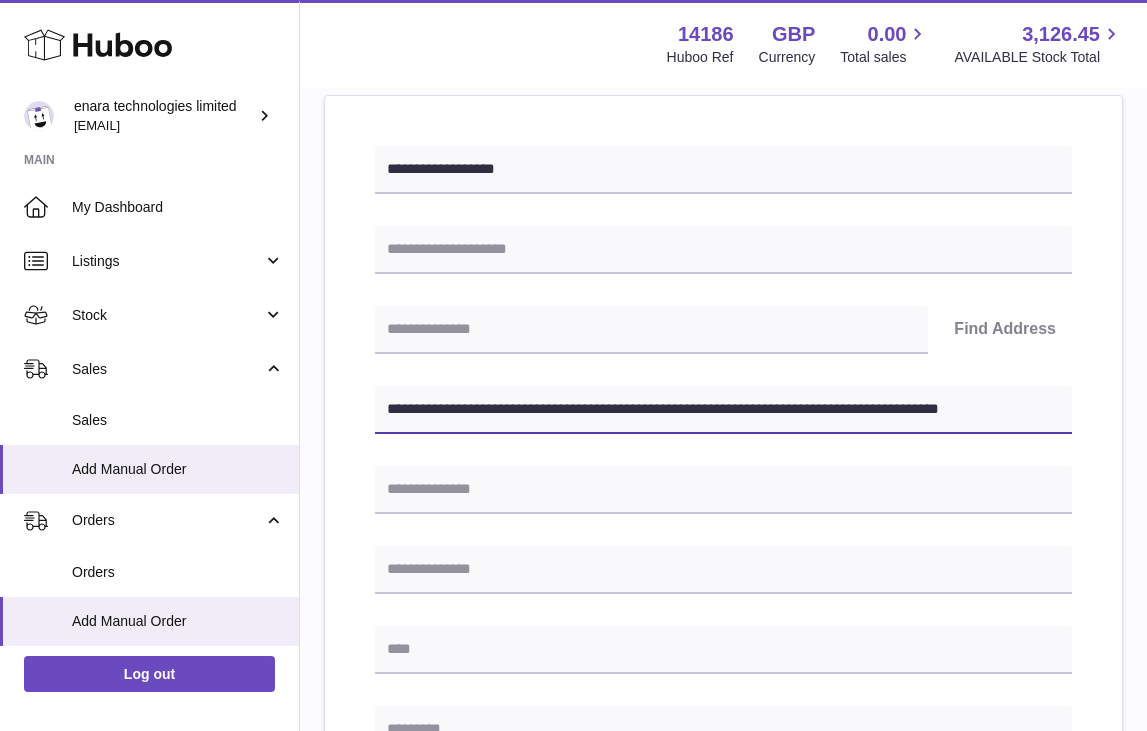 type on "**********" 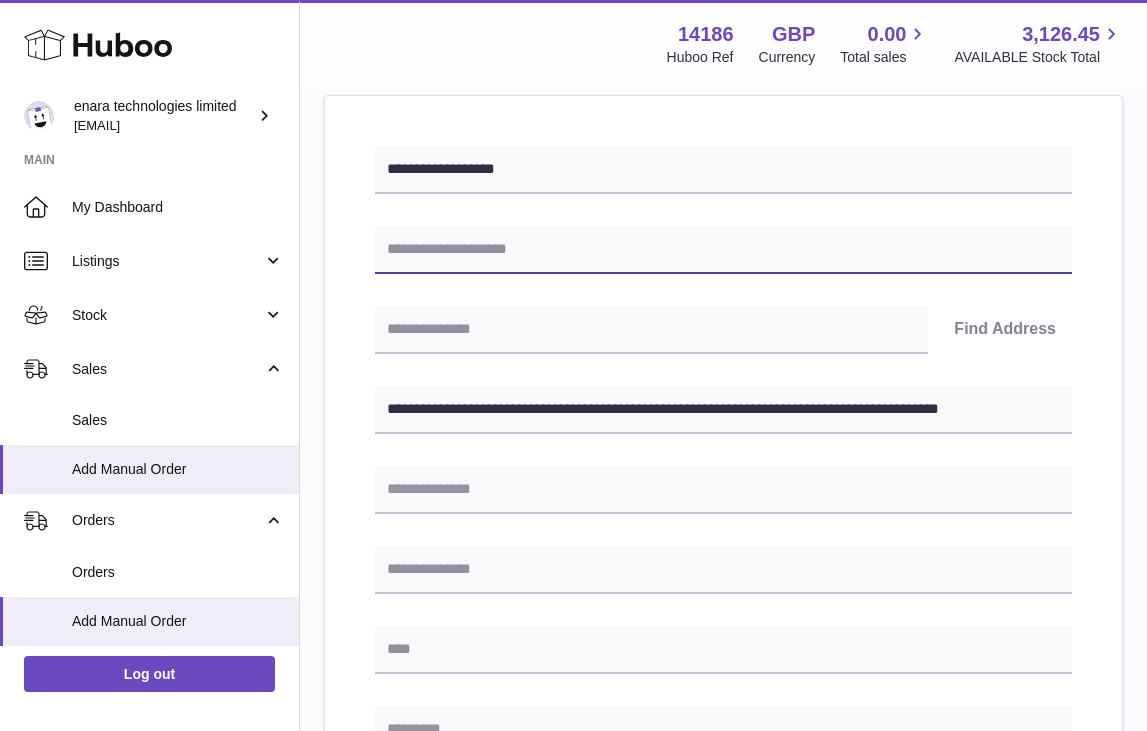 paste on "**********" 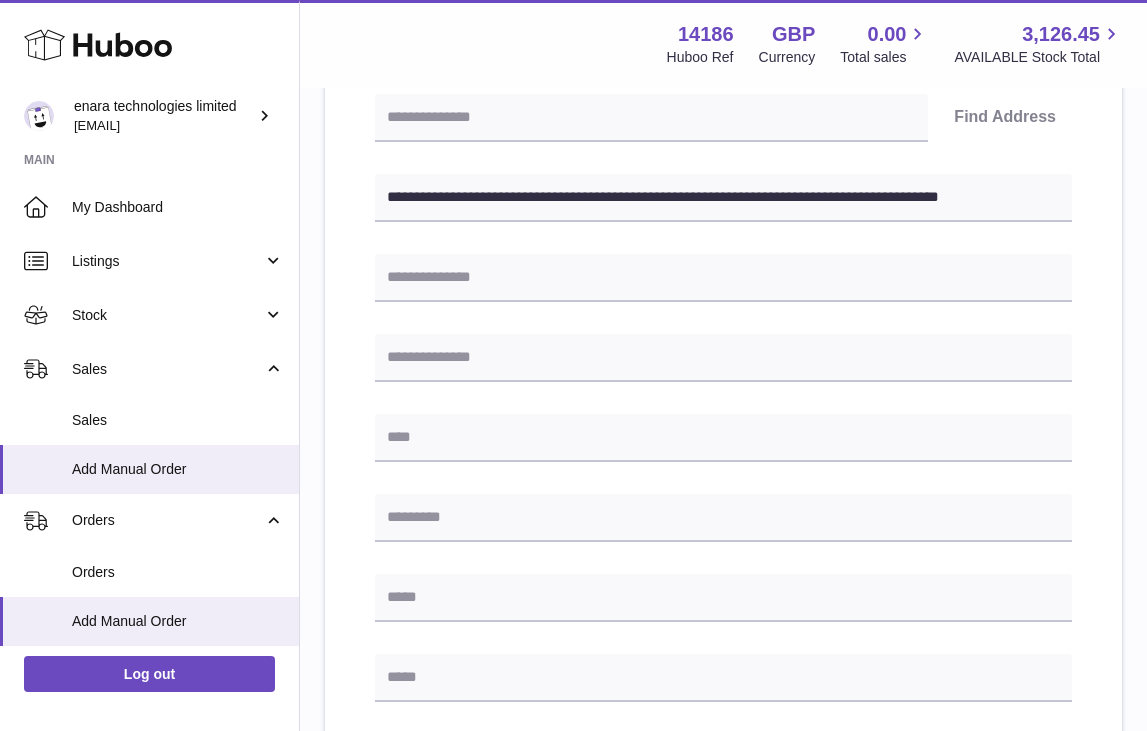 scroll, scrollTop: 442, scrollLeft: 0, axis: vertical 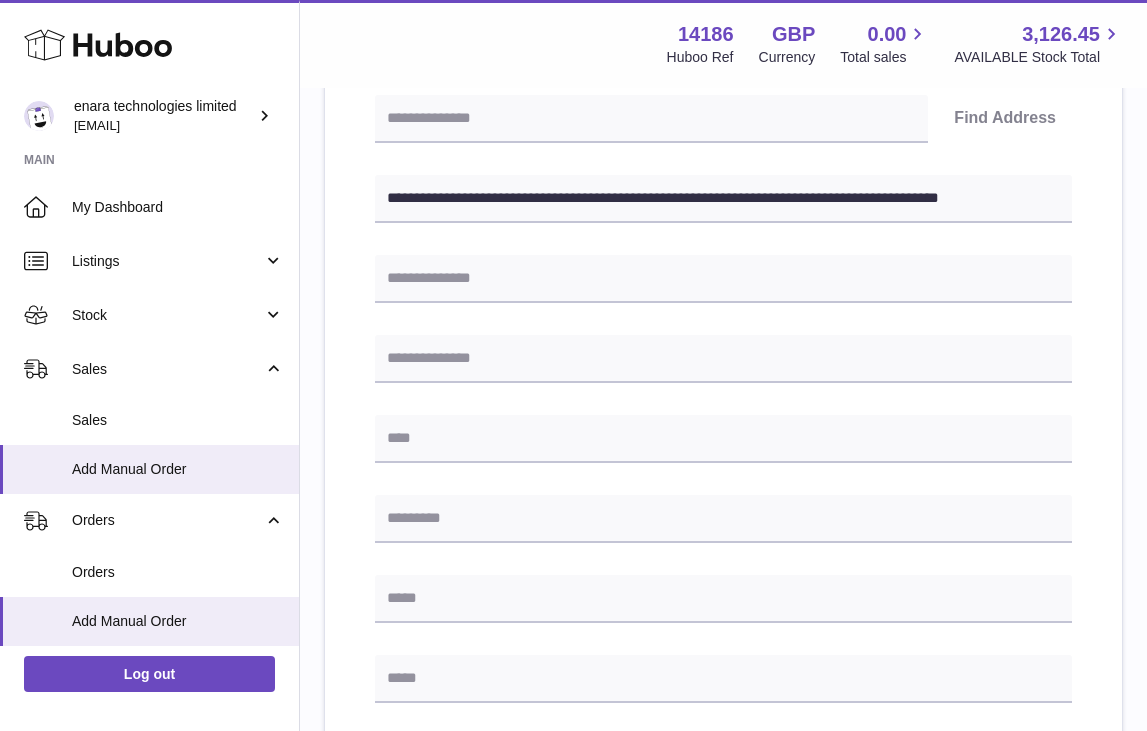 type on "**********" 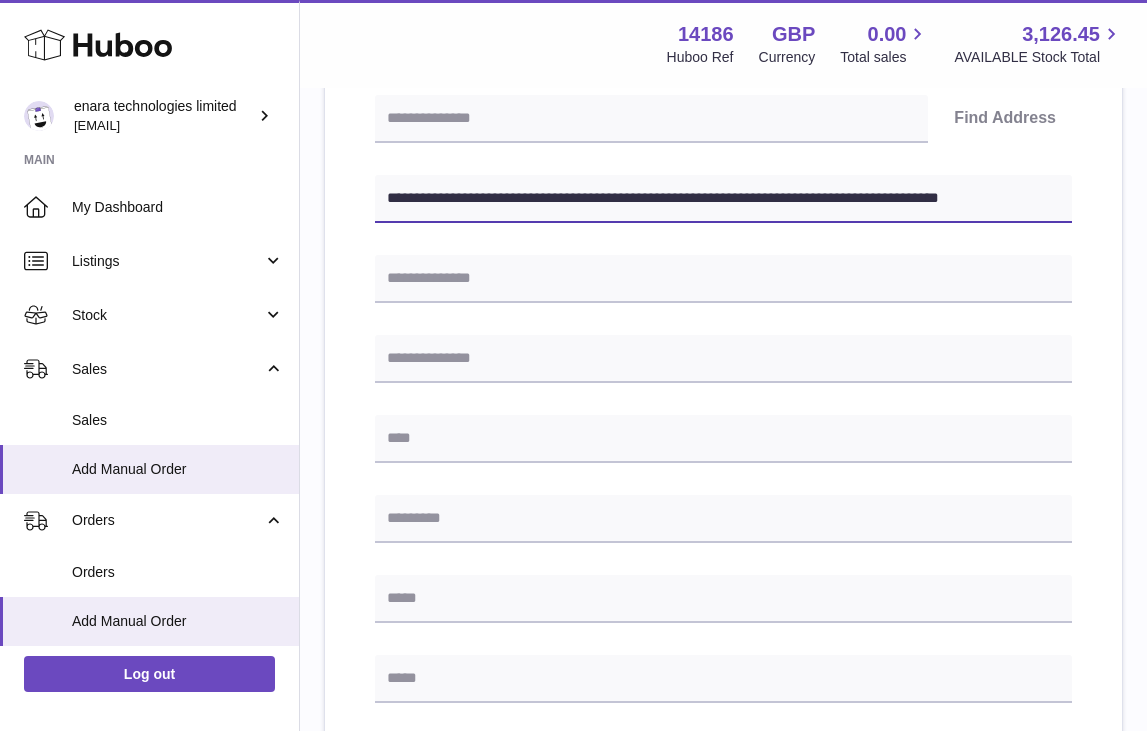 drag, startPoint x: 712, startPoint y: 196, endPoint x: 1244, endPoint y: 293, distance: 540.77075 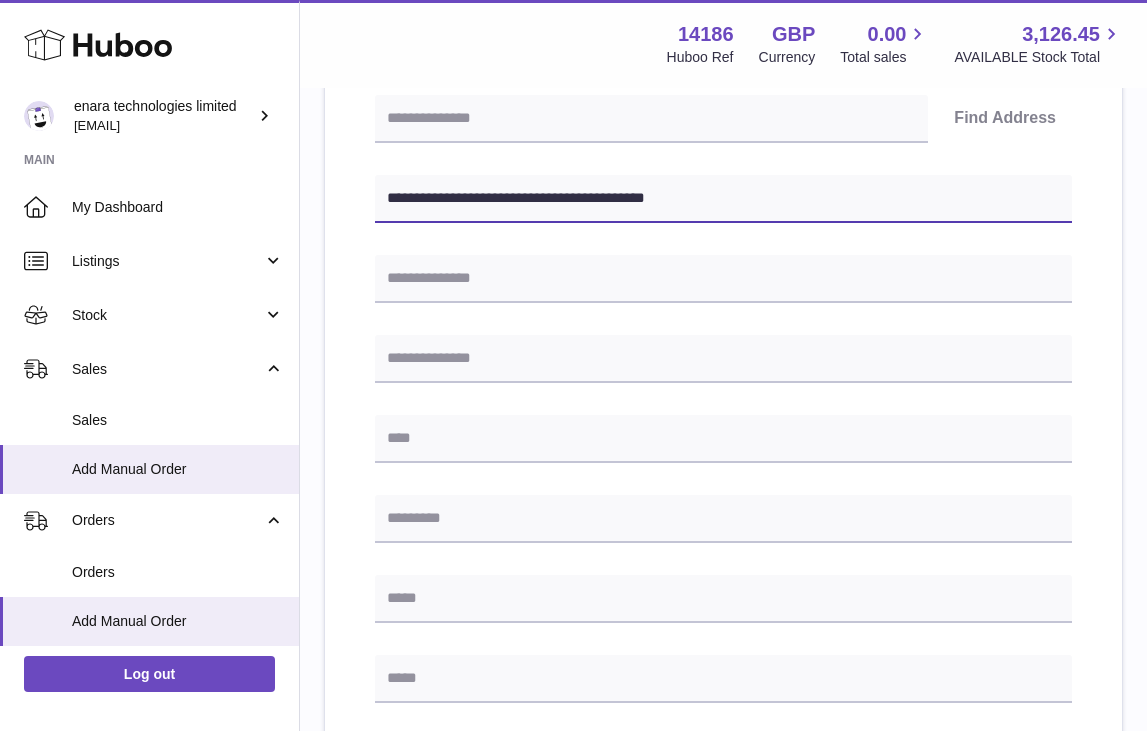 type on "**********" 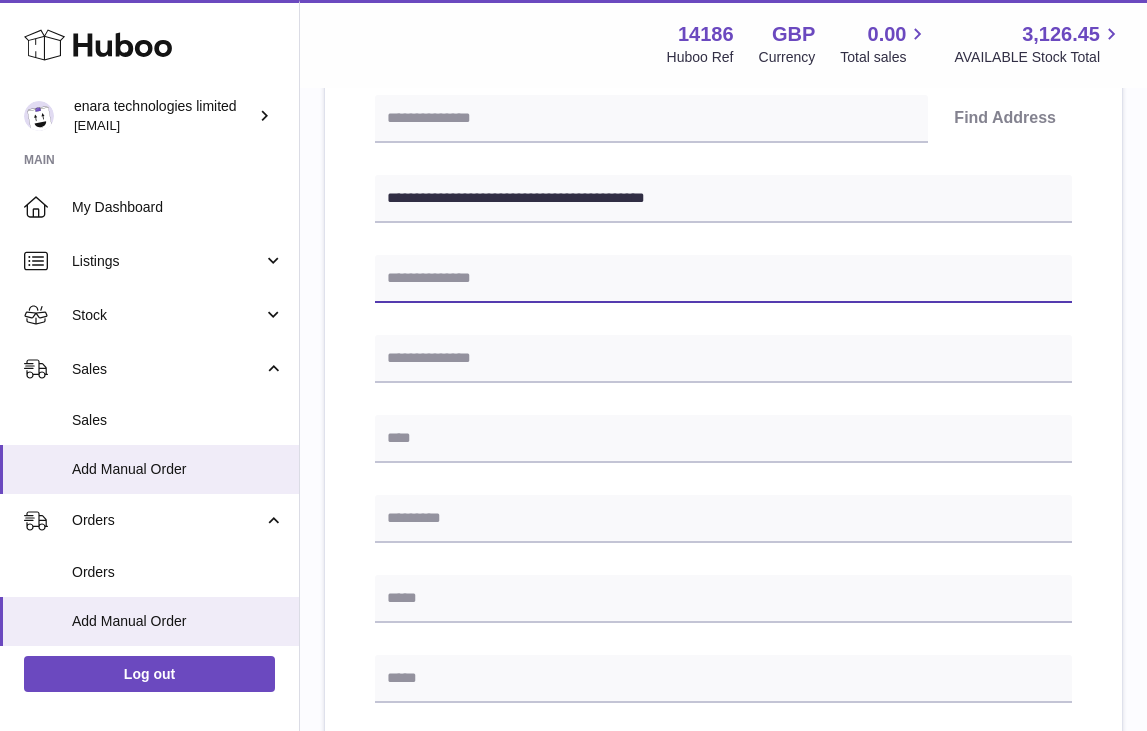 paste on "**********" 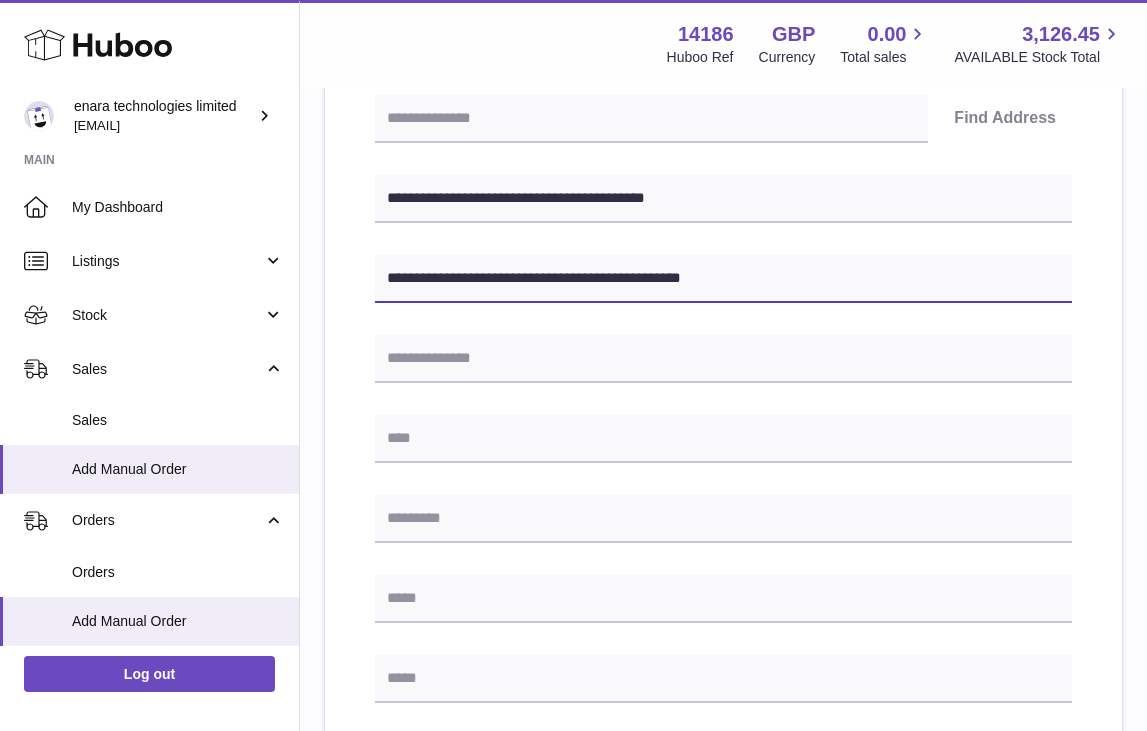 drag, startPoint x: 629, startPoint y: 275, endPoint x: 568, endPoint y: 279, distance: 61.13101 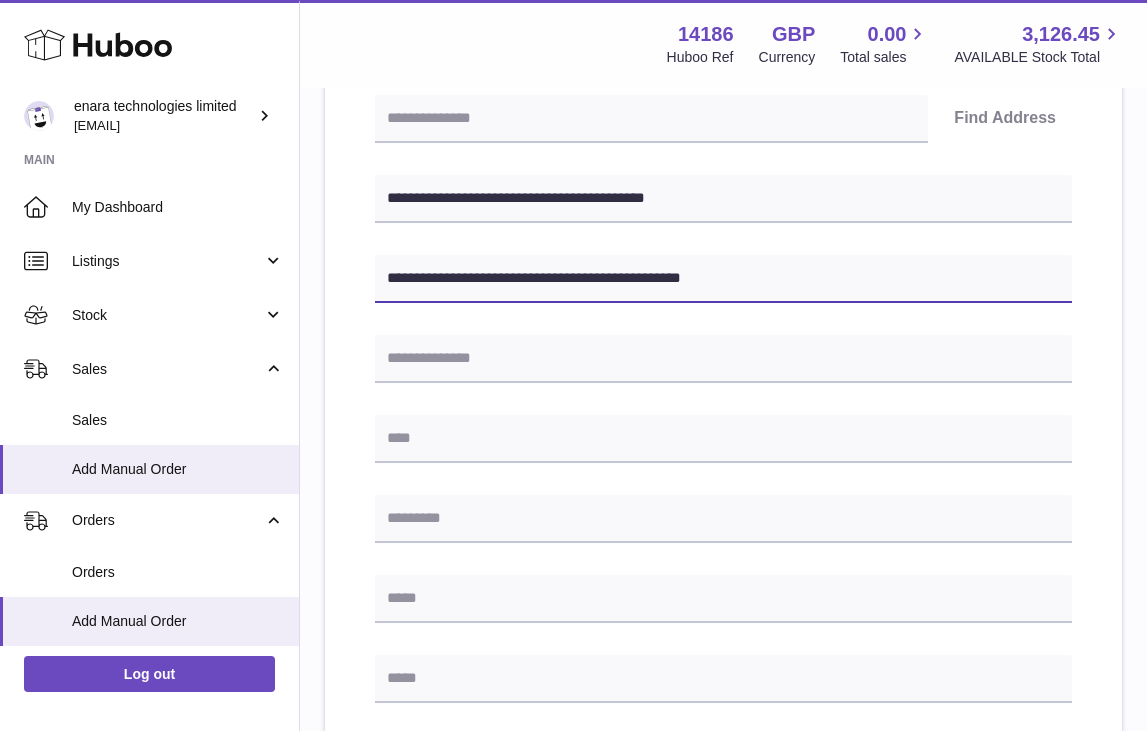 click on "**********" at bounding box center [723, 279] 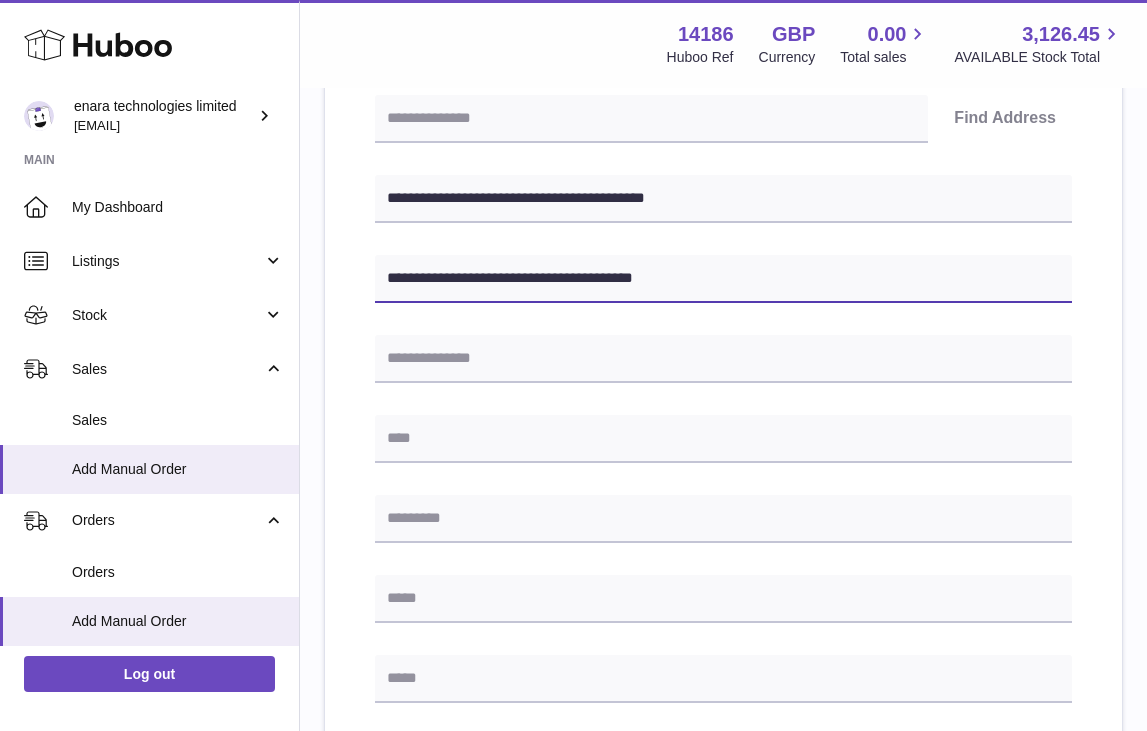 type on "**********" 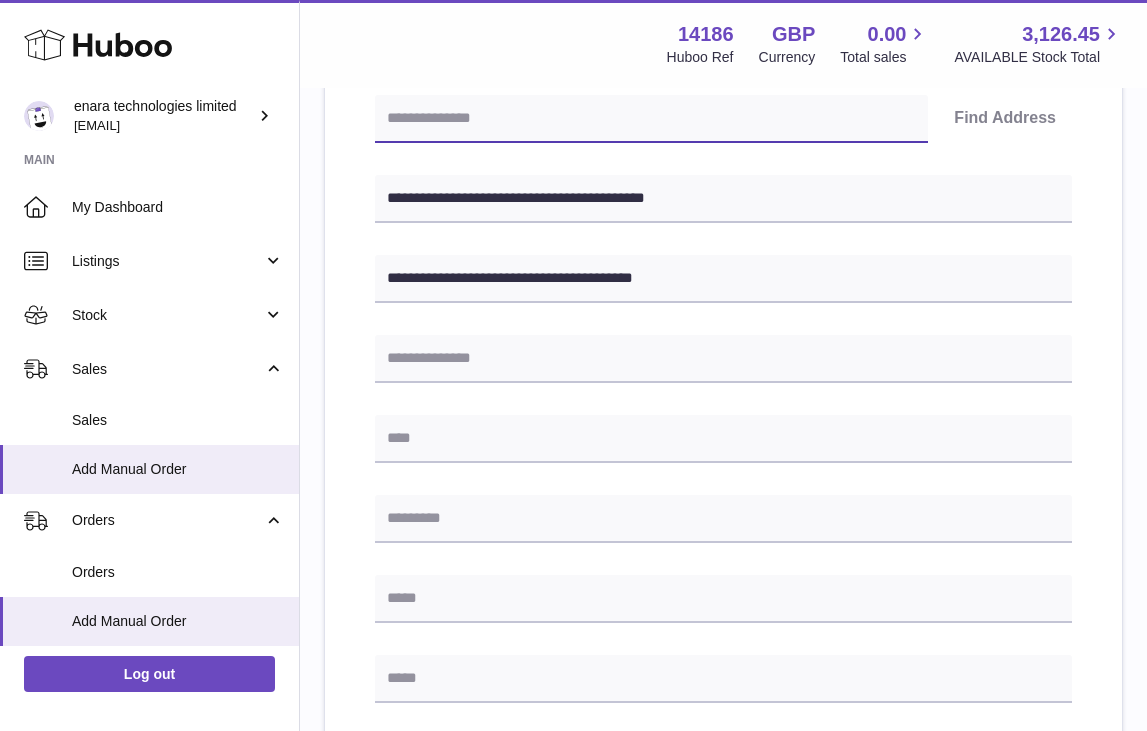 paste on "*******" 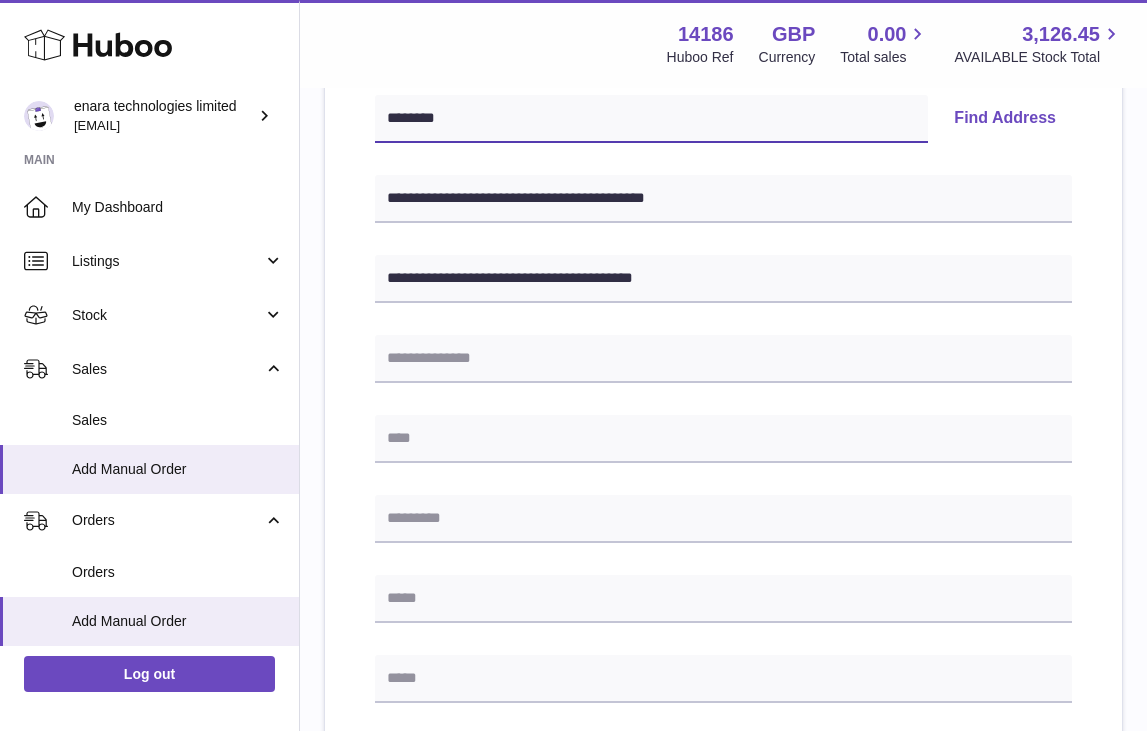 type on "*******" 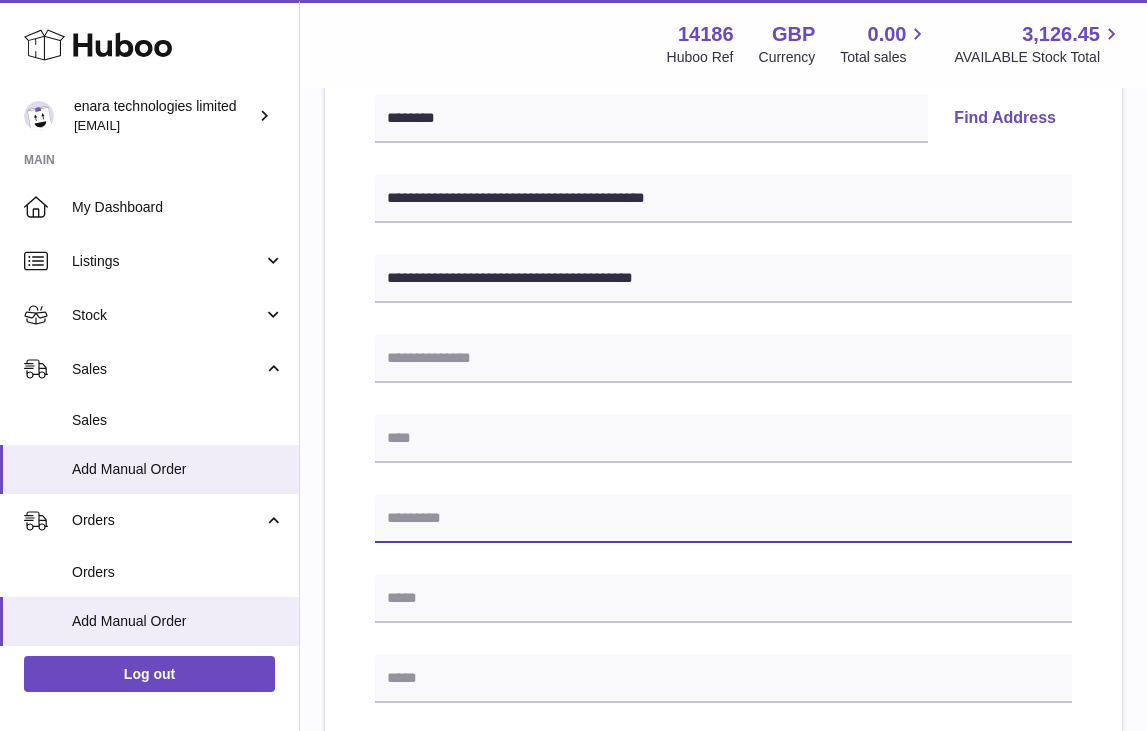 paste on "*******" 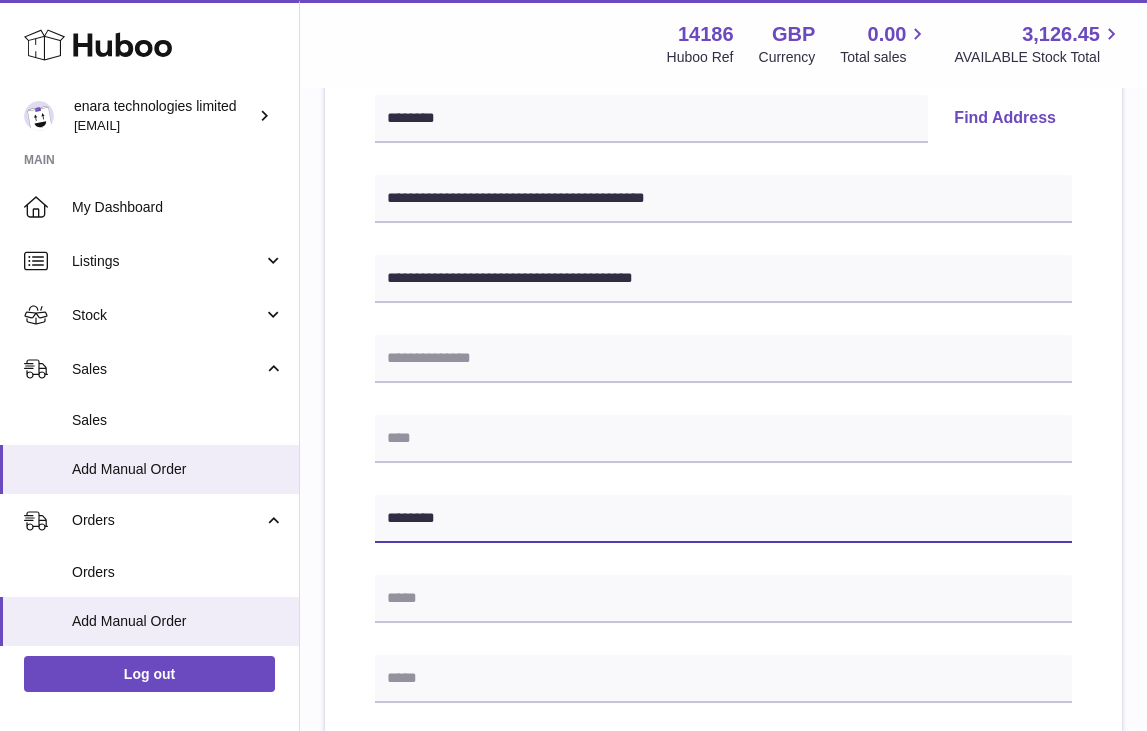 type on "*******" 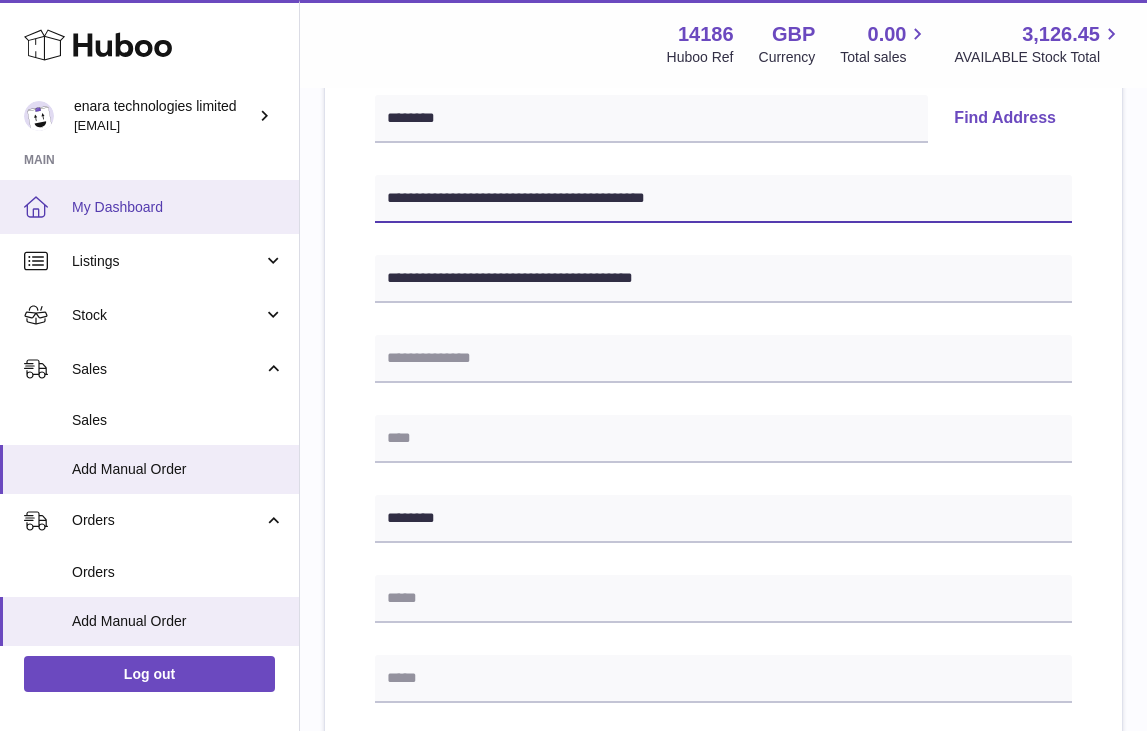 drag, startPoint x: 506, startPoint y: 197, endPoint x: 188, endPoint y: 207, distance: 318.1572 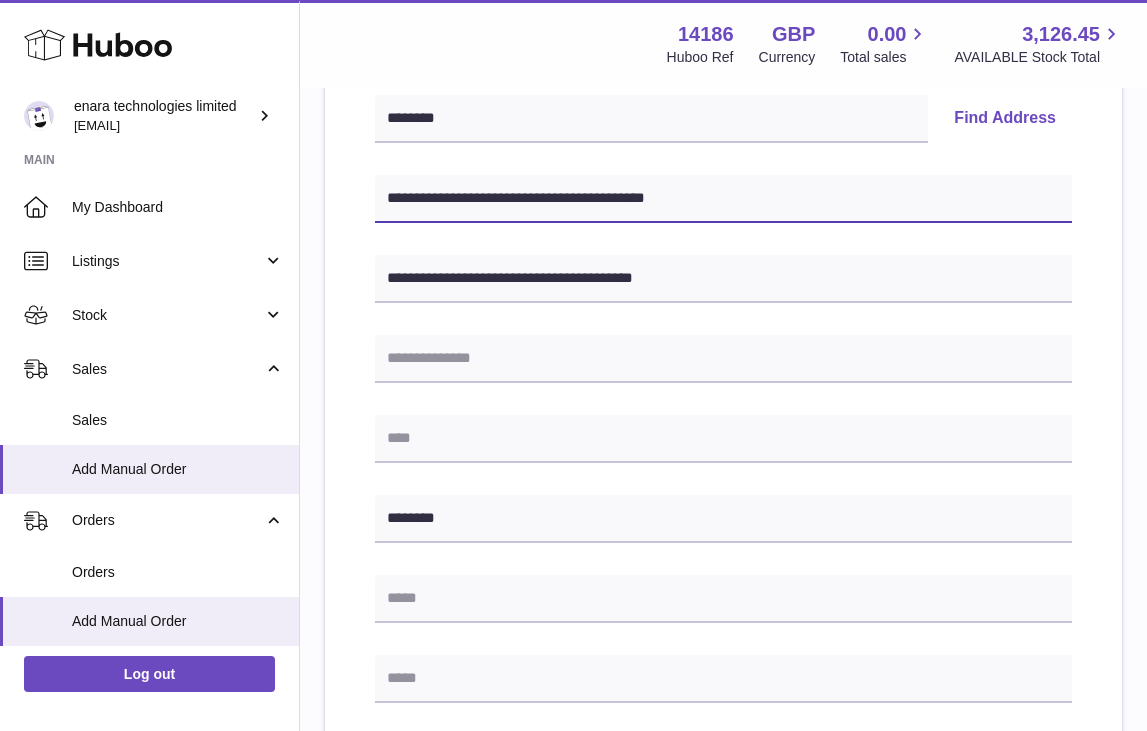 click on "**********" at bounding box center (723, 199) 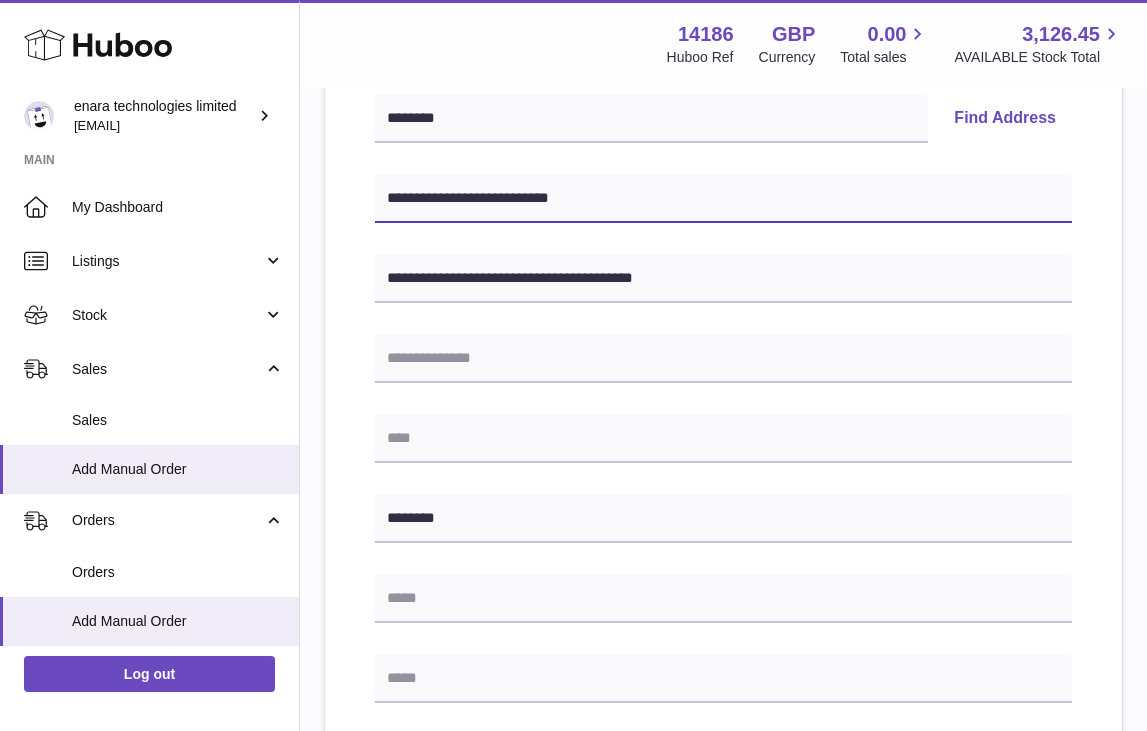 type on "**********" 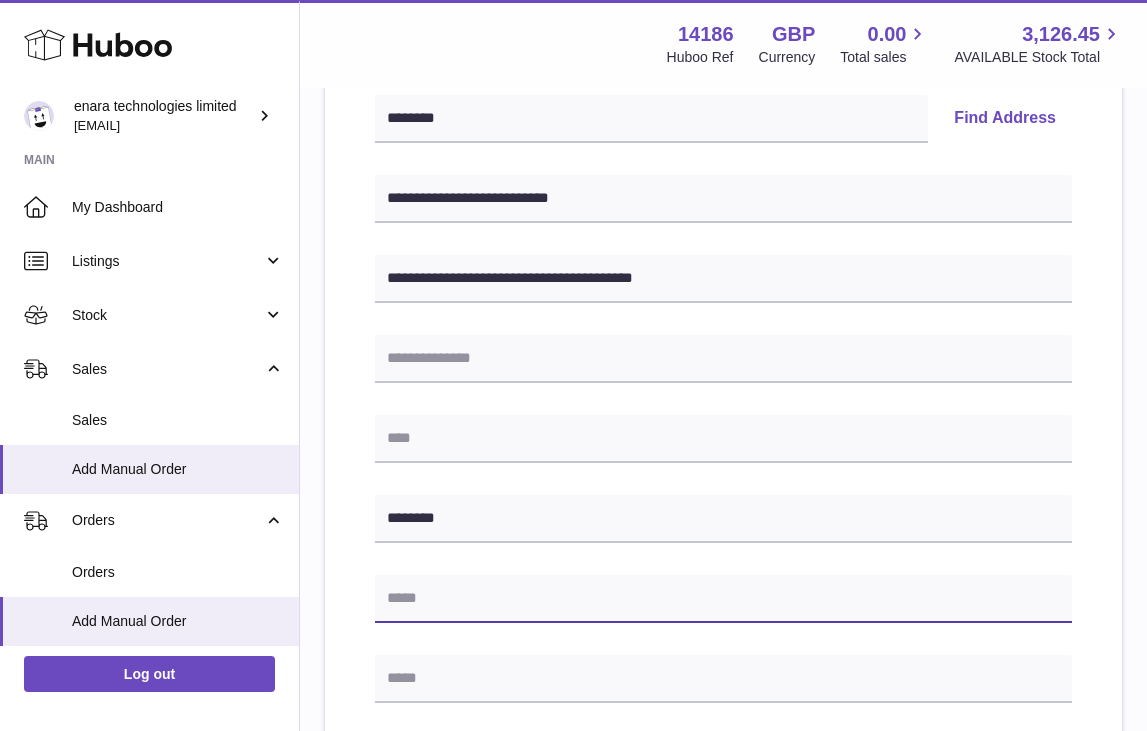 paste on "**********" 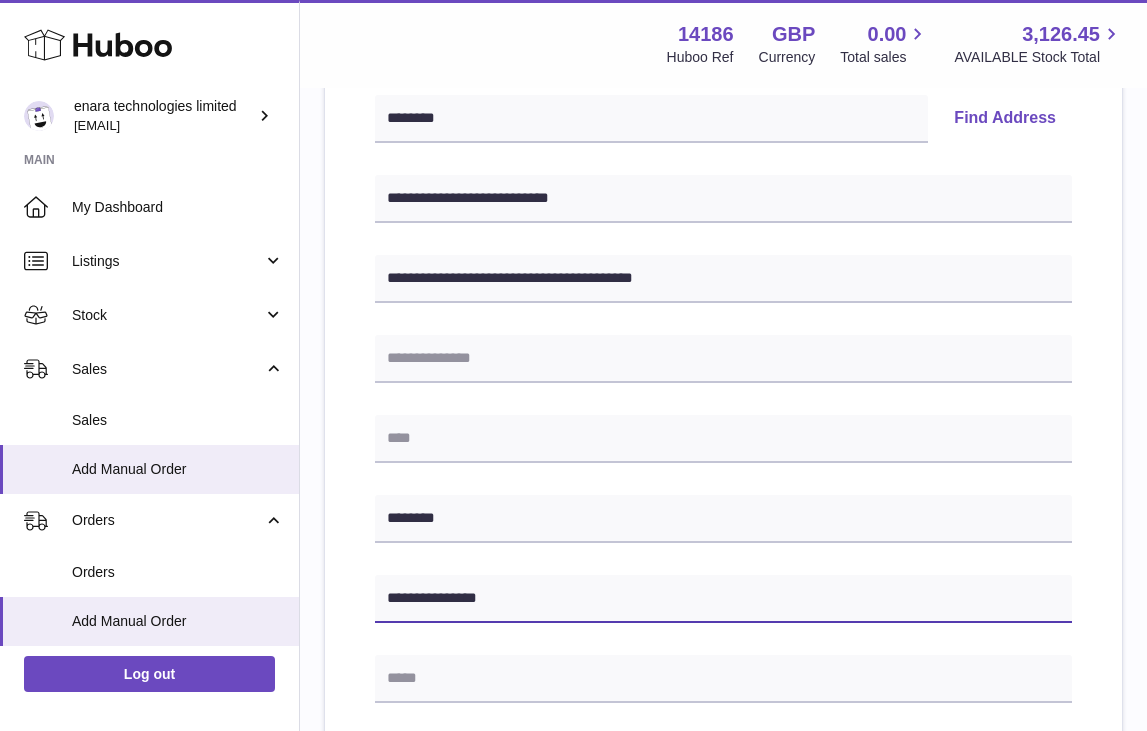 type on "**********" 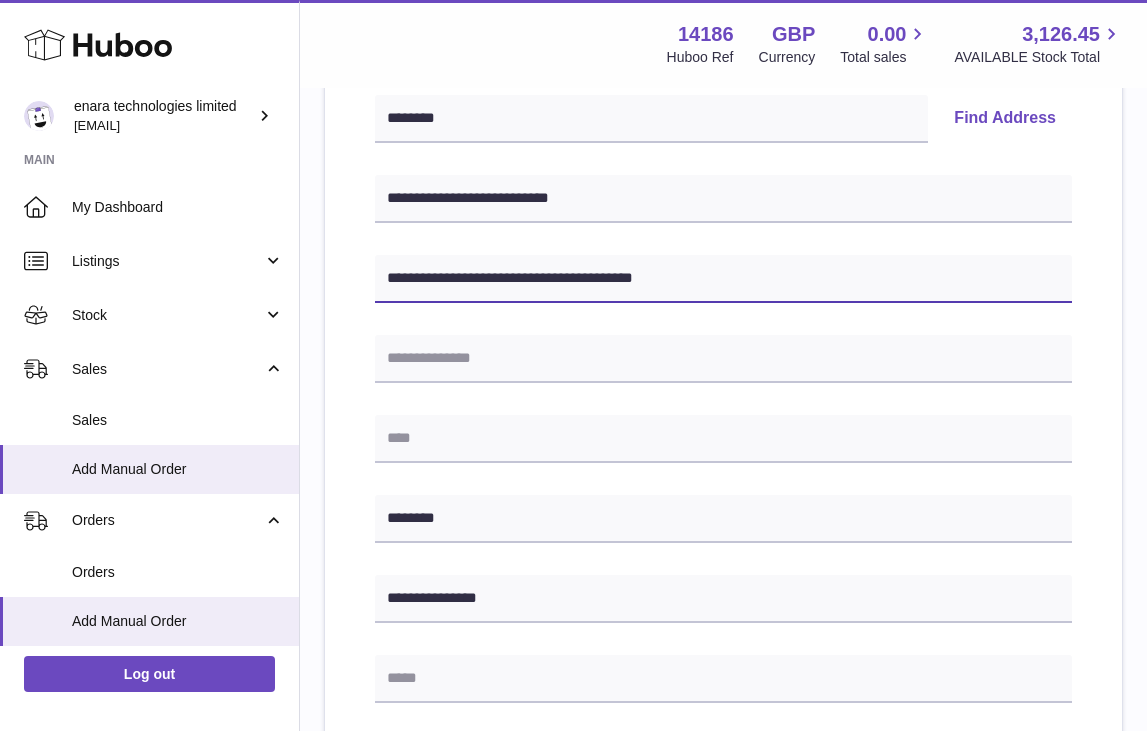 drag, startPoint x: 483, startPoint y: 273, endPoint x: 868, endPoint y: 283, distance: 385.12985 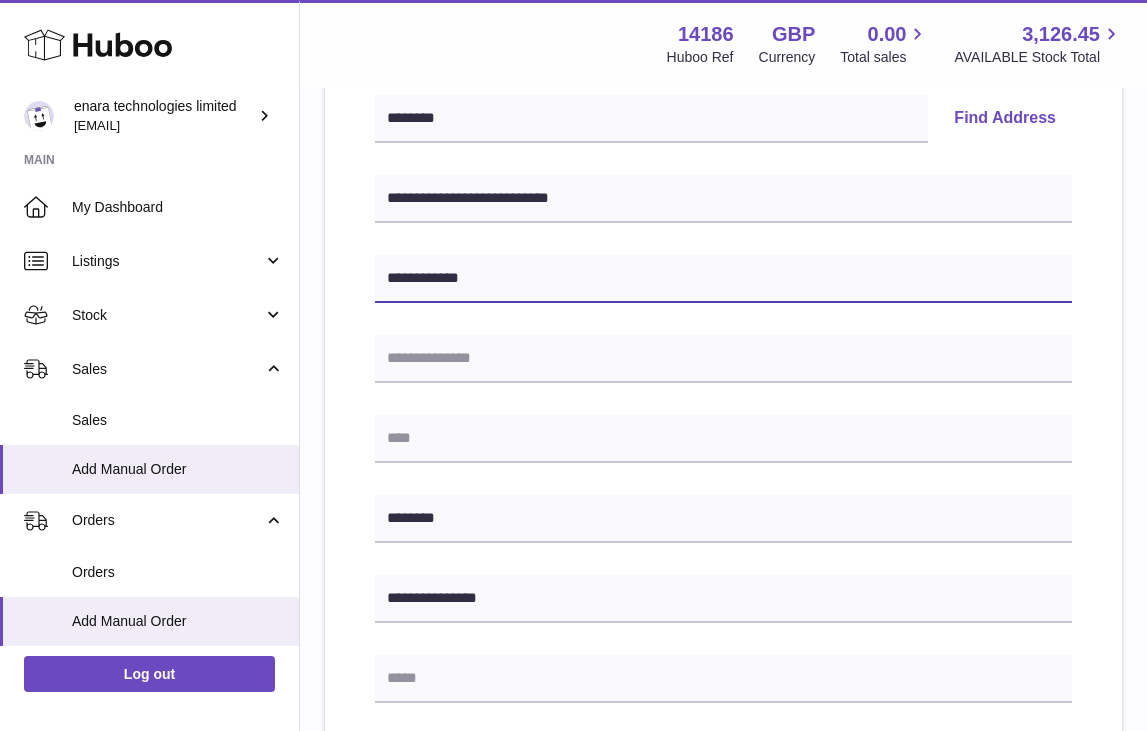 type on "**********" 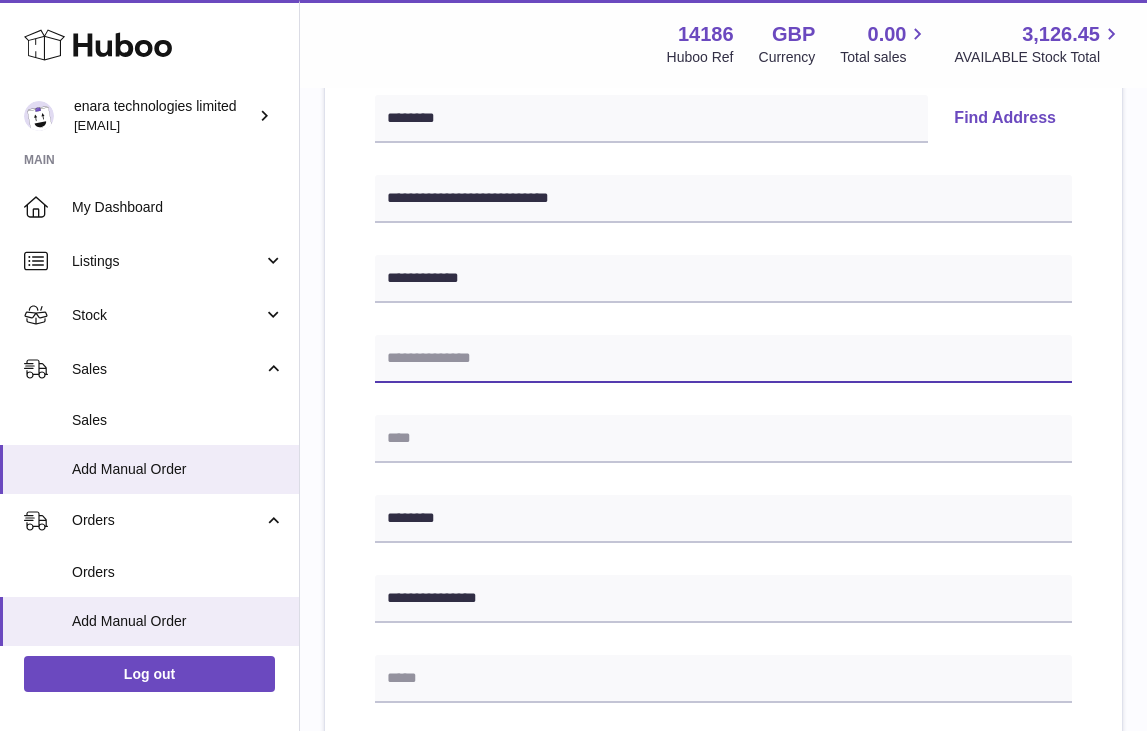 paste on "**********" 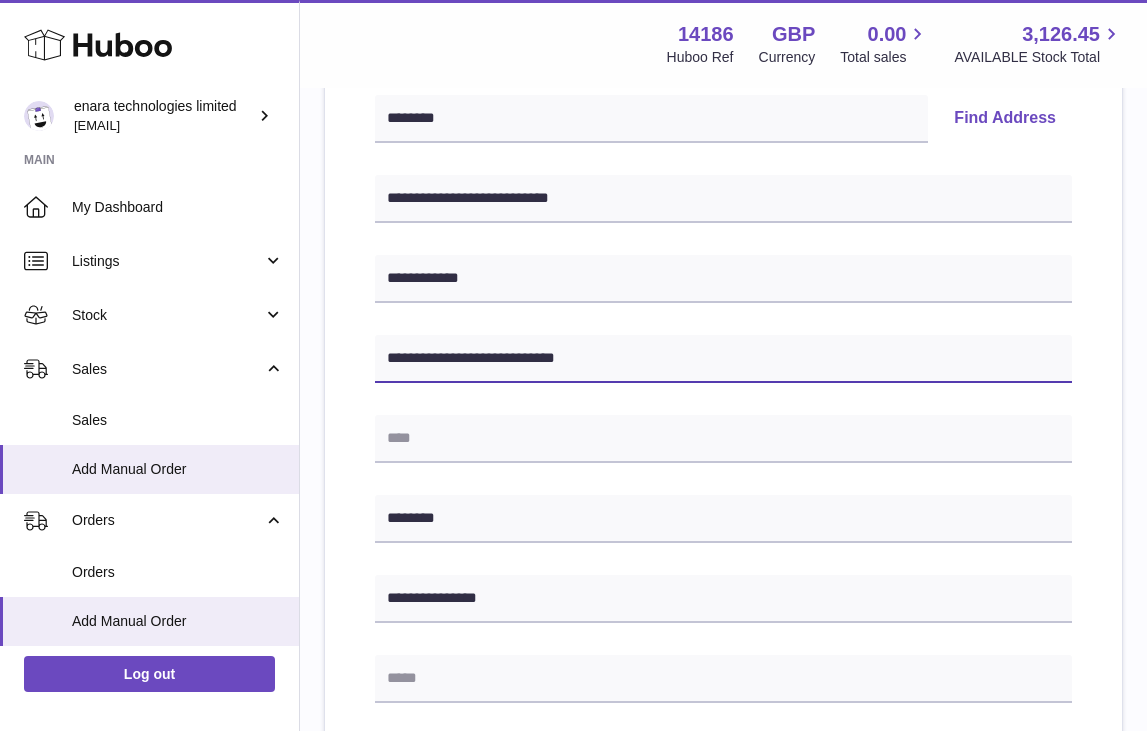 type on "**********" 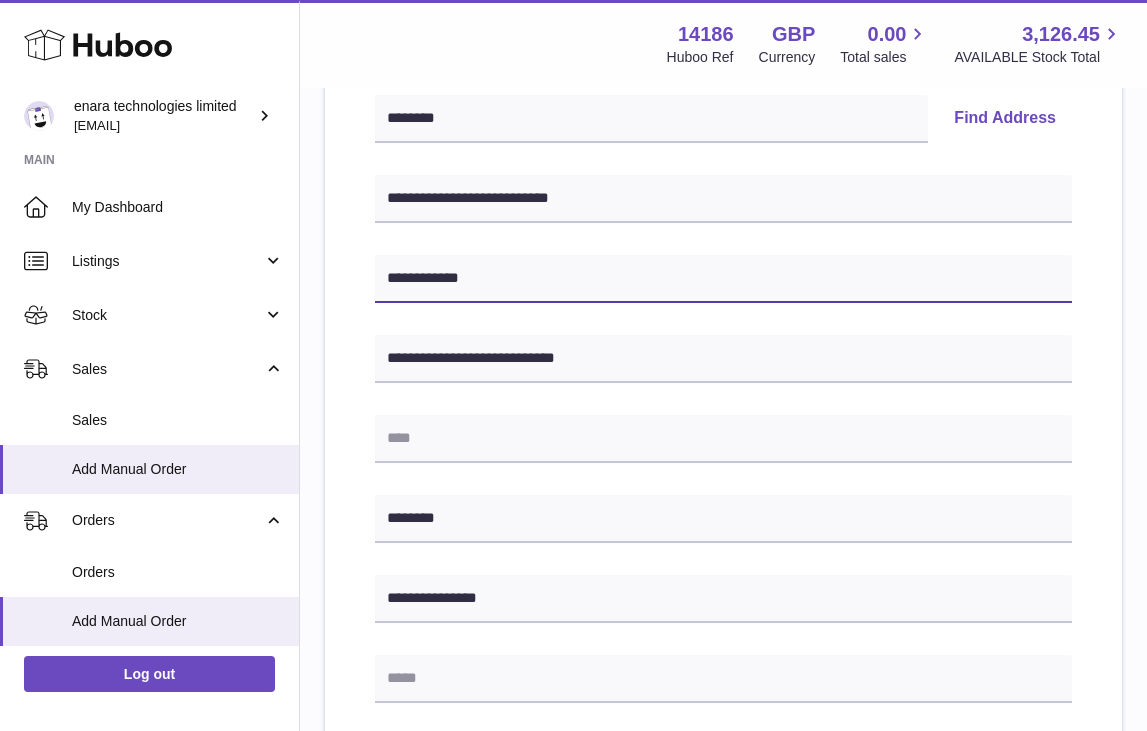 click on "**********" at bounding box center (723, 279) 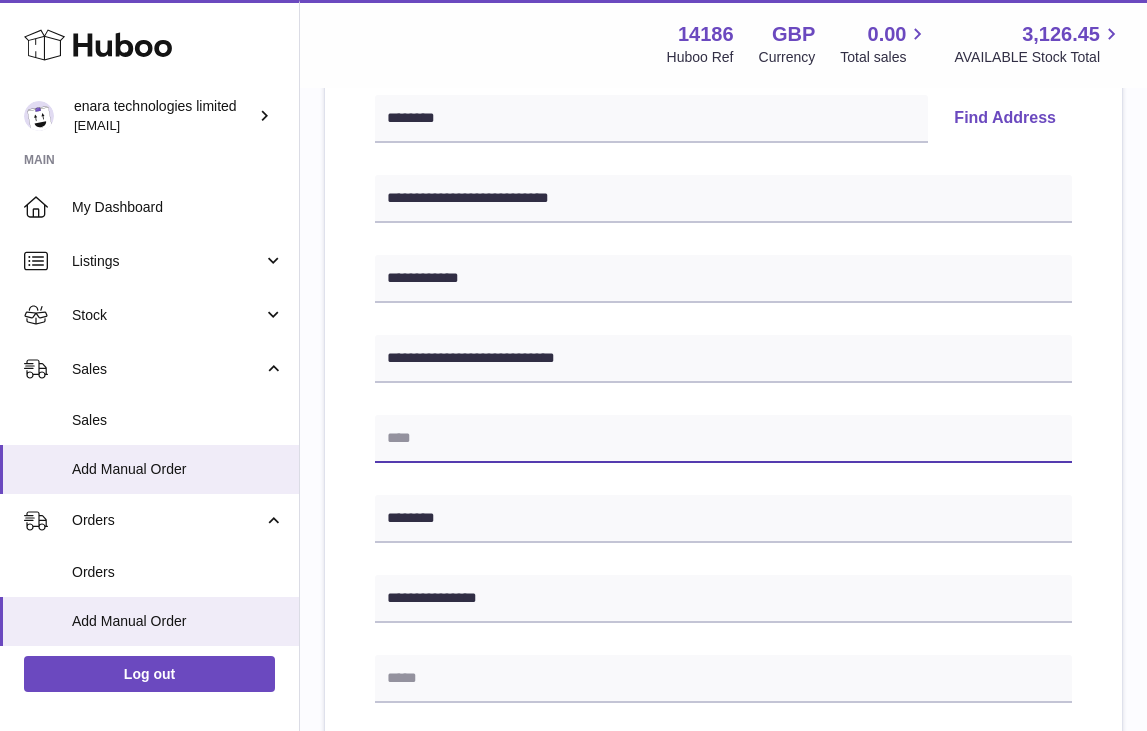 click at bounding box center (723, 439) 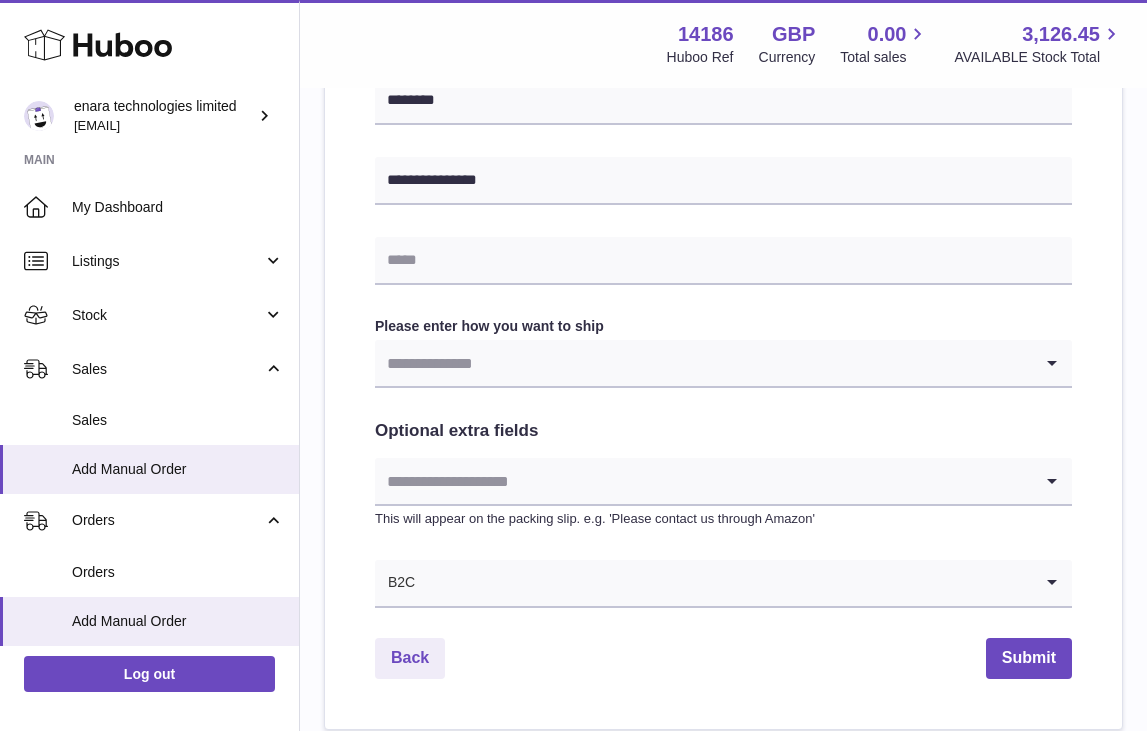scroll, scrollTop: 867, scrollLeft: 0, axis: vertical 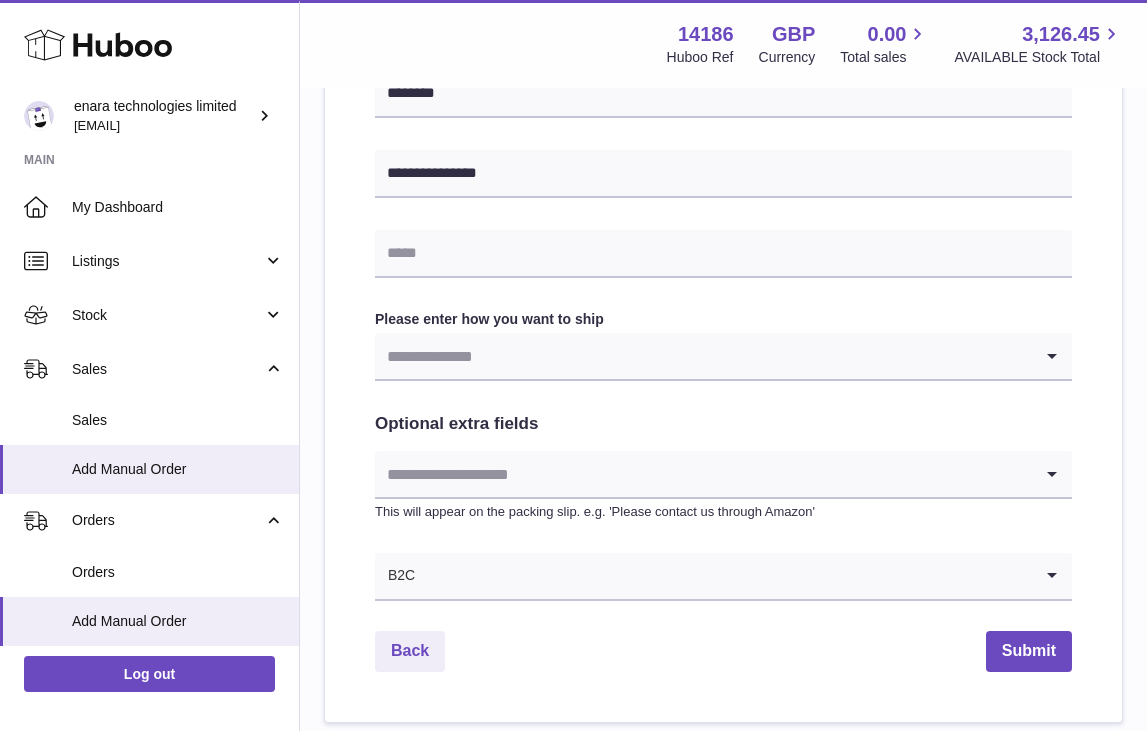 type on "**********" 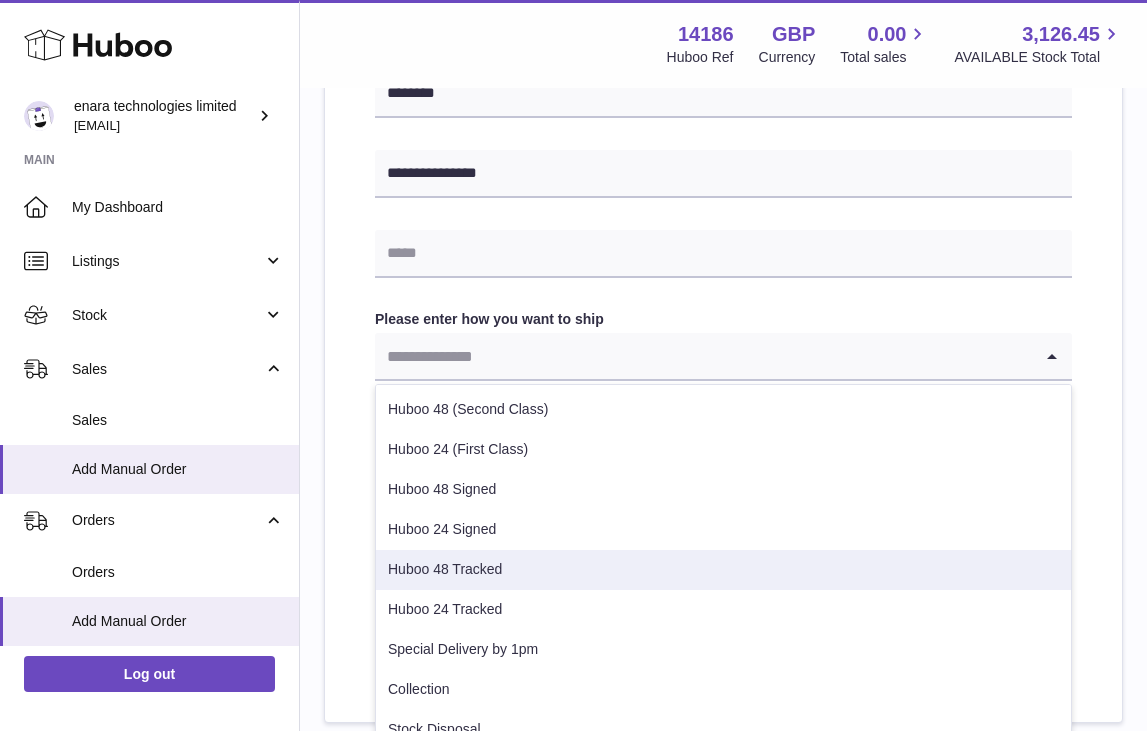 click on "Huboo 48 Tracked" at bounding box center (723, 570) 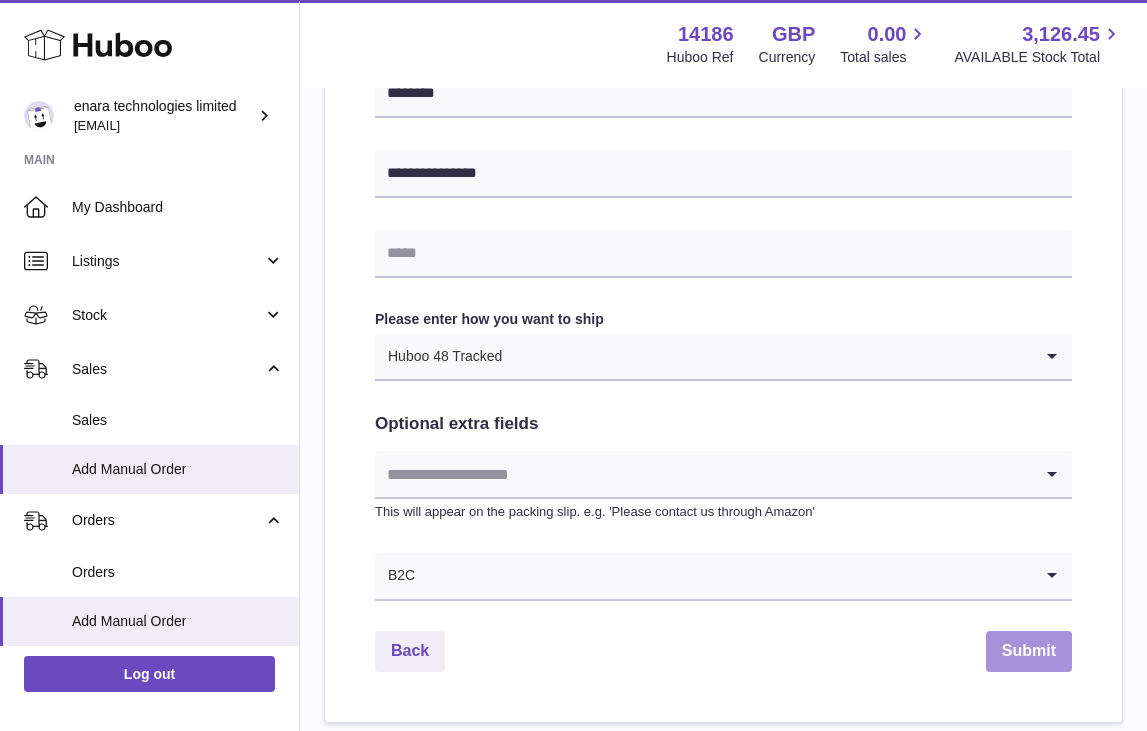 click on "Submit" at bounding box center [1029, 651] 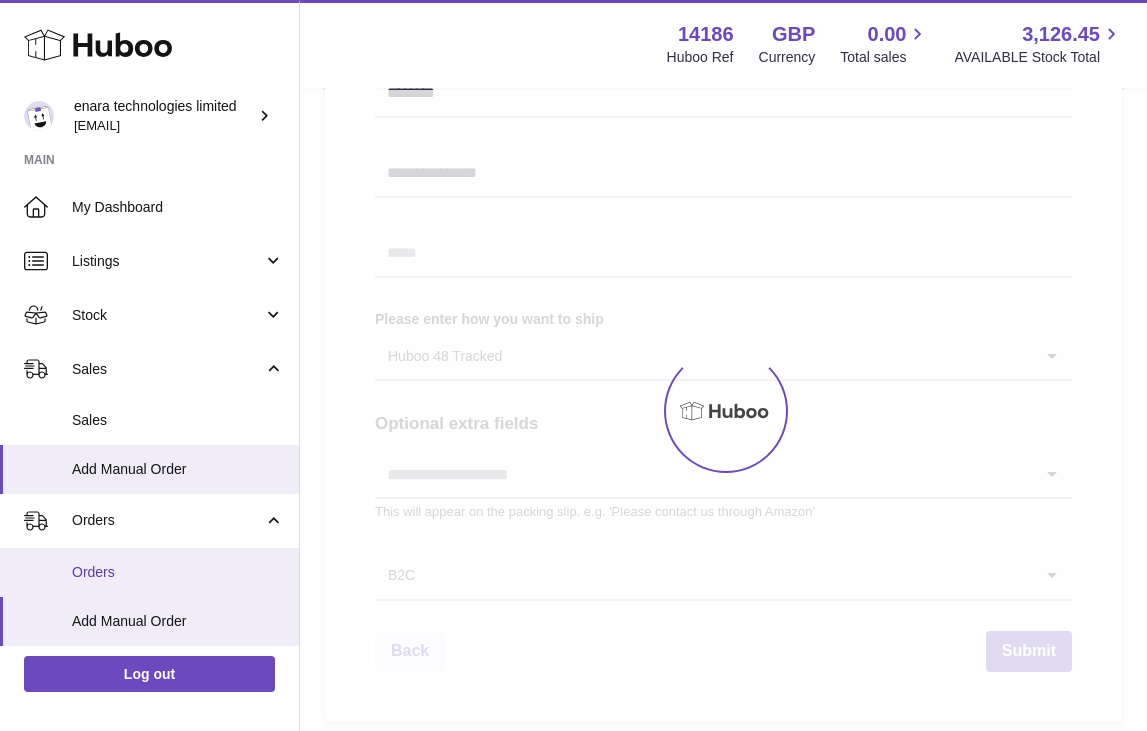 scroll, scrollTop: 0, scrollLeft: 0, axis: both 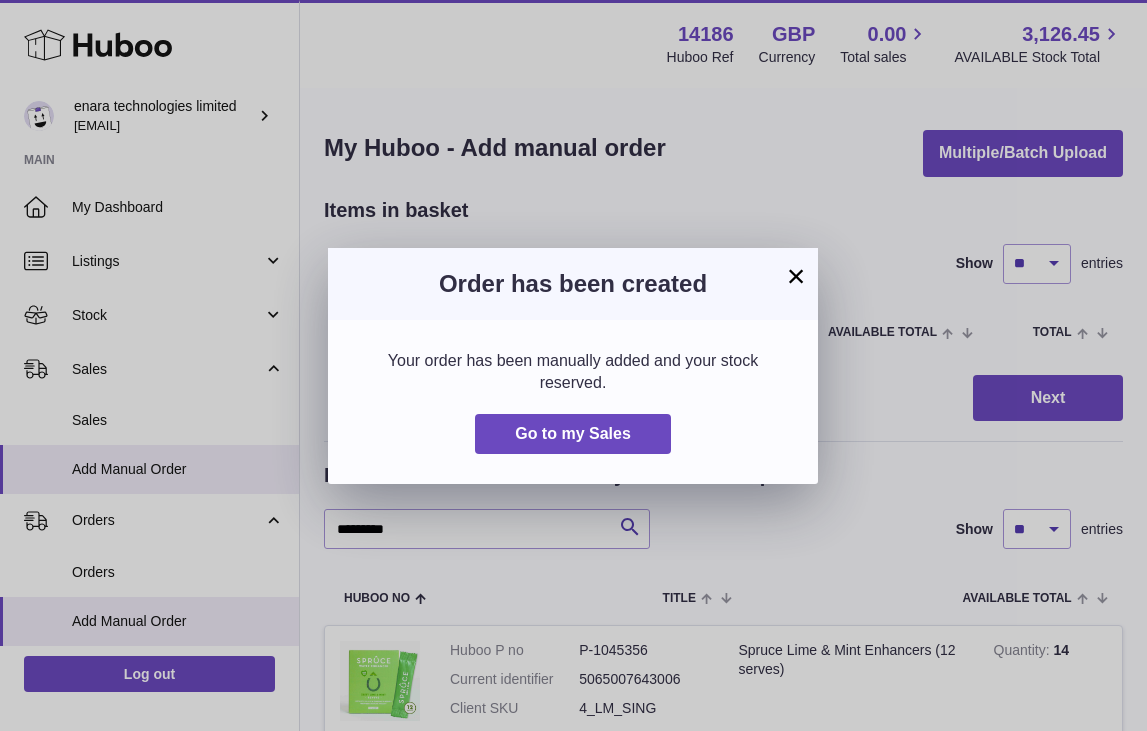 click on "×" at bounding box center [796, 276] 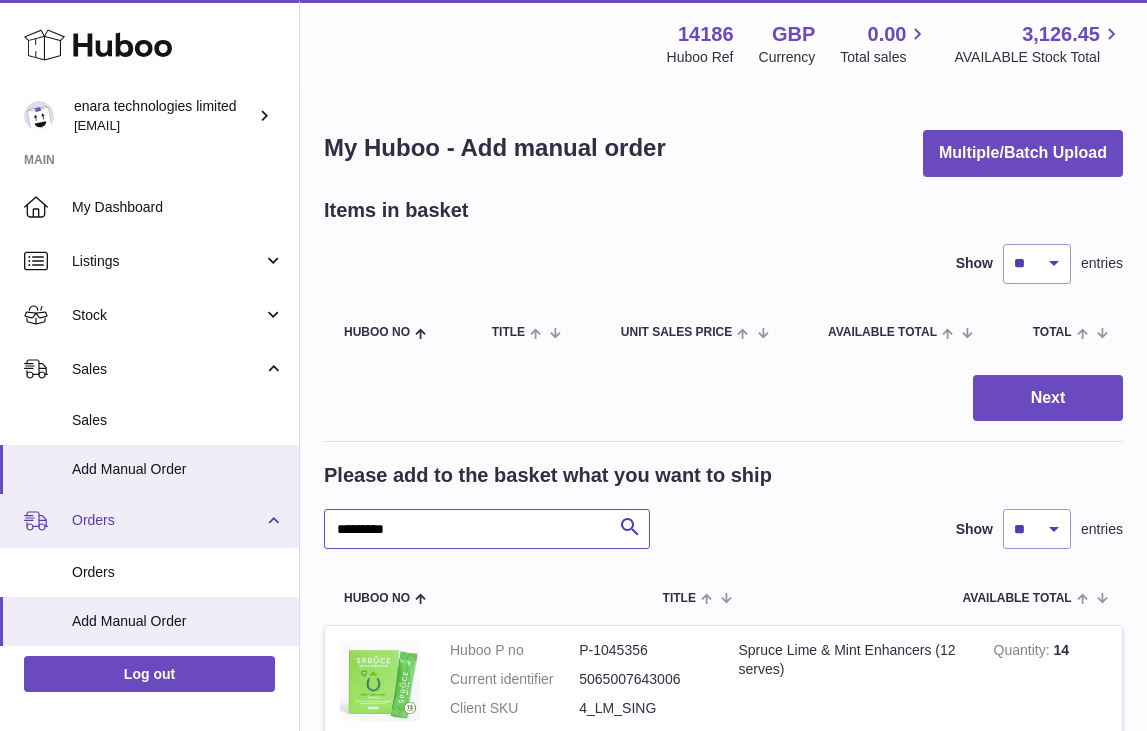 drag, startPoint x: 459, startPoint y: 527, endPoint x: 140, endPoint y: 510, distance: 319.45267 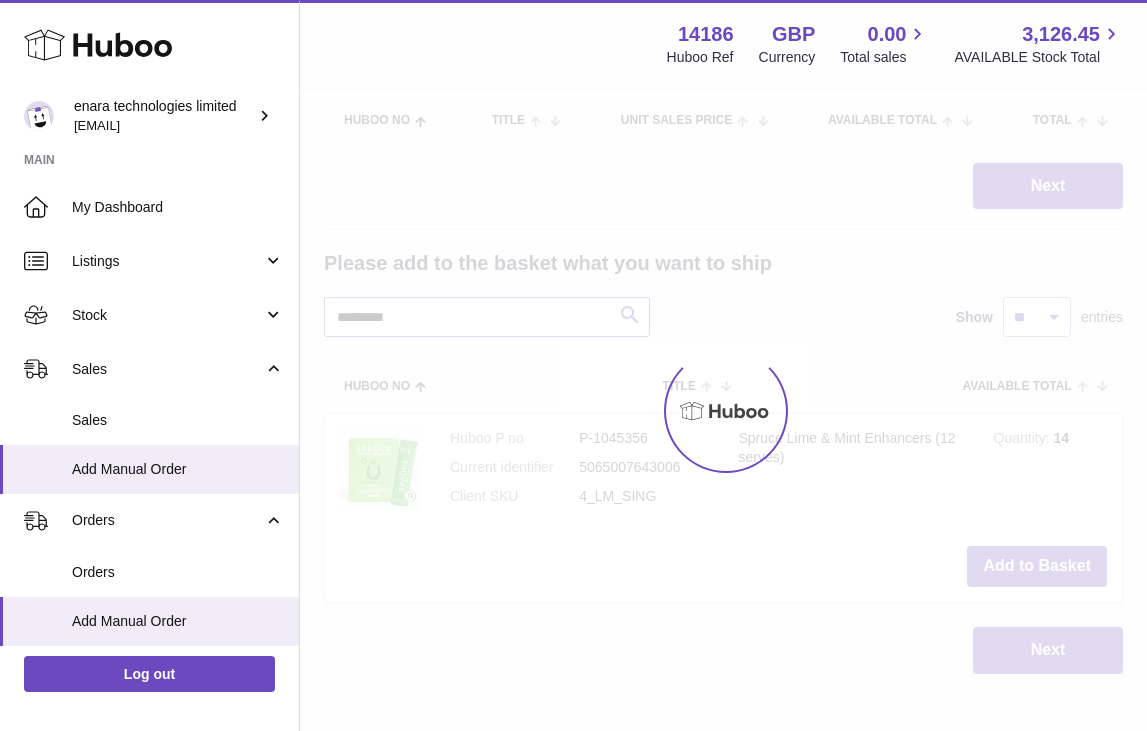 scroll, scrollTop: 303, scrollLeft: 0, axis: vertical 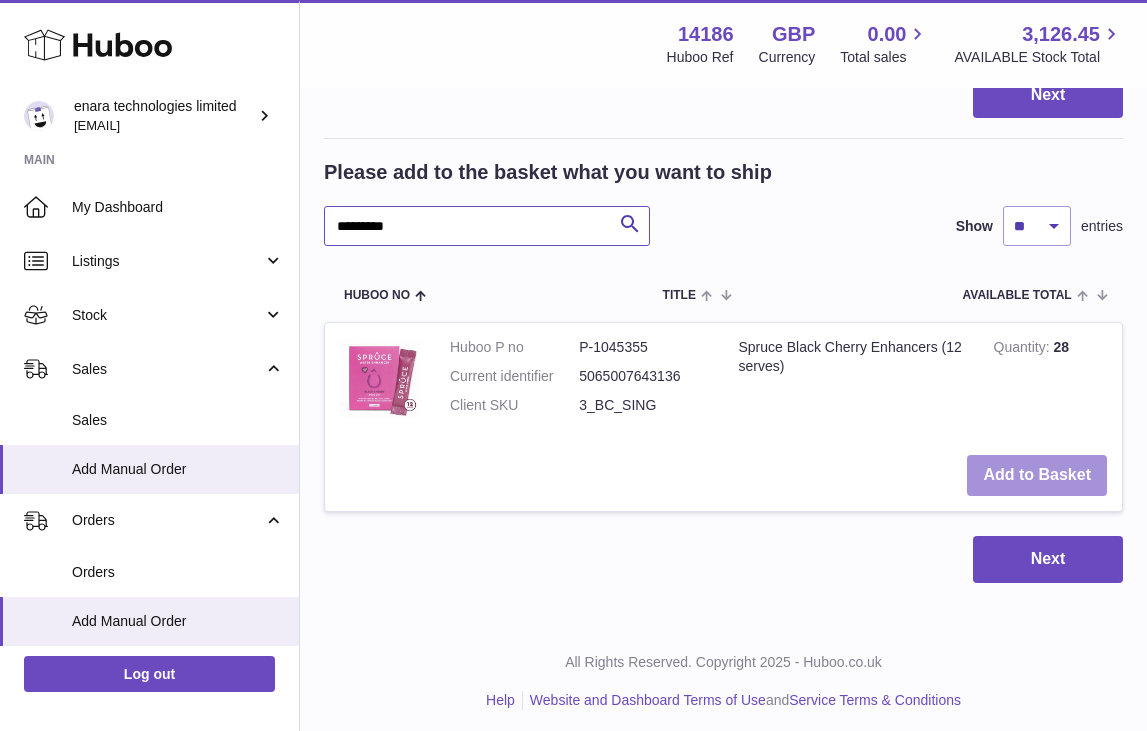 type on "*********" 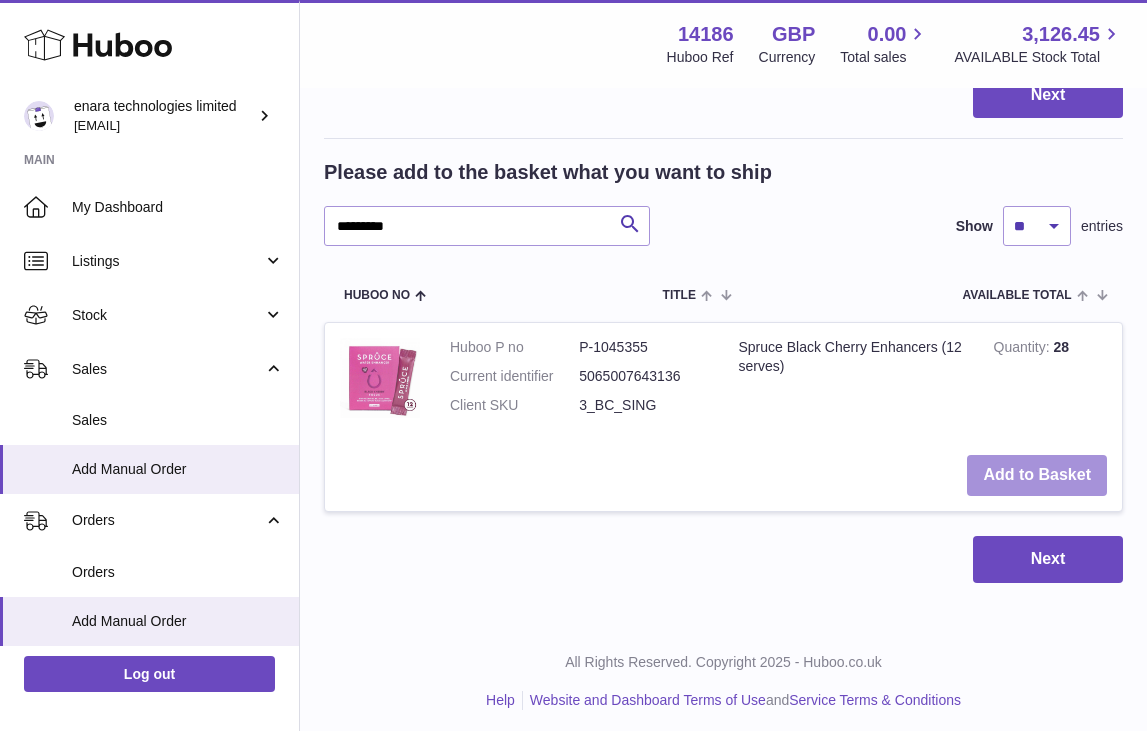 click on "Add to Basket" at bounding box center (1037, 475) 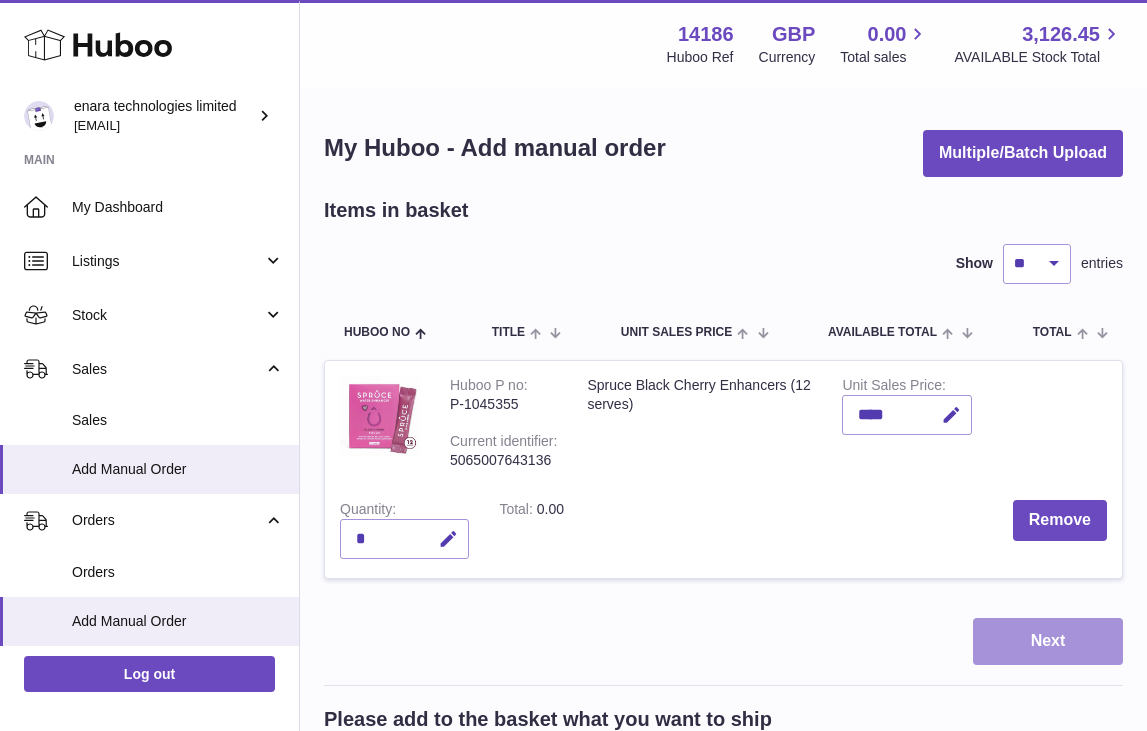 scroll, scrollTop: 0, scrollLeft: 0, axis: both 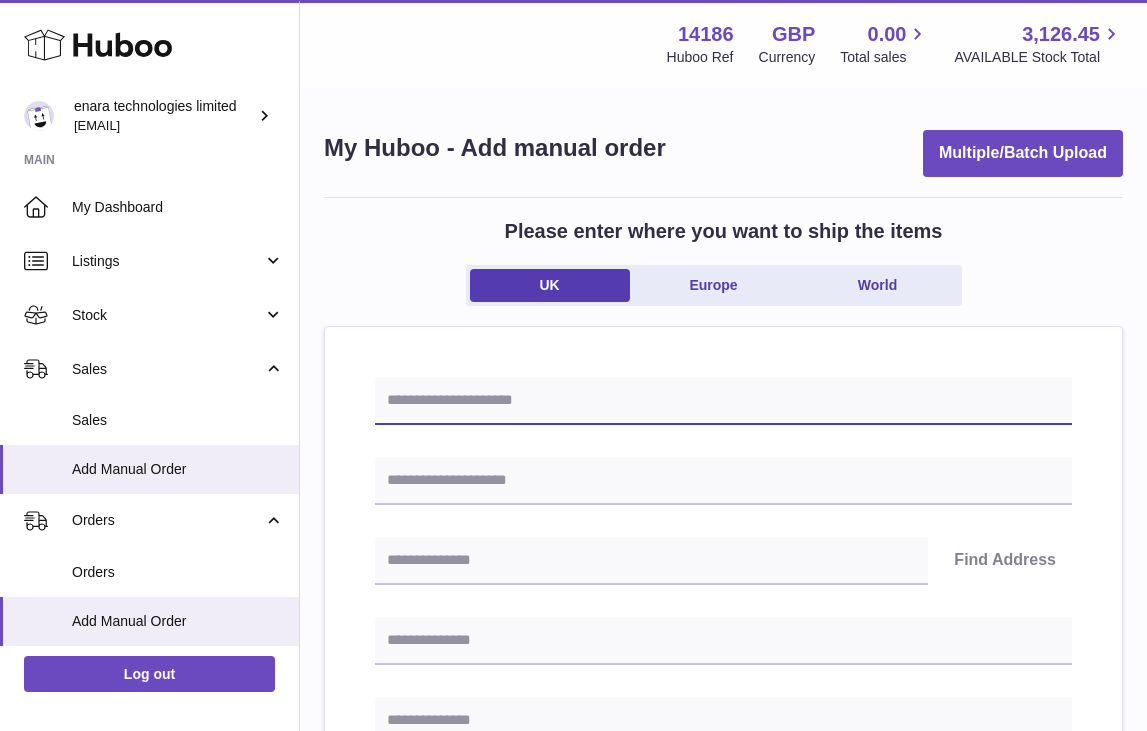 click at bounding box center (723, 401) 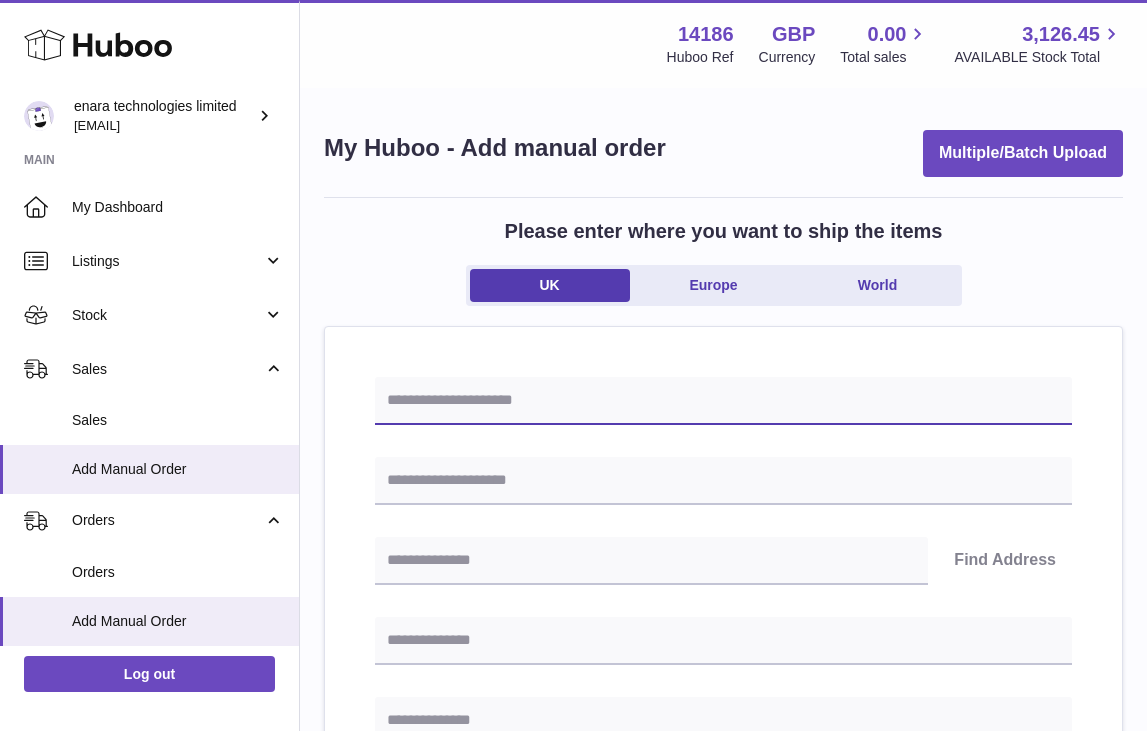 paste on "**********" 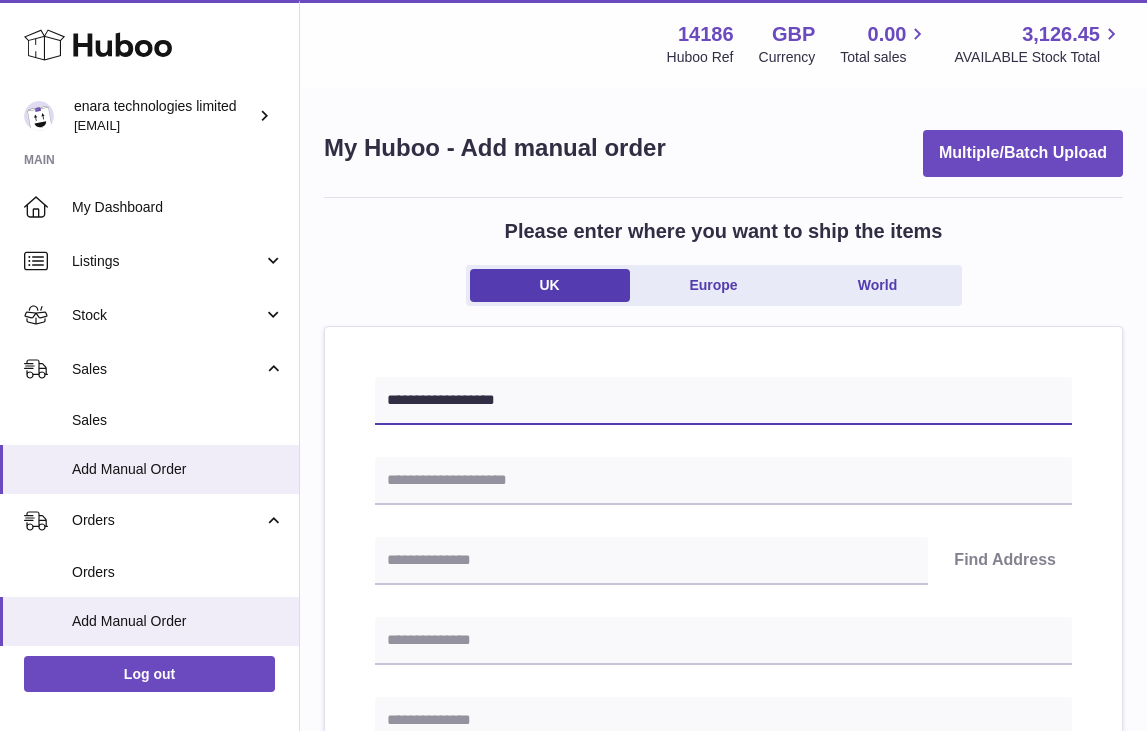 type on "**********" 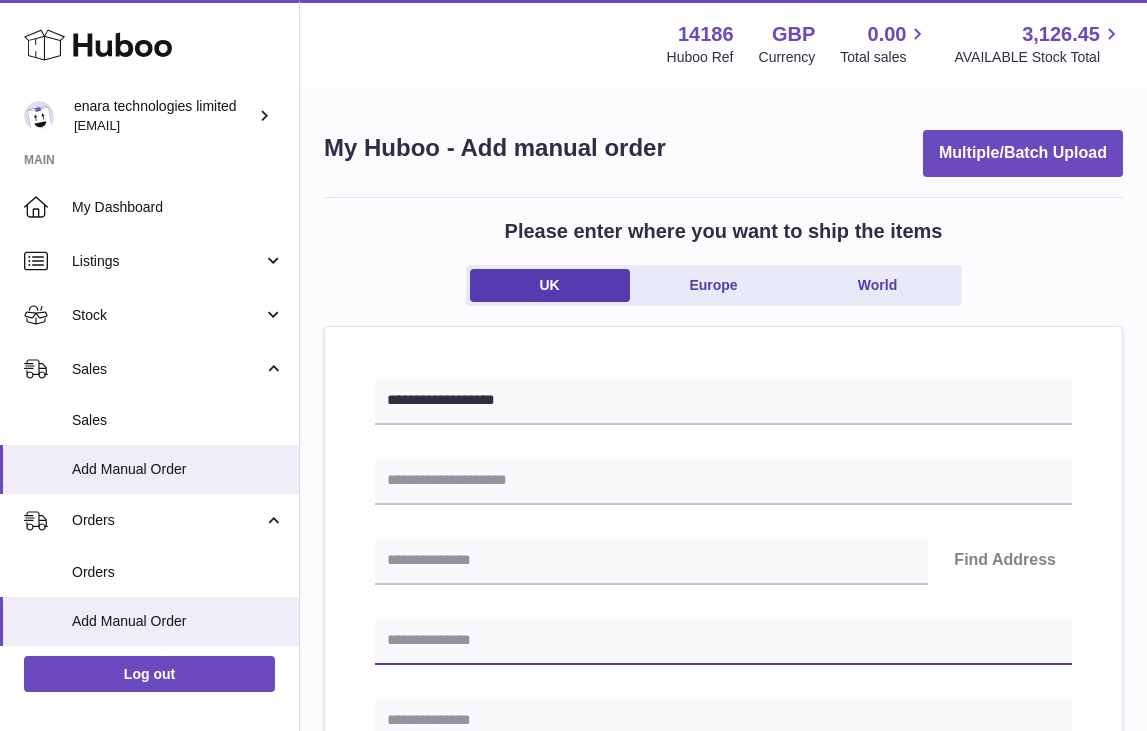 paste on "**********" 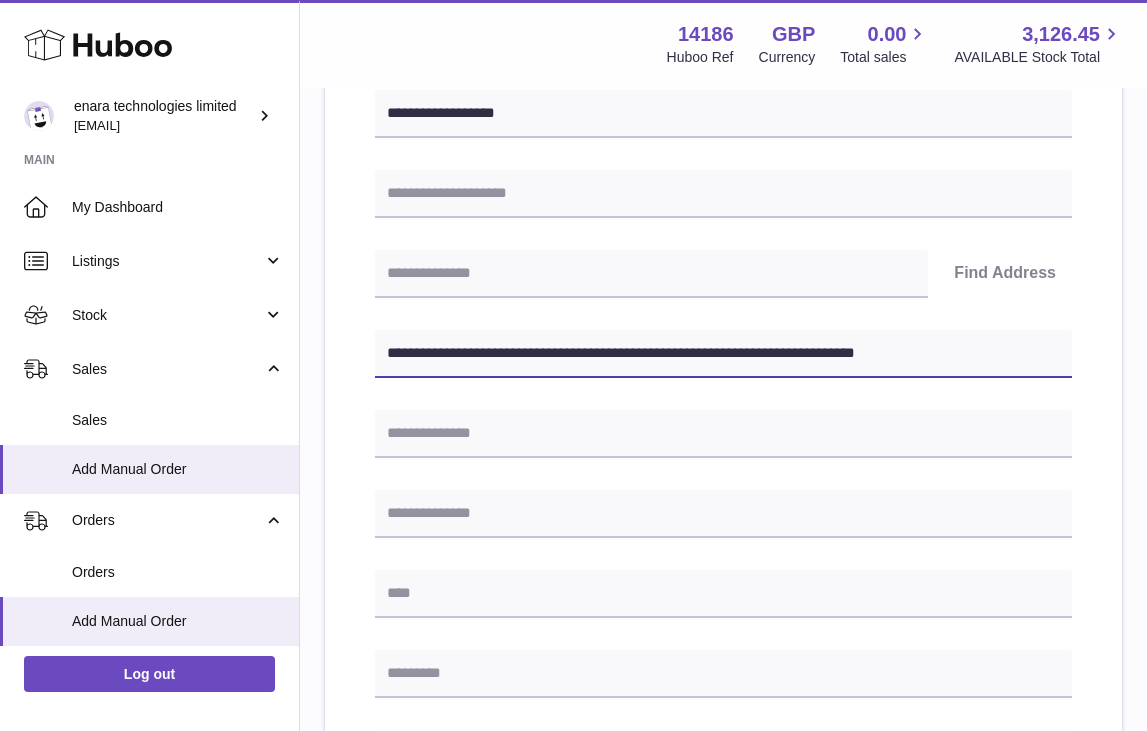 scroll, scrollTop: 291, scrollLeft: 0, axis: vertical 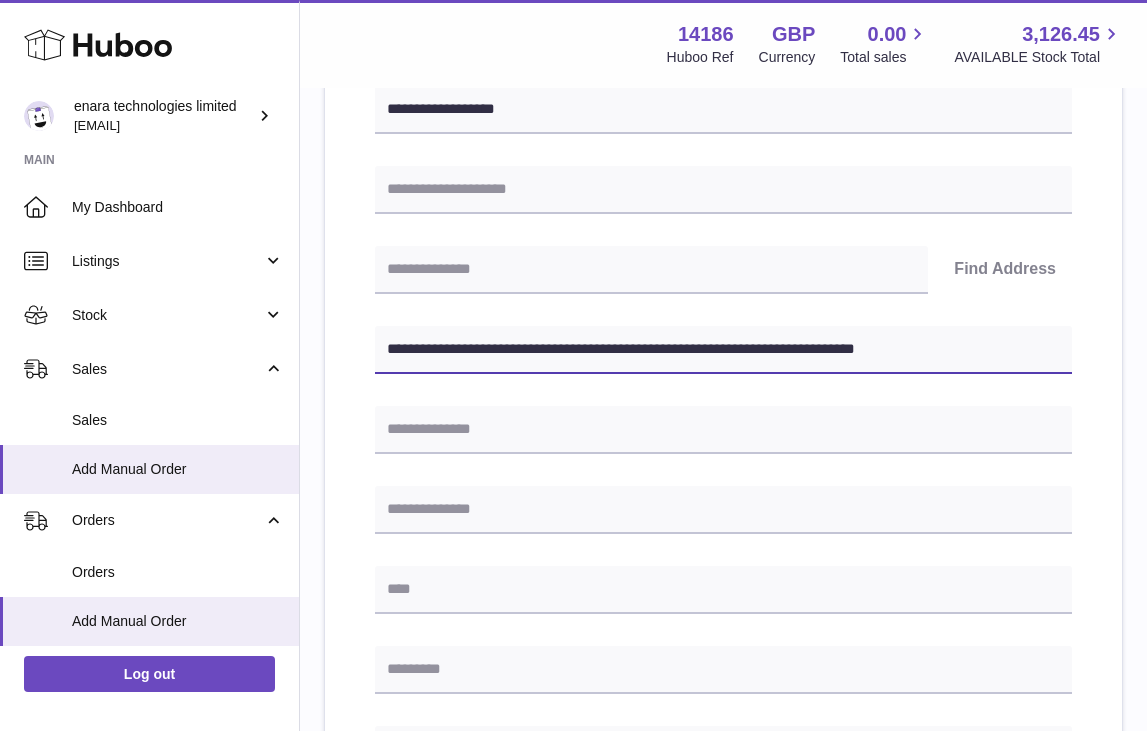 drag, startPoint x: 731, startPoint y: 347, endPoint x: 1155, endPoint y: 407, distance: 428.22424 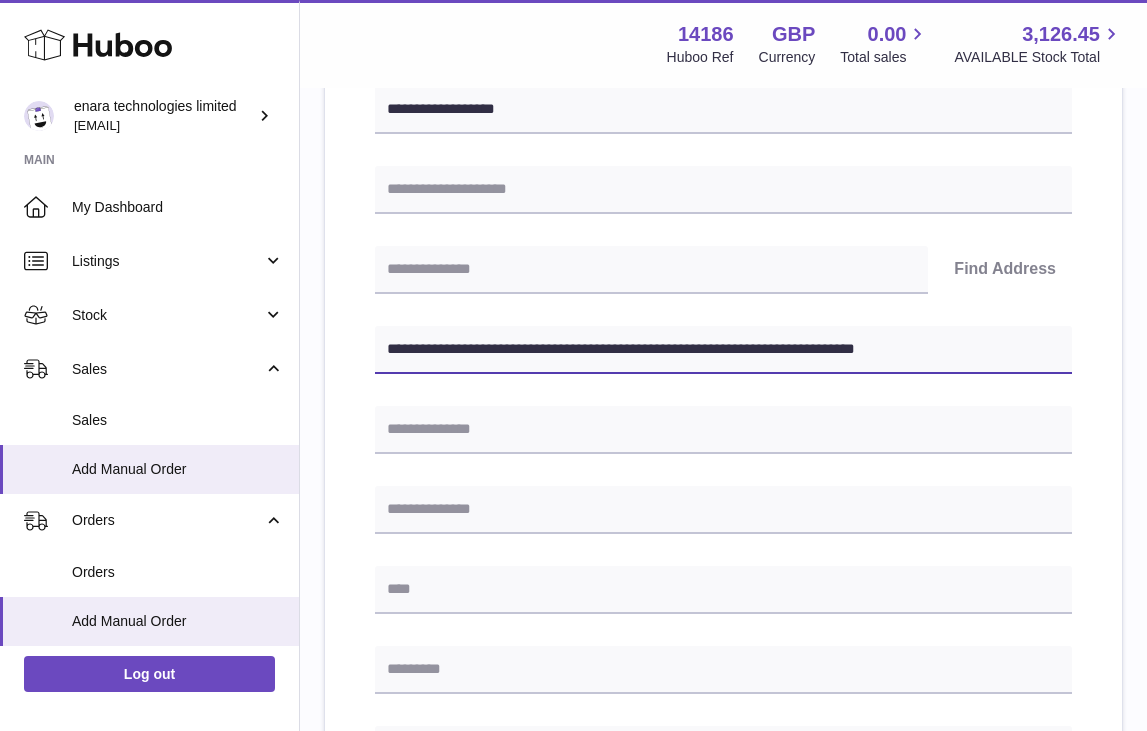 click on ".st0{fill:#141414;}" at bounding box center (573, 74) 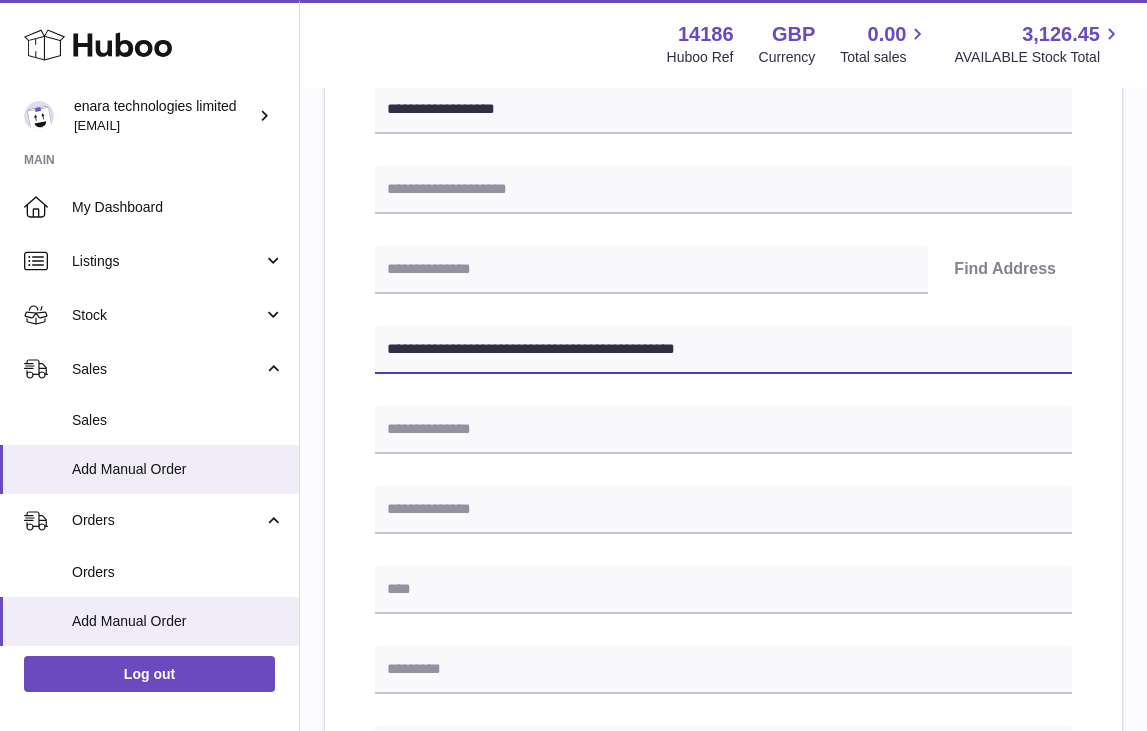 type on "**********" 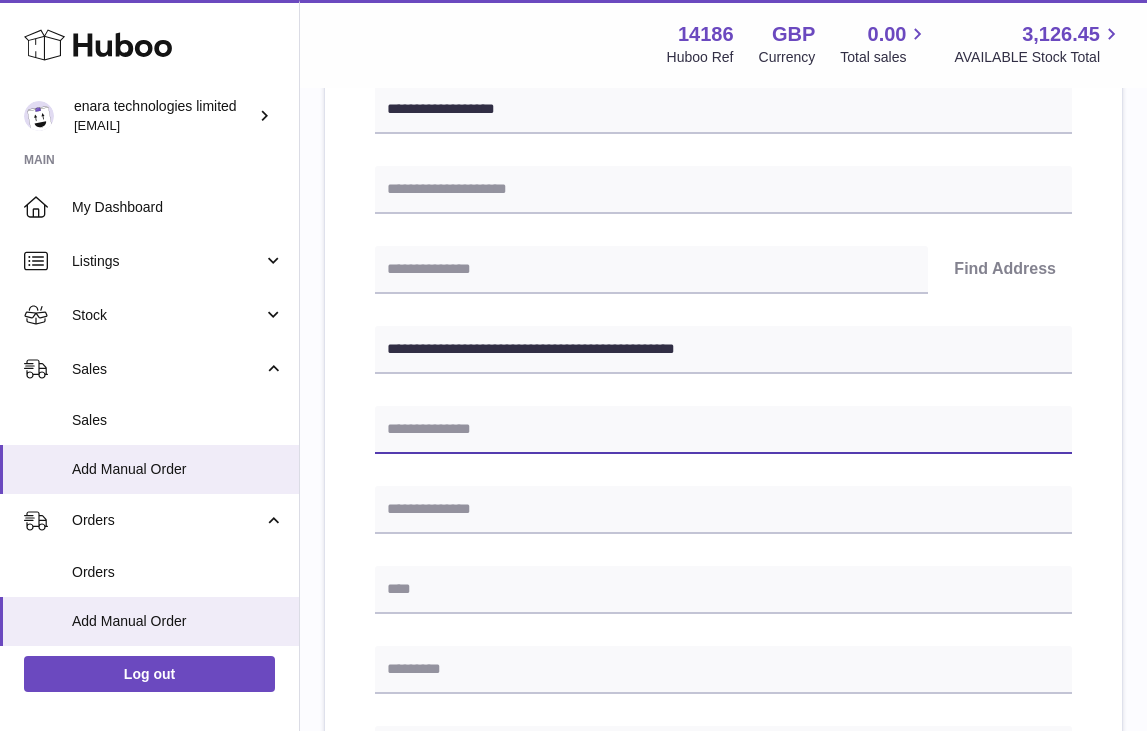 paste on "**********" 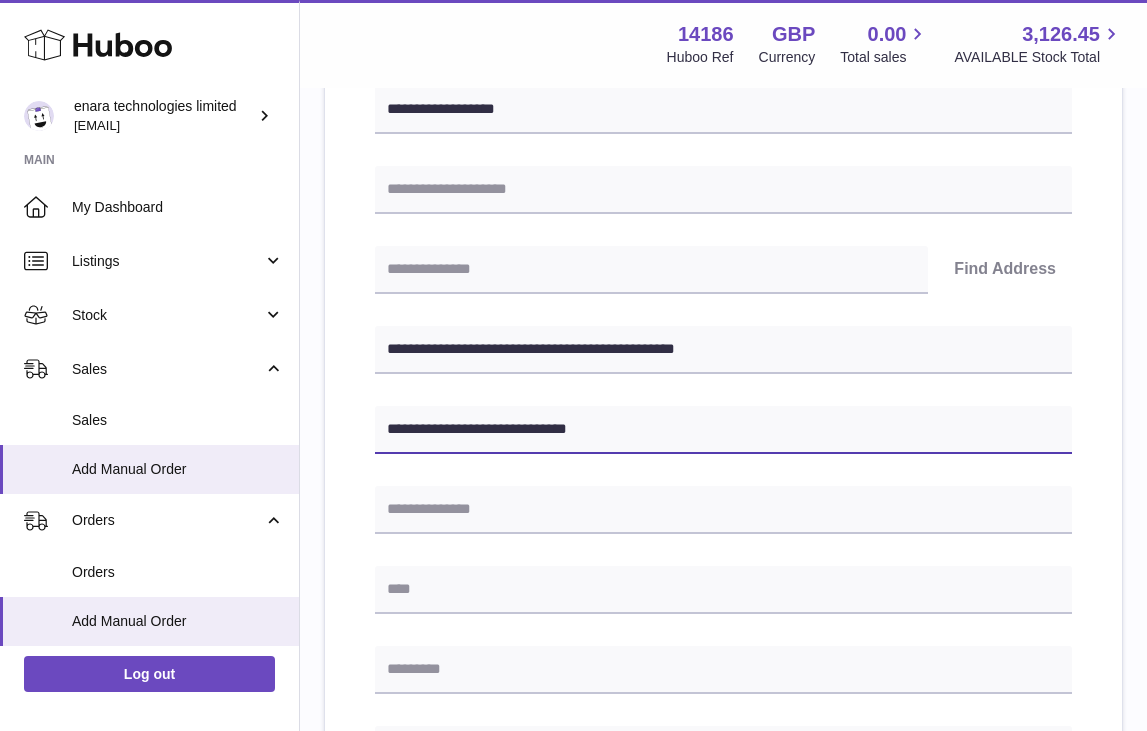 type on "**********" 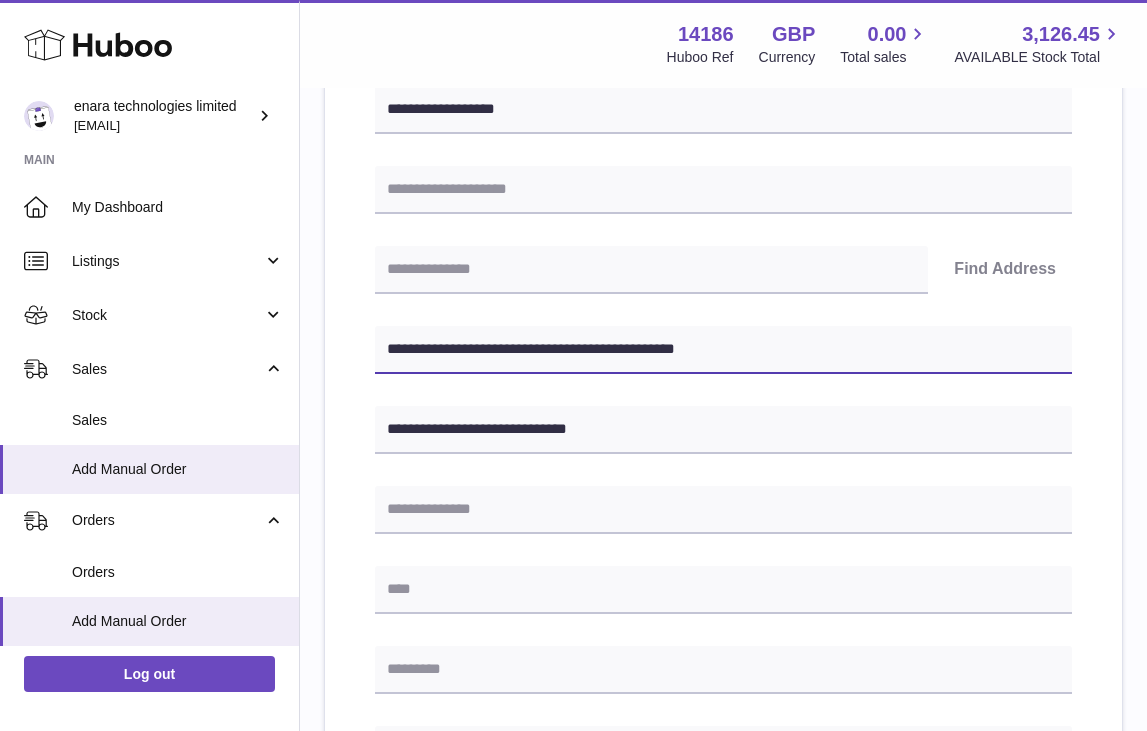 drag, startPoint x: 600, startPoint y: 345, endPoint x: 486, endPoint y: 349, distance: 114.07015 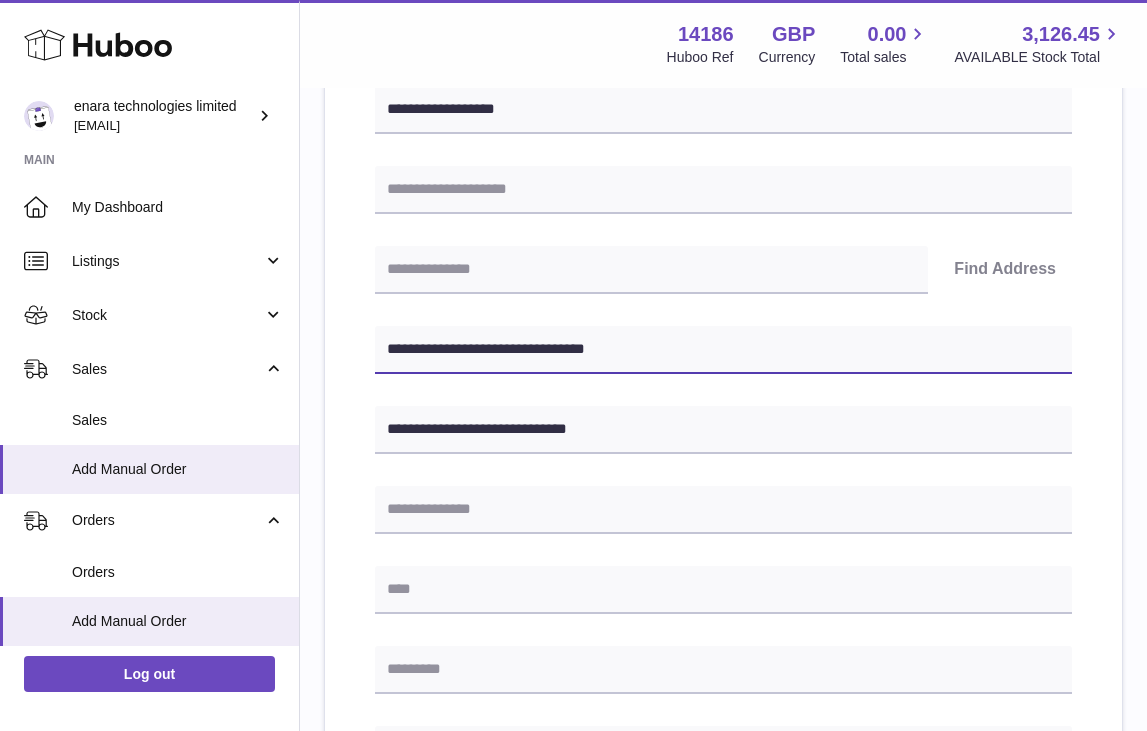 scroll, scrollTop: 331, scrollLeft: 0, axis: vertical 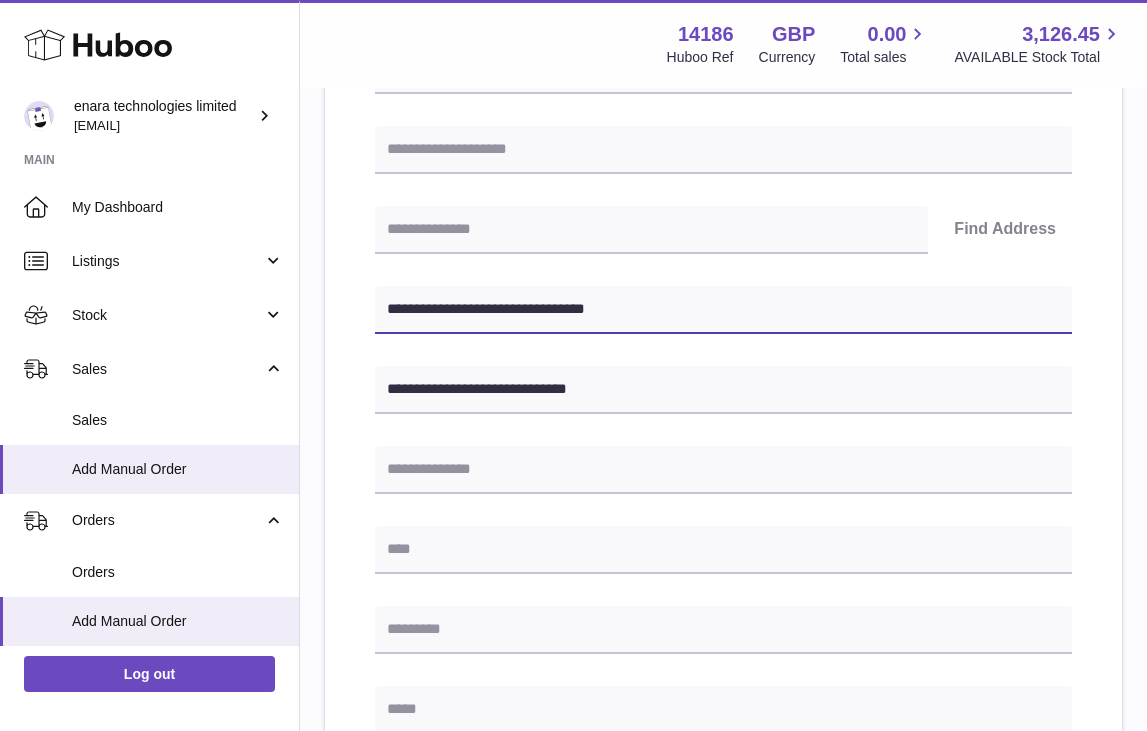 type on "**********" 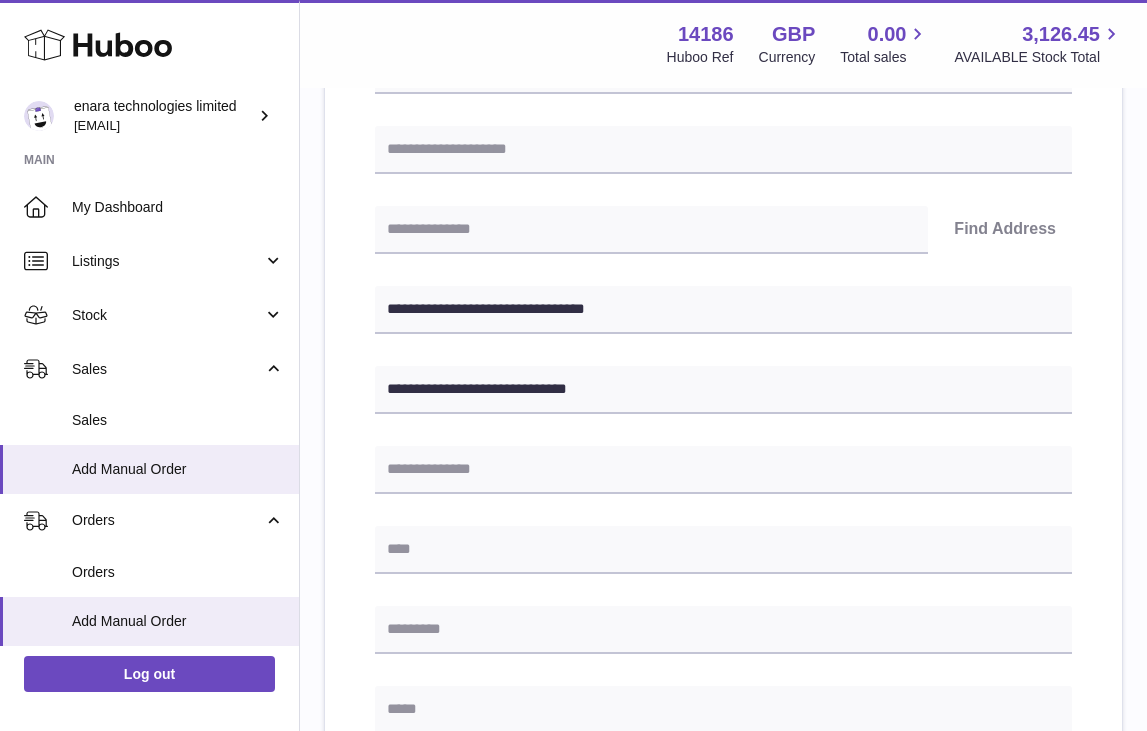 paste on "**********" 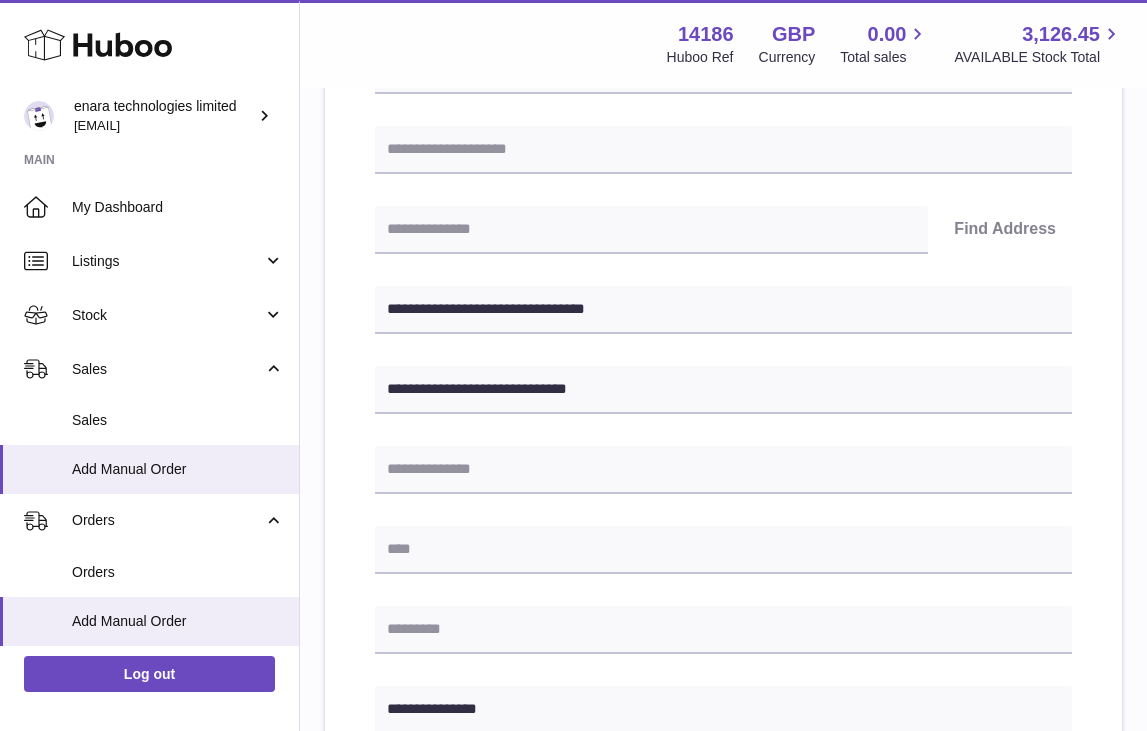 type on "**********" 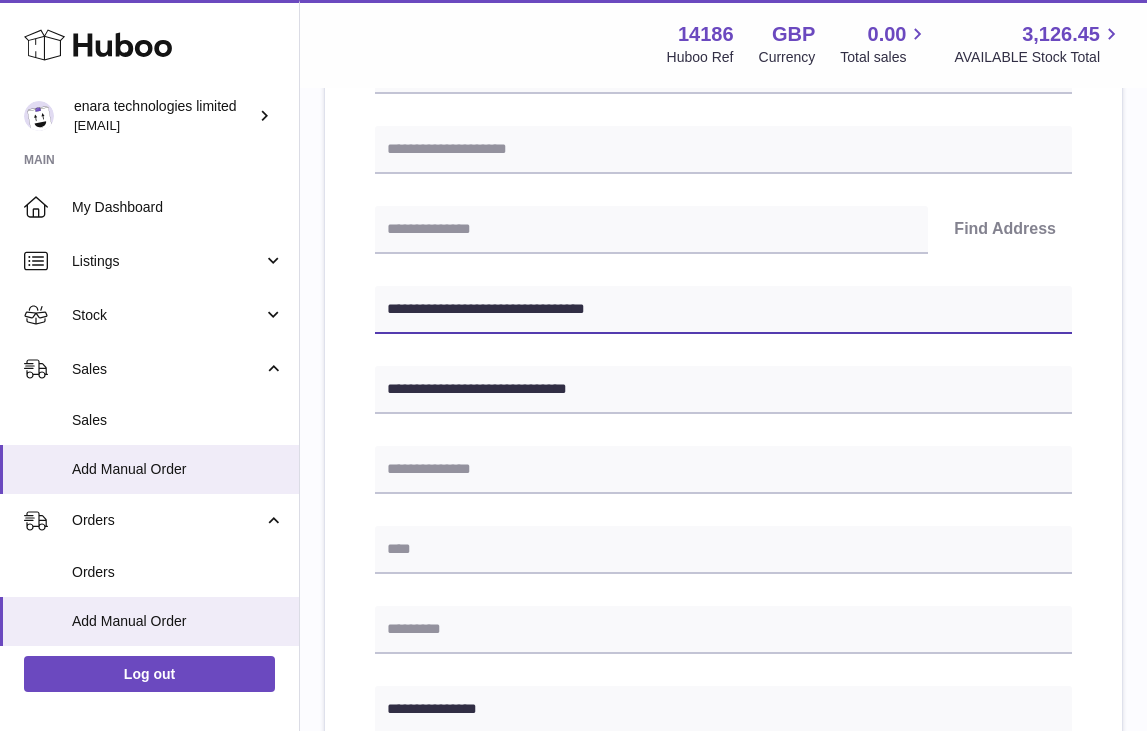 drag, startPoint x: 481, startPoint y: 309, endPoint x: 390, endPoint y: 315, distance: 91.197586 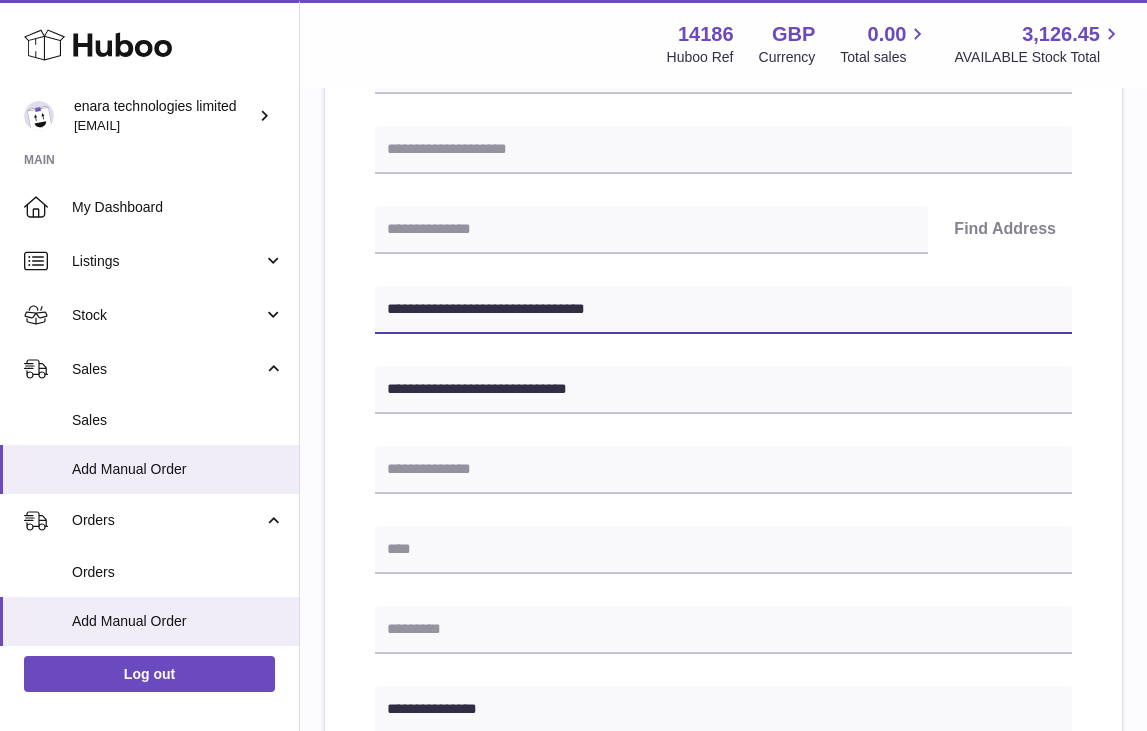 click on "**********" at bounding box center [723, 310] 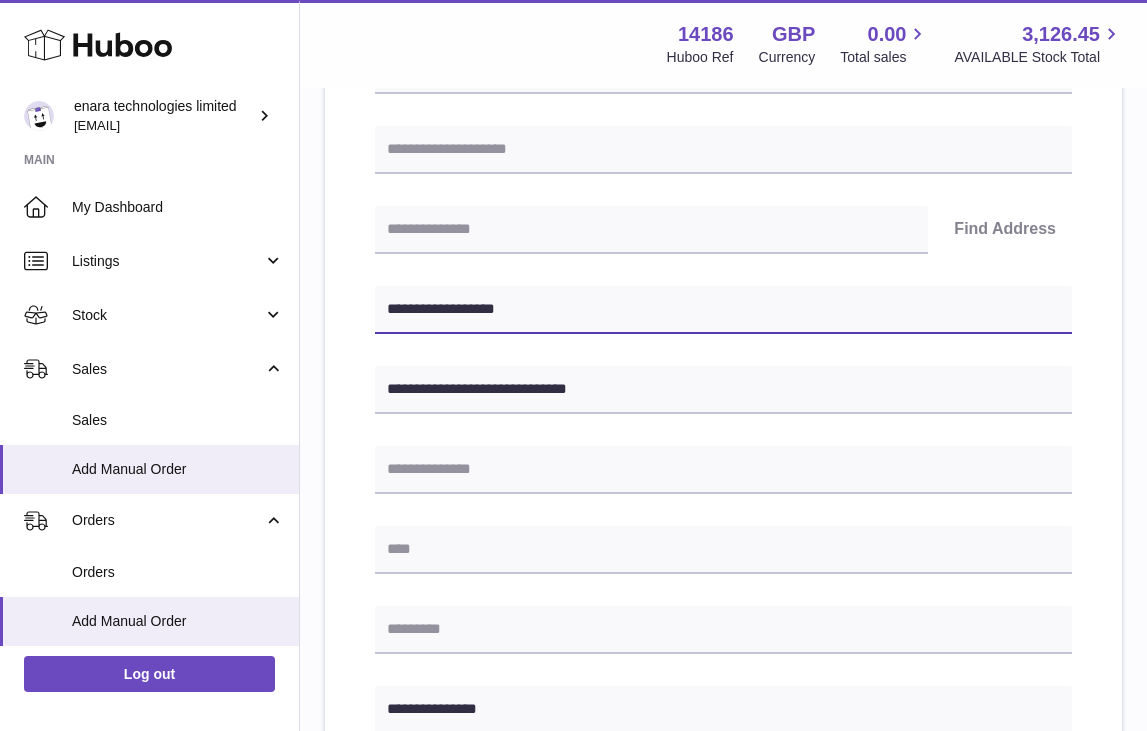 type on "**********" 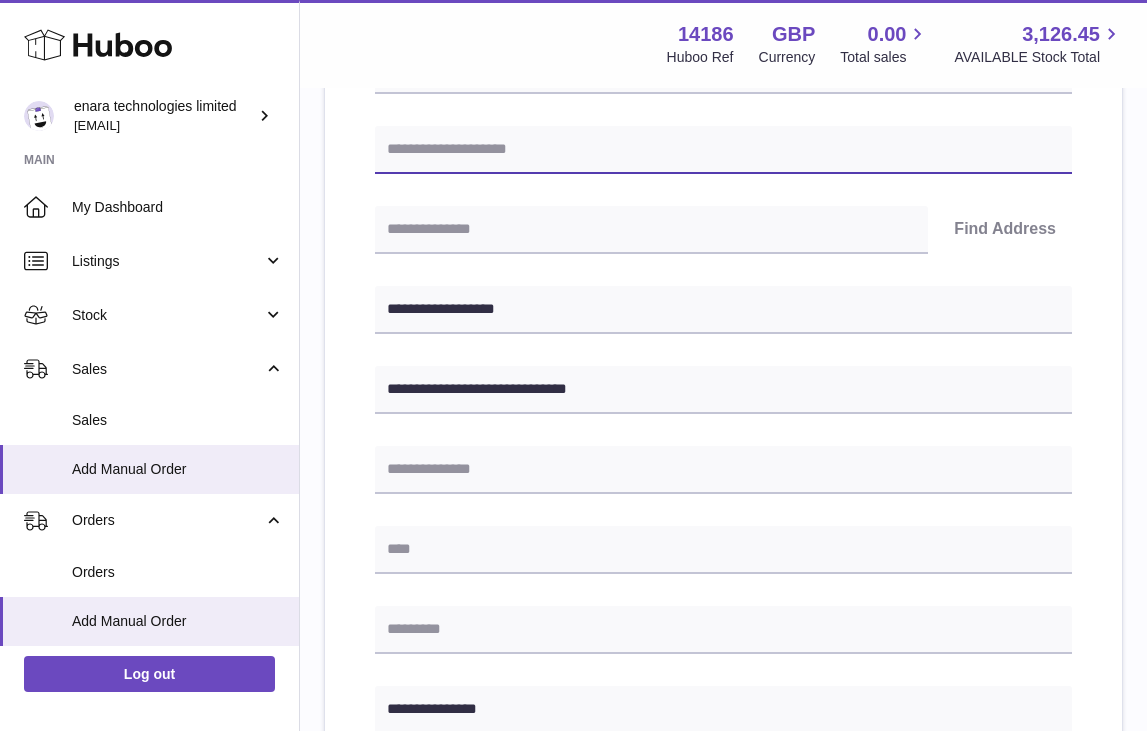 paste on "**********" 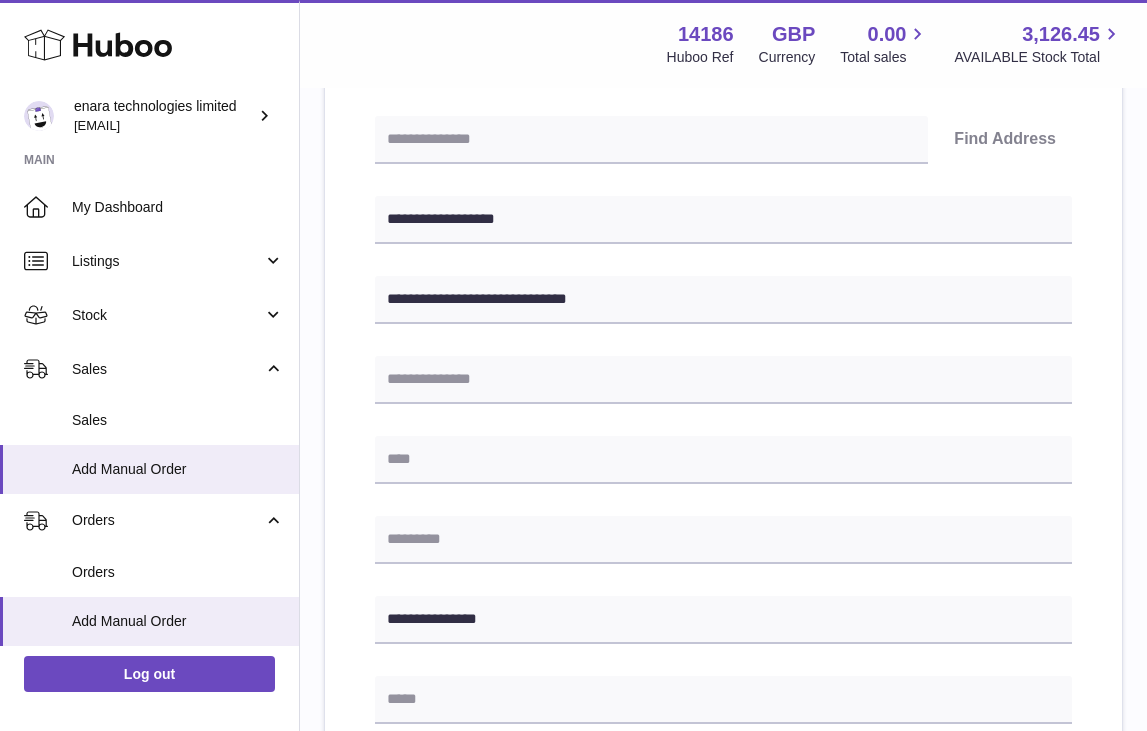 scroll, scrollTop: 422, scrollLeft: 0, axis: vertical 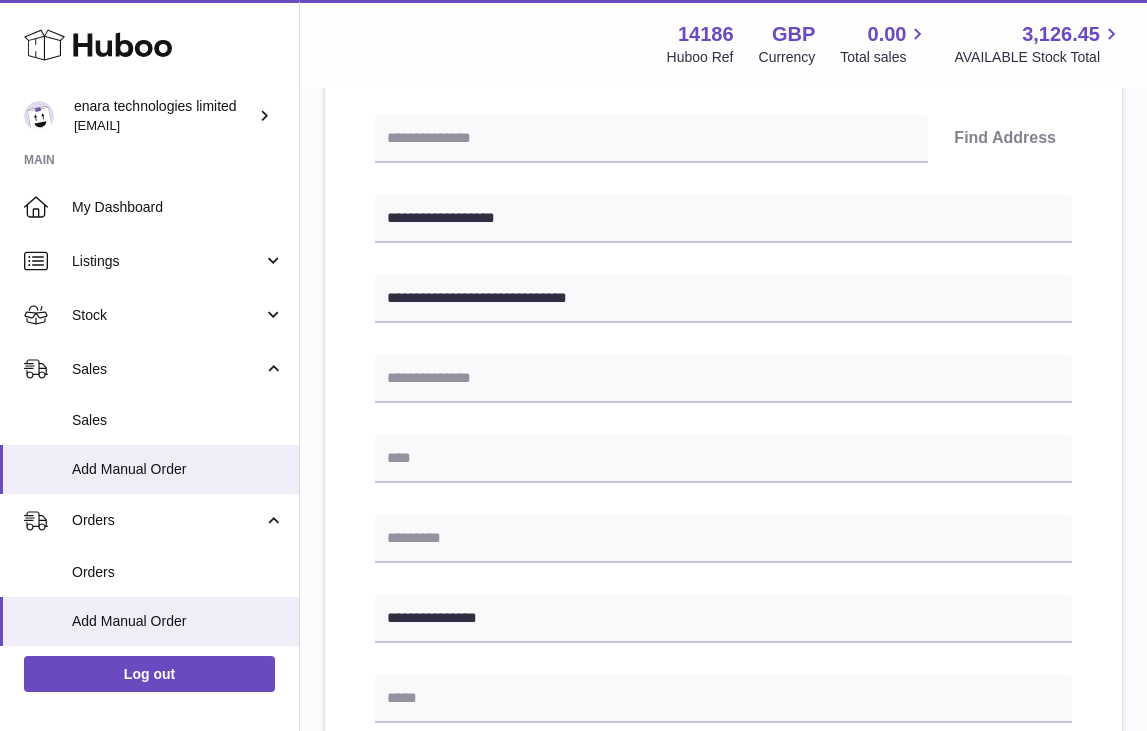 type on "**********" 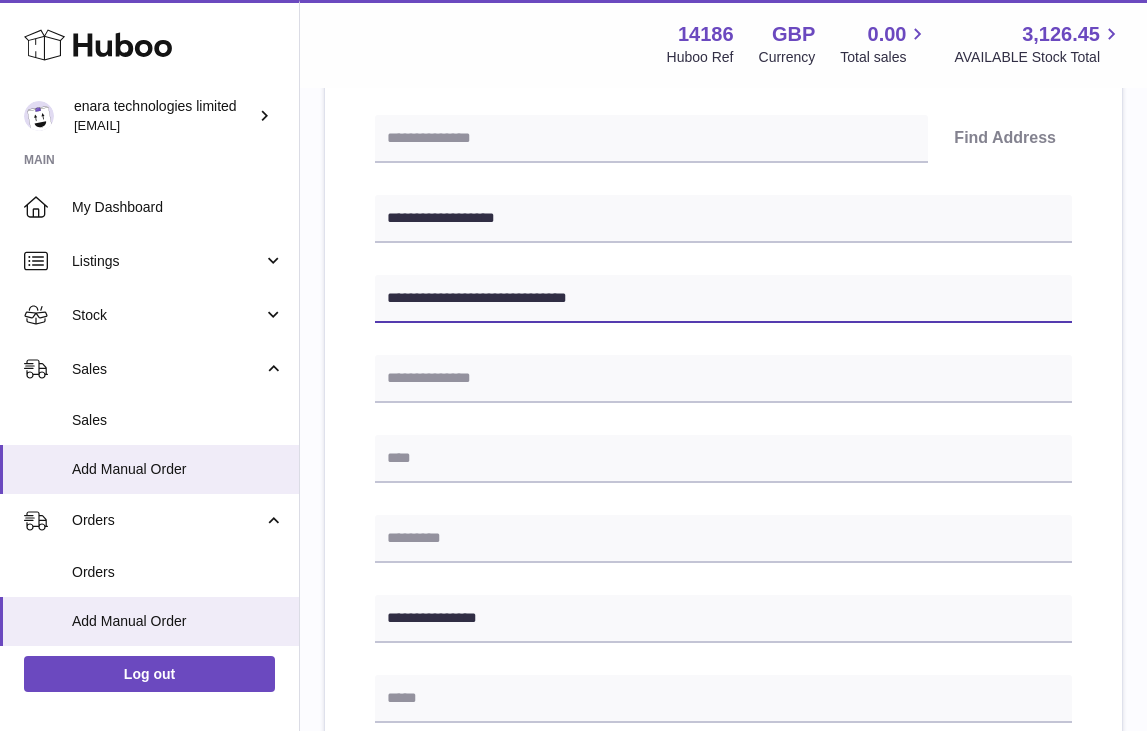 drag, startPoint x: 496, startPoint y: 297, endPoint x: 433, endPoint y: 293, distance: 63.126858 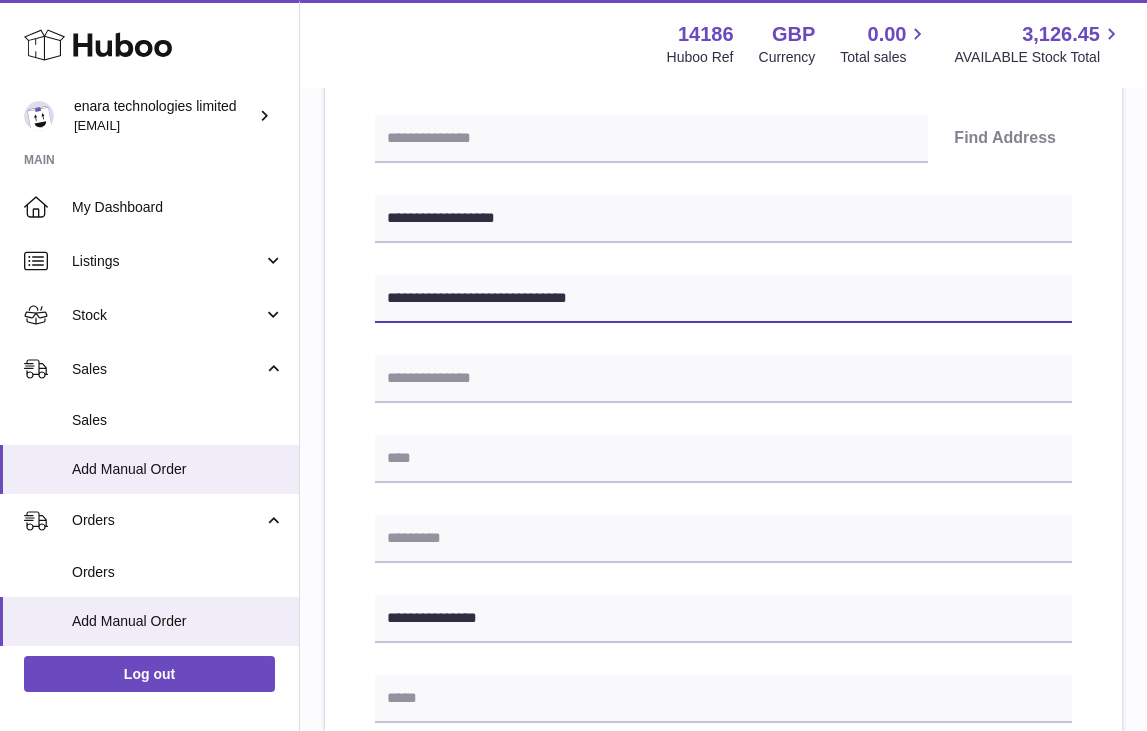 click on "**********" at bounding box center (723, 299) 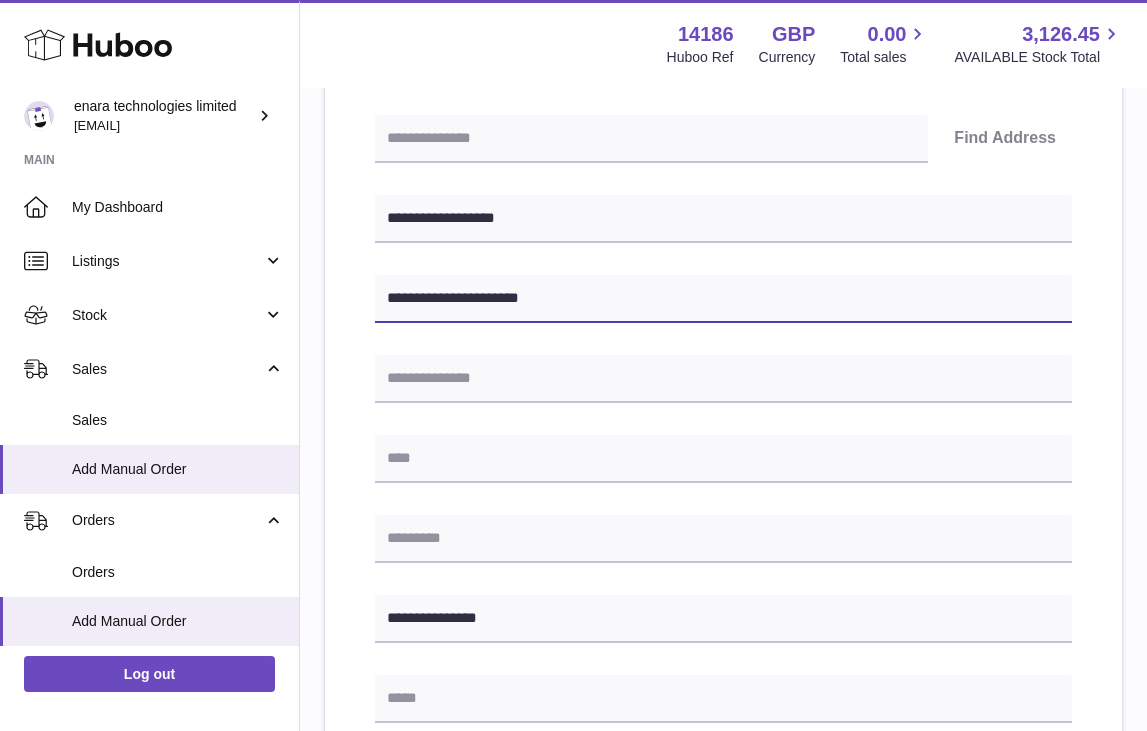 type on "**********" 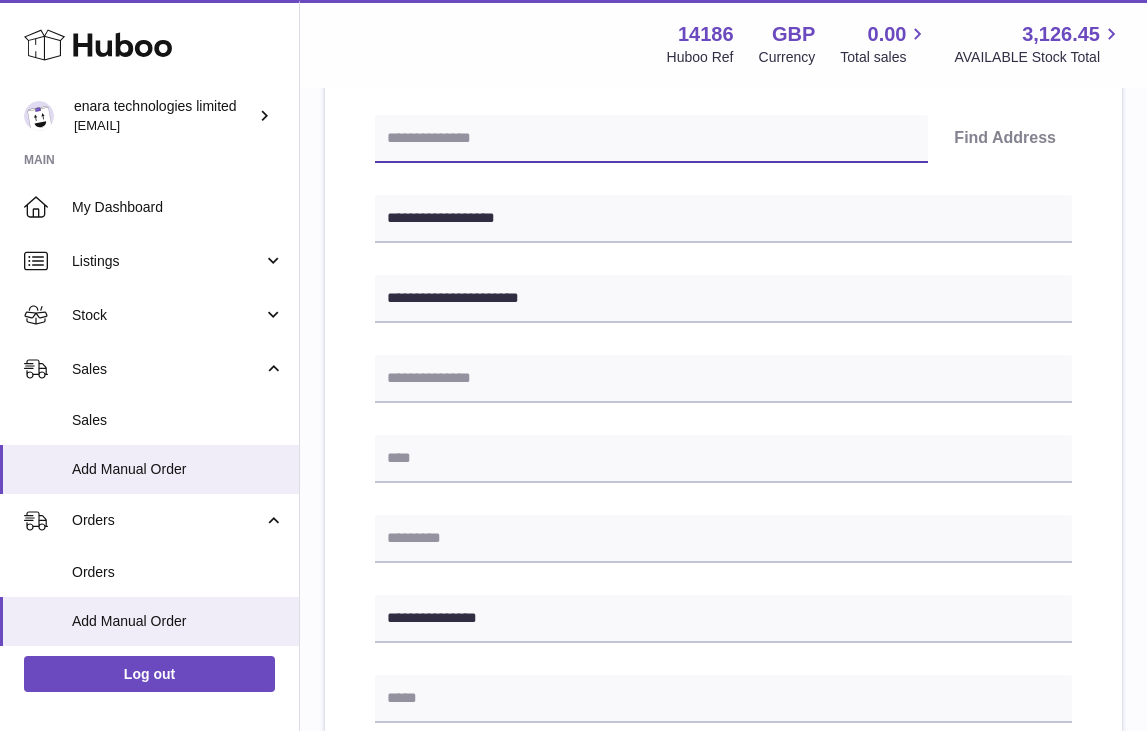 paste on "********" 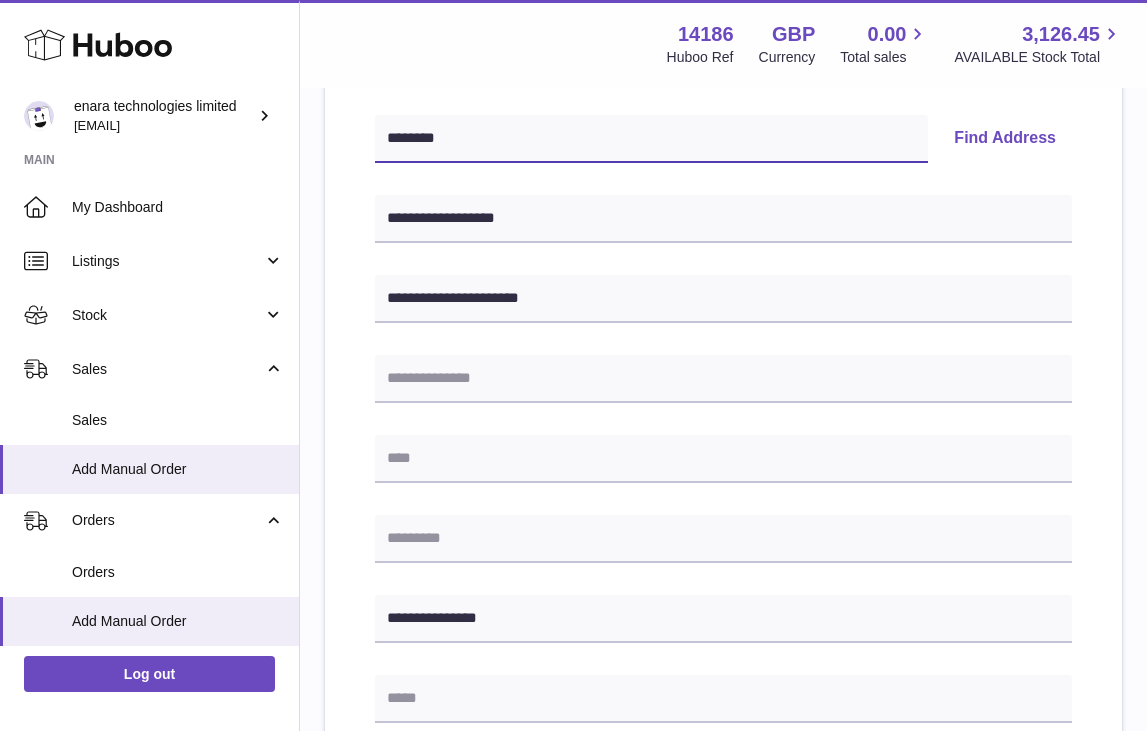 type on "********" 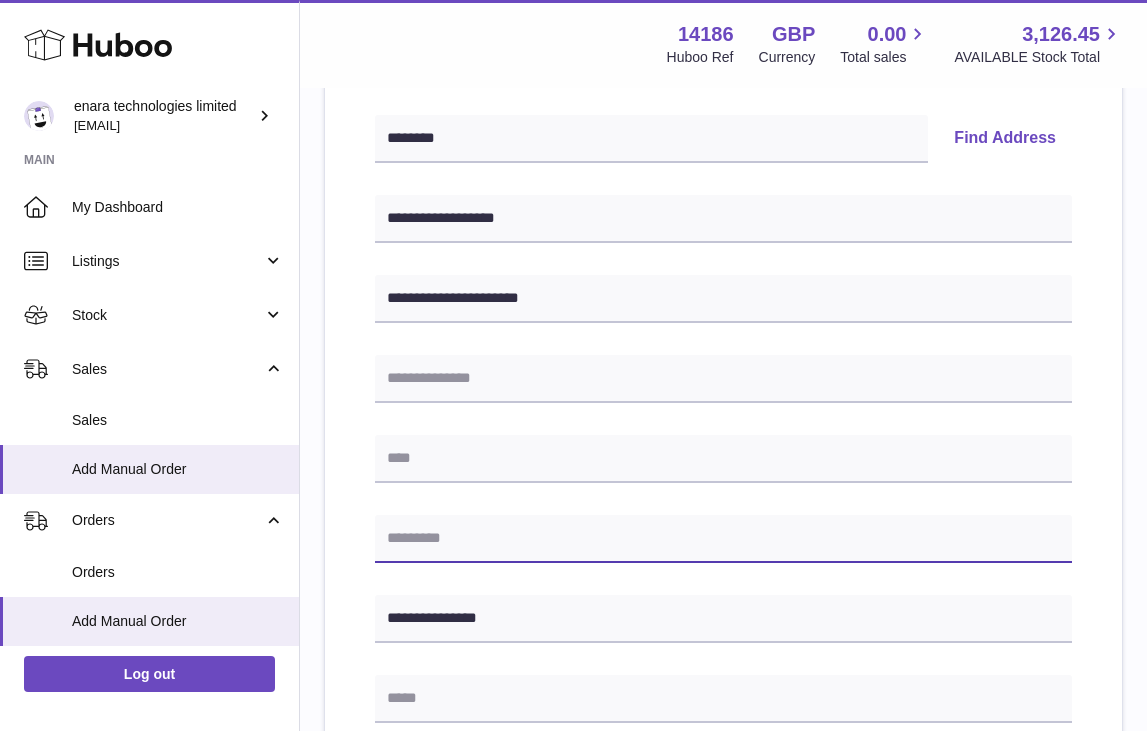 paste on "********" 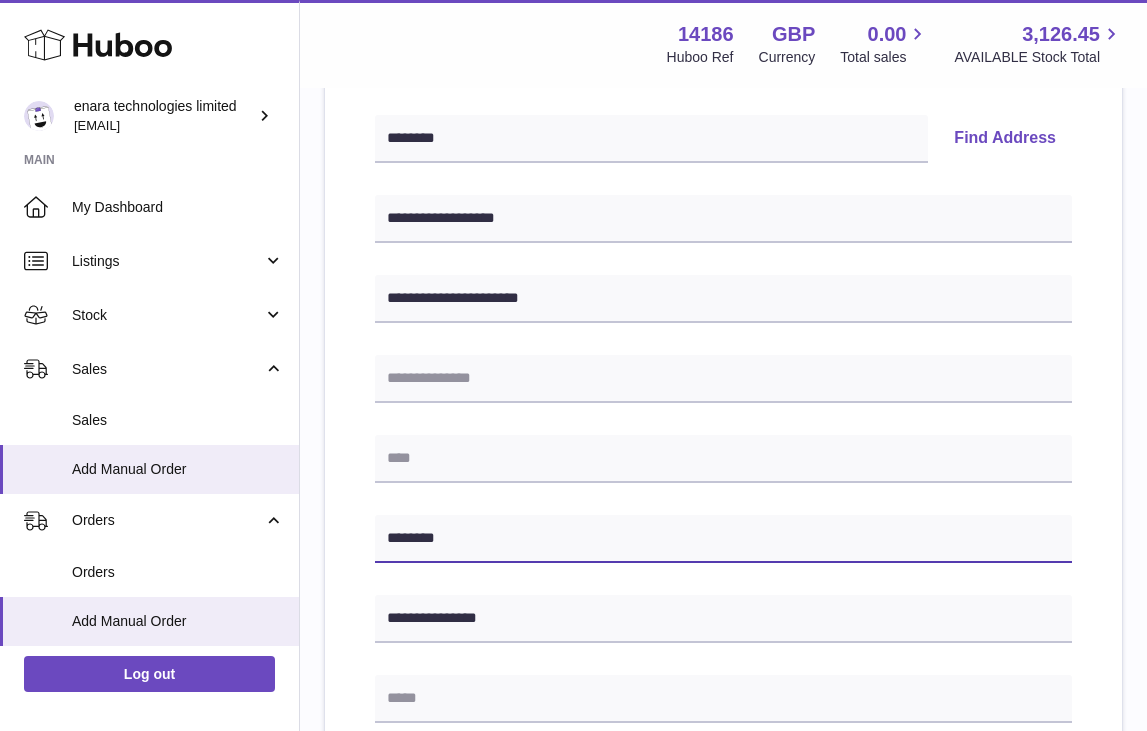 type on "********" 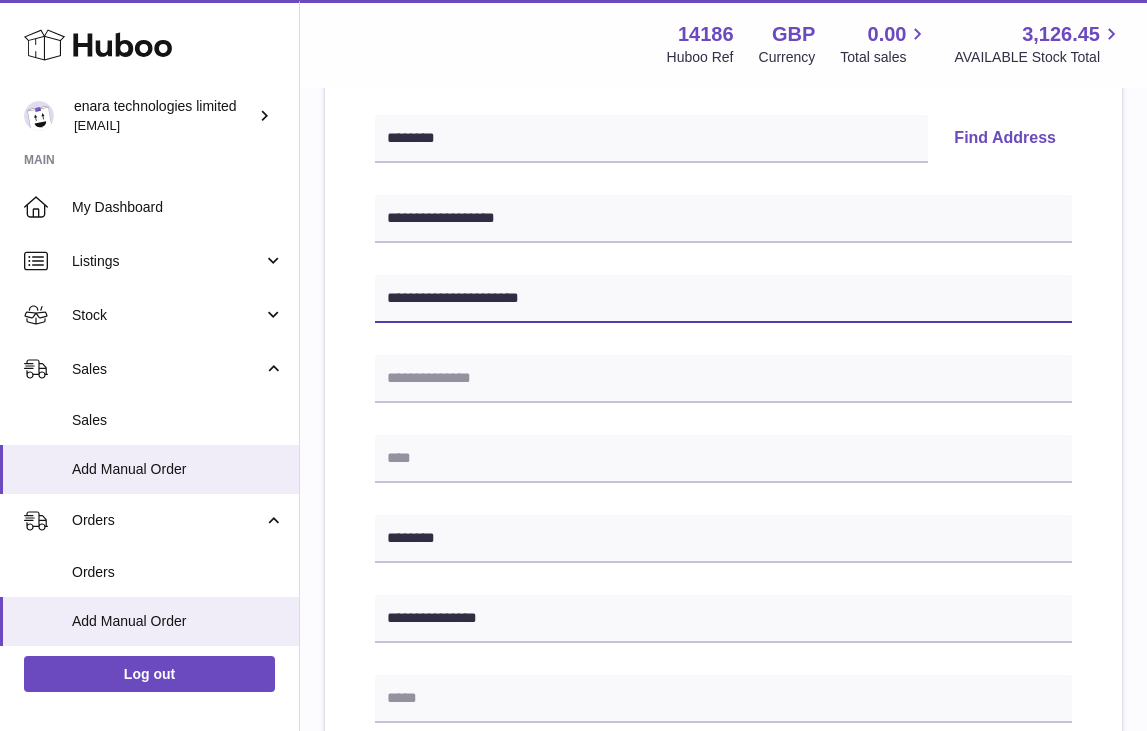 drag, startPoint x: 439, startPoint y: 299, endPoint x: 722, endPoint y: 295, distance: 283.02826 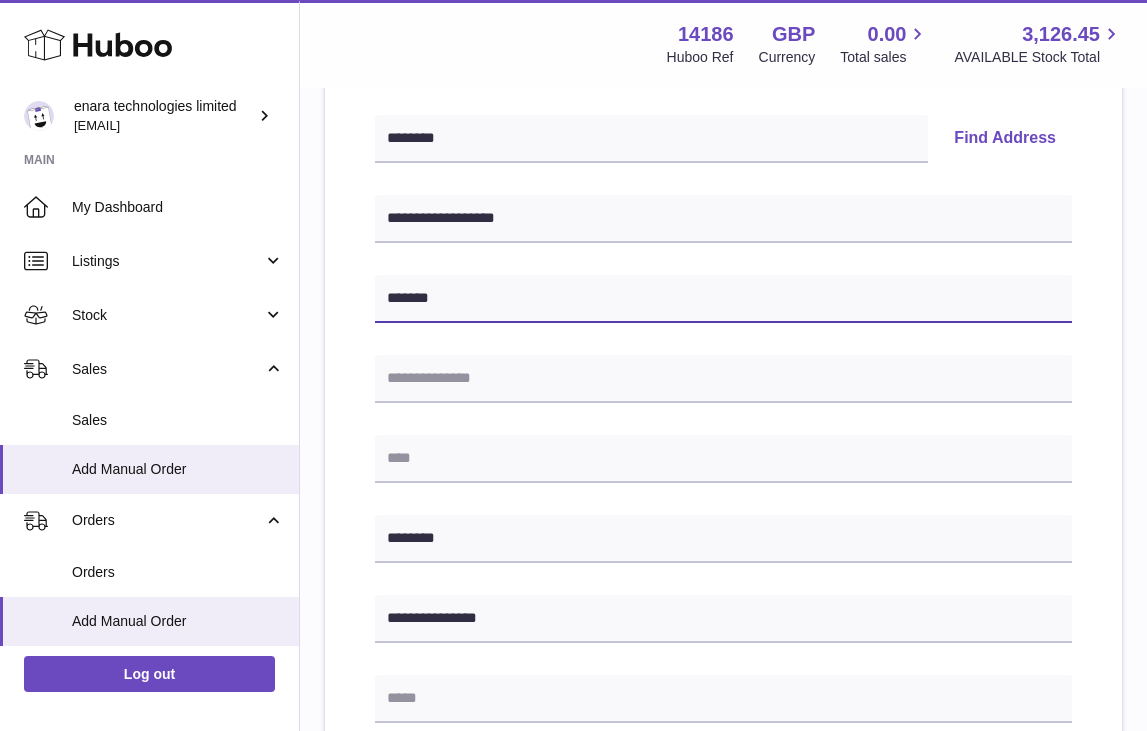 type on "*****" 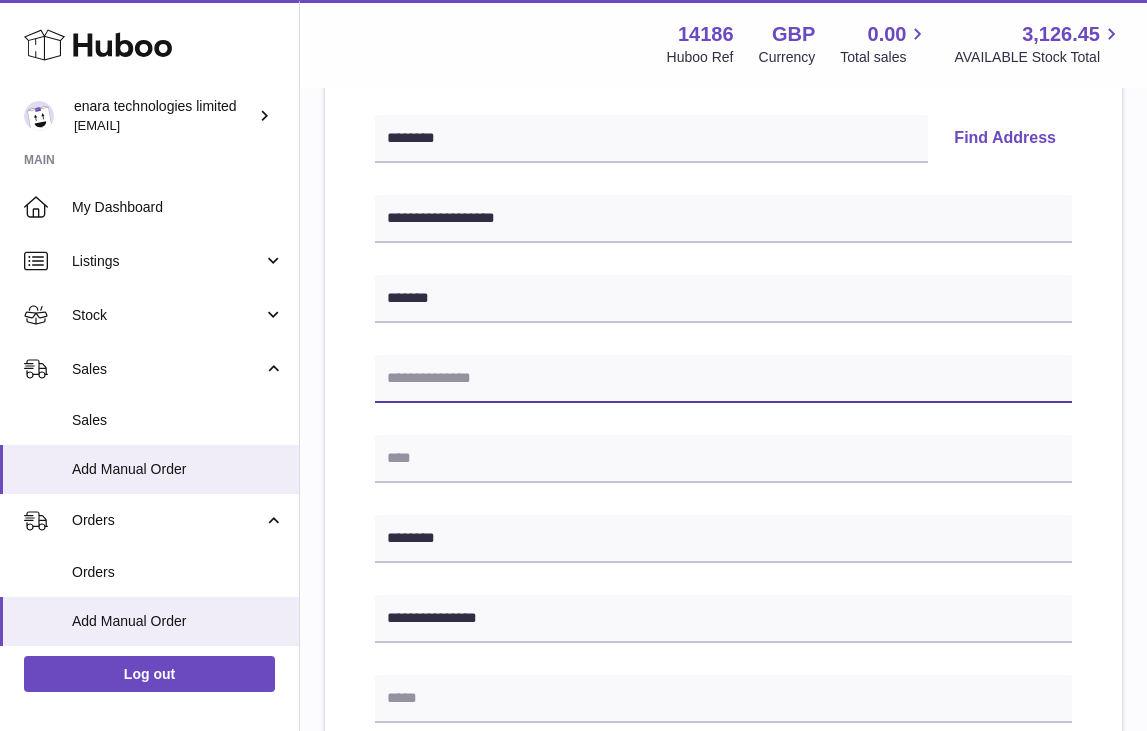 paste on "**********" 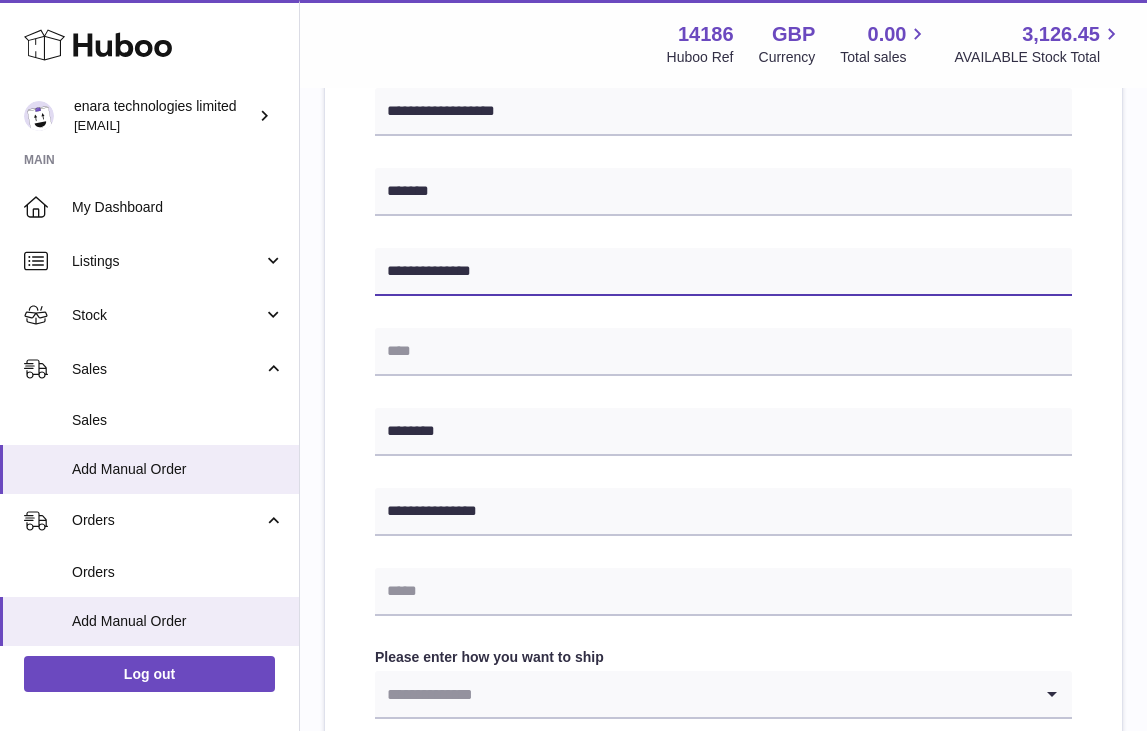 scroll, scrollTop: 481, scrollLeft: 0, axis: vertical 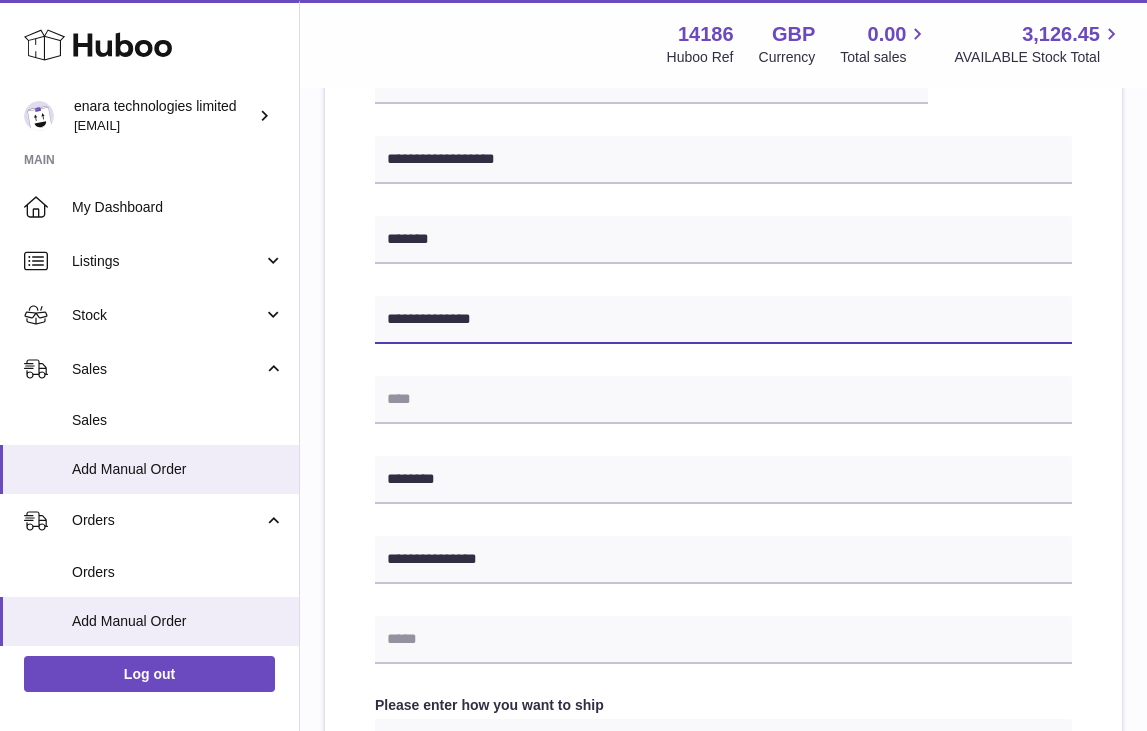 type on "**********" 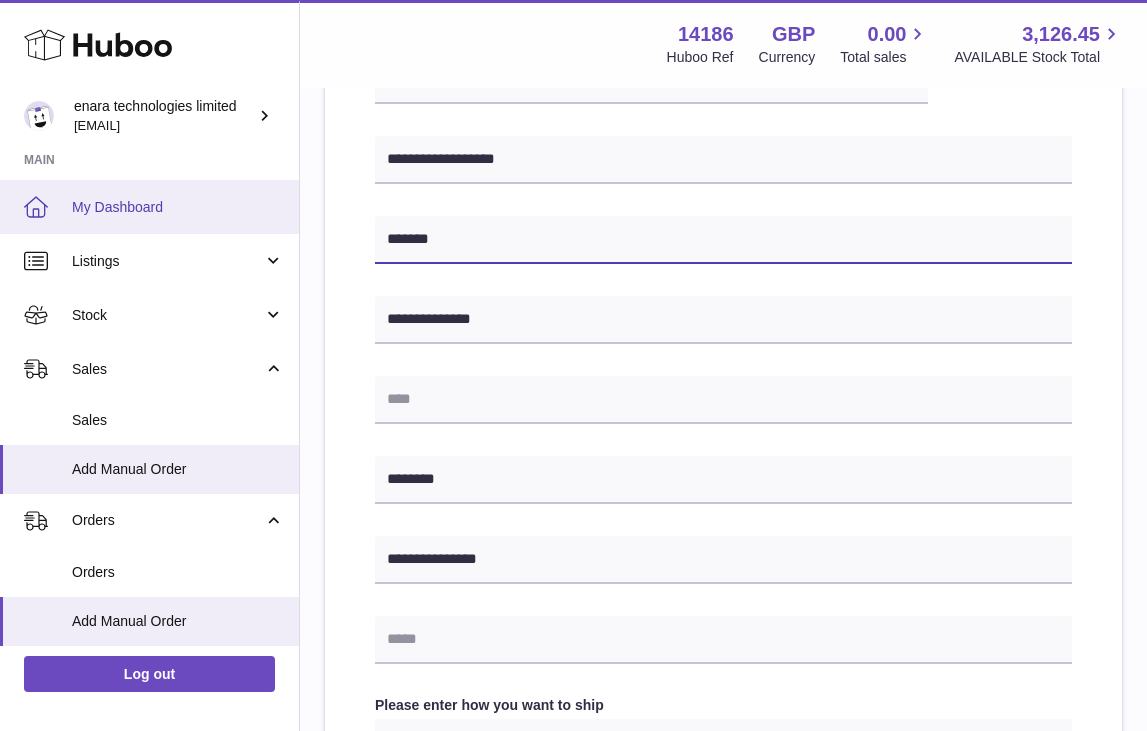 drag, startPoint x: 437, startPoint y: 236, endPoint x: 274, endPoint y: 195, distance: 168.07736 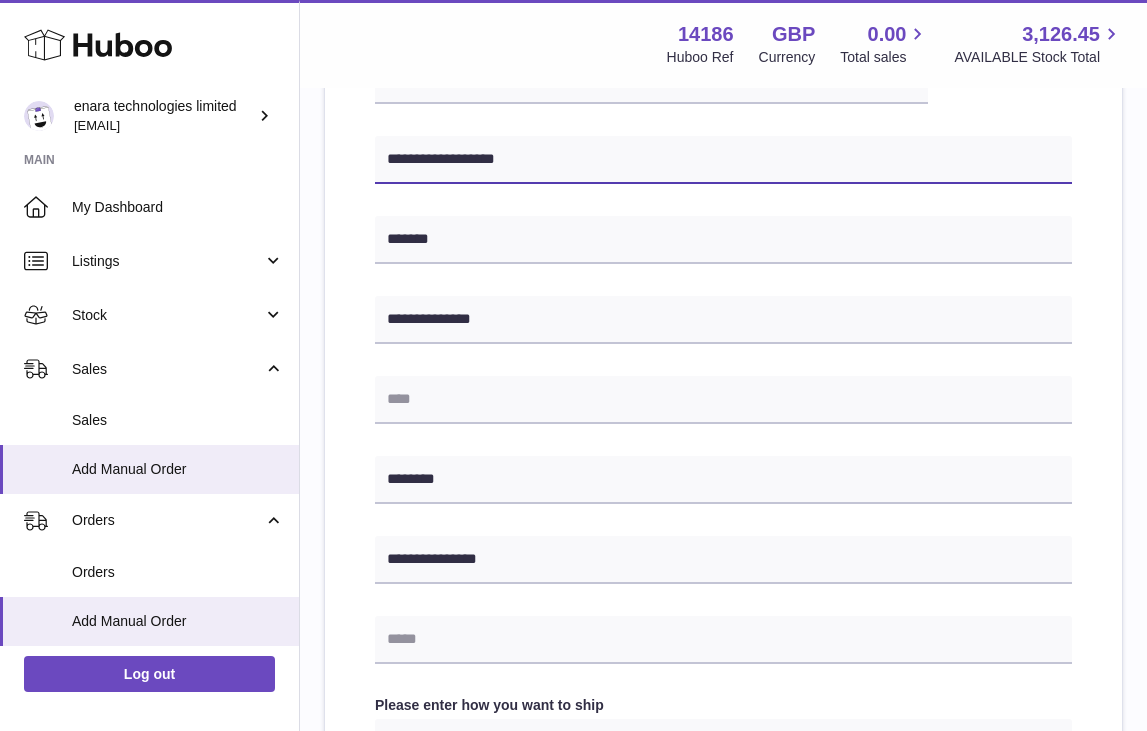 drag, startPoint x: 479, startPoint y: 158, endPoint x: 562, endPoint y: 155, distance: 83.0542 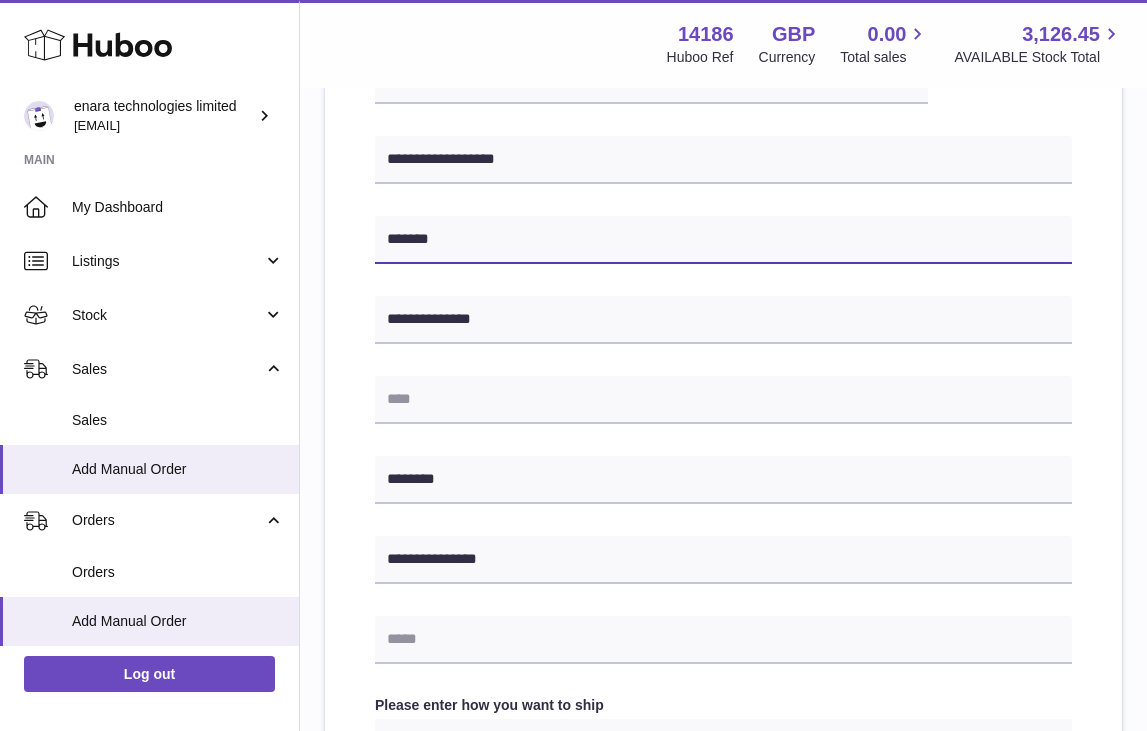 click on "*****" at bounding box center (723, 240) 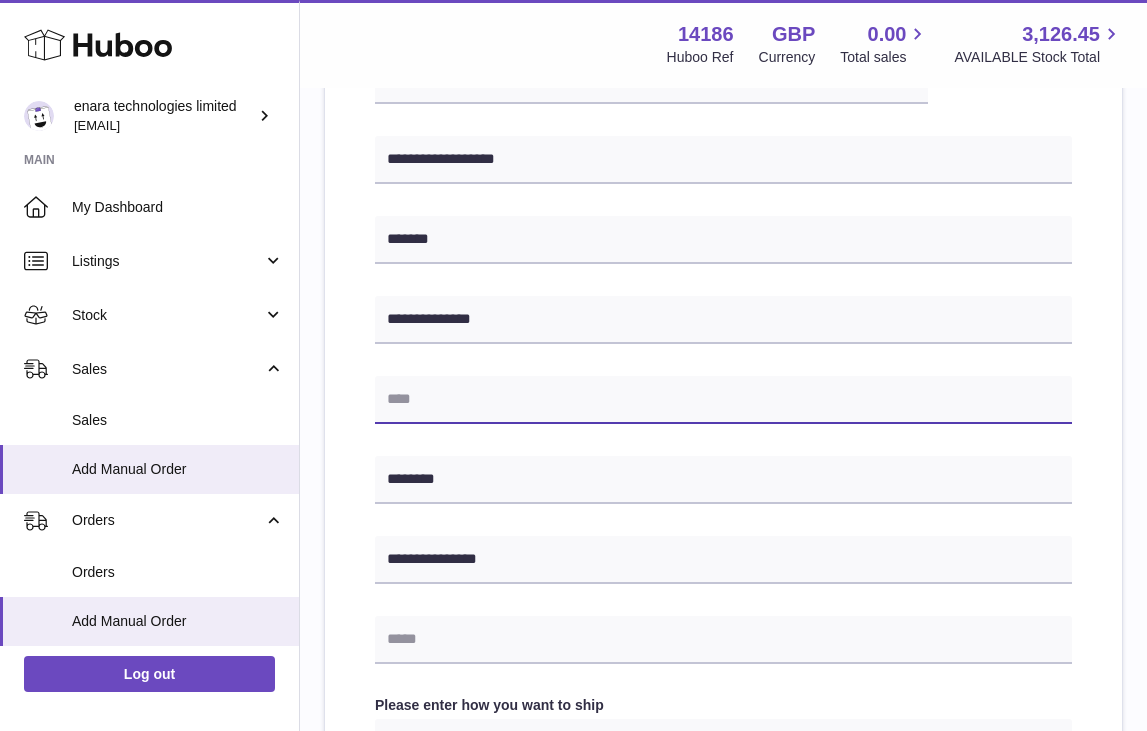 click at bounding box center [723, 400] 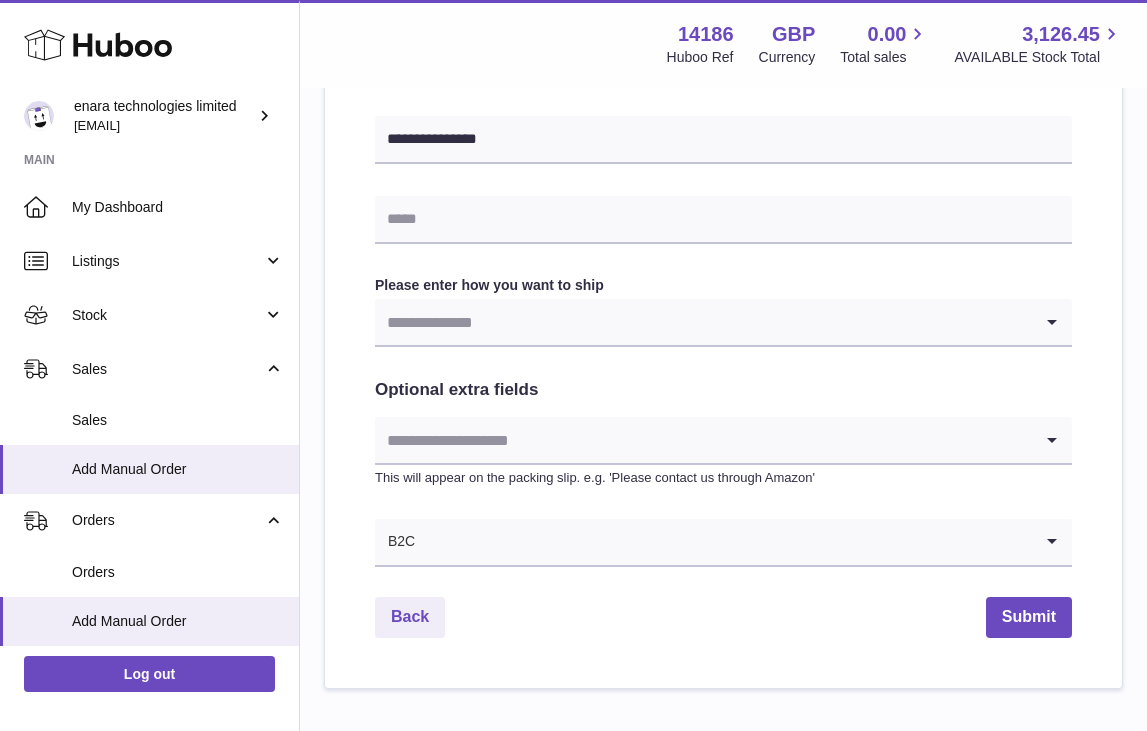 scroll, scrollTop: 913, scrollLeft: 0, axis: vertical 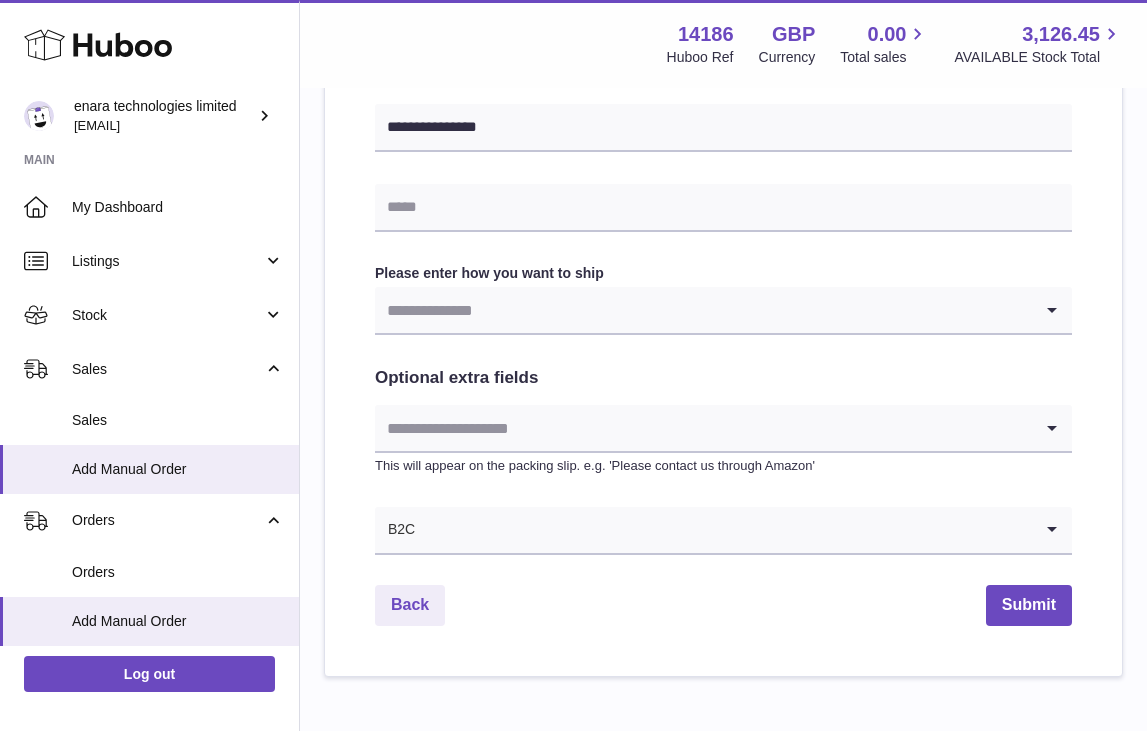 type on "*****" 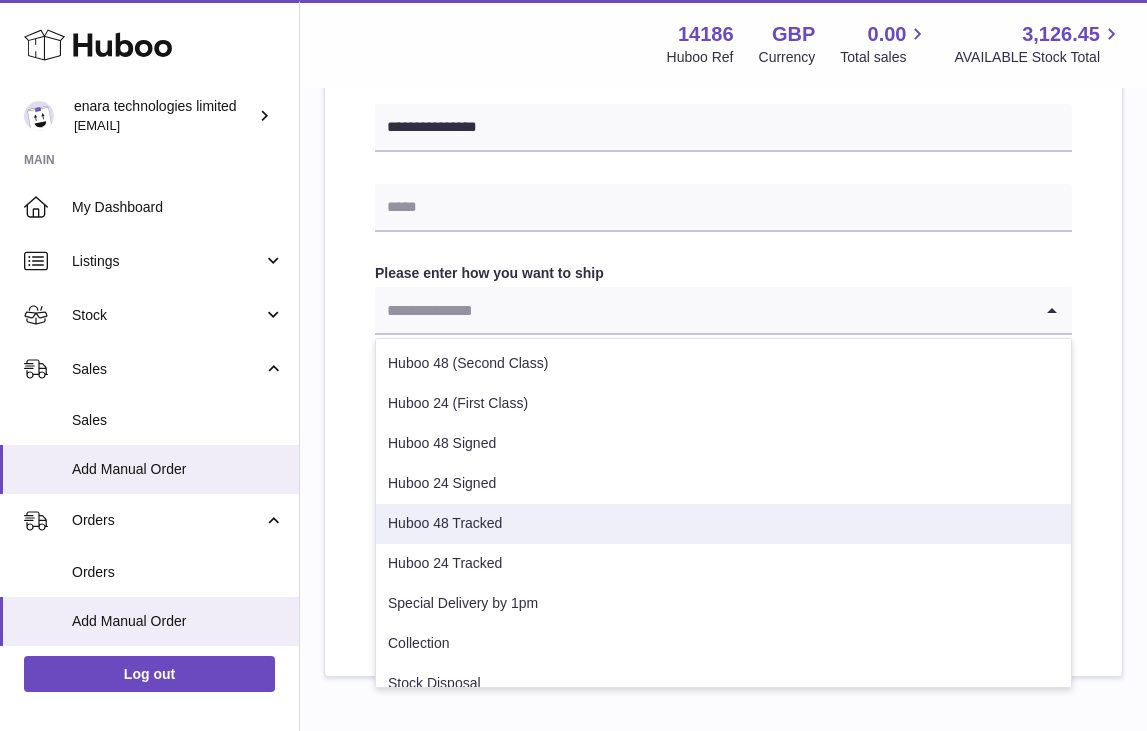 click on "Huboo 48 Tracked" at bounding box center (723, 524) 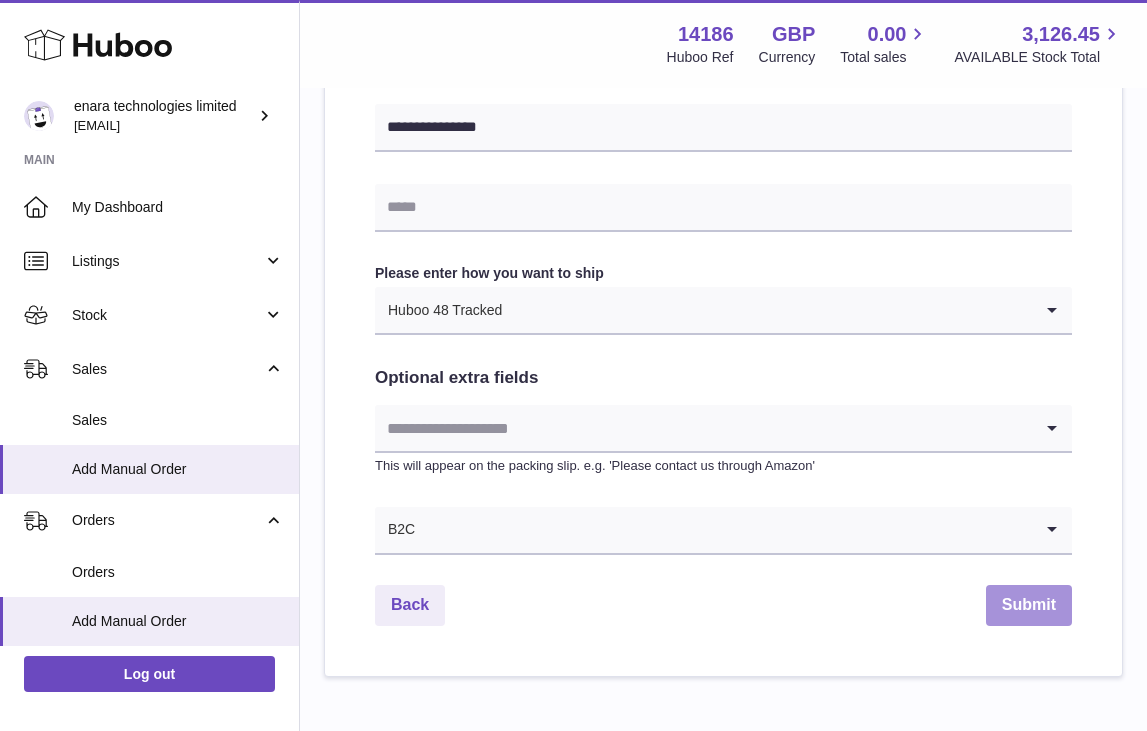 click on "Submit" at bounding box center (1029, 605) 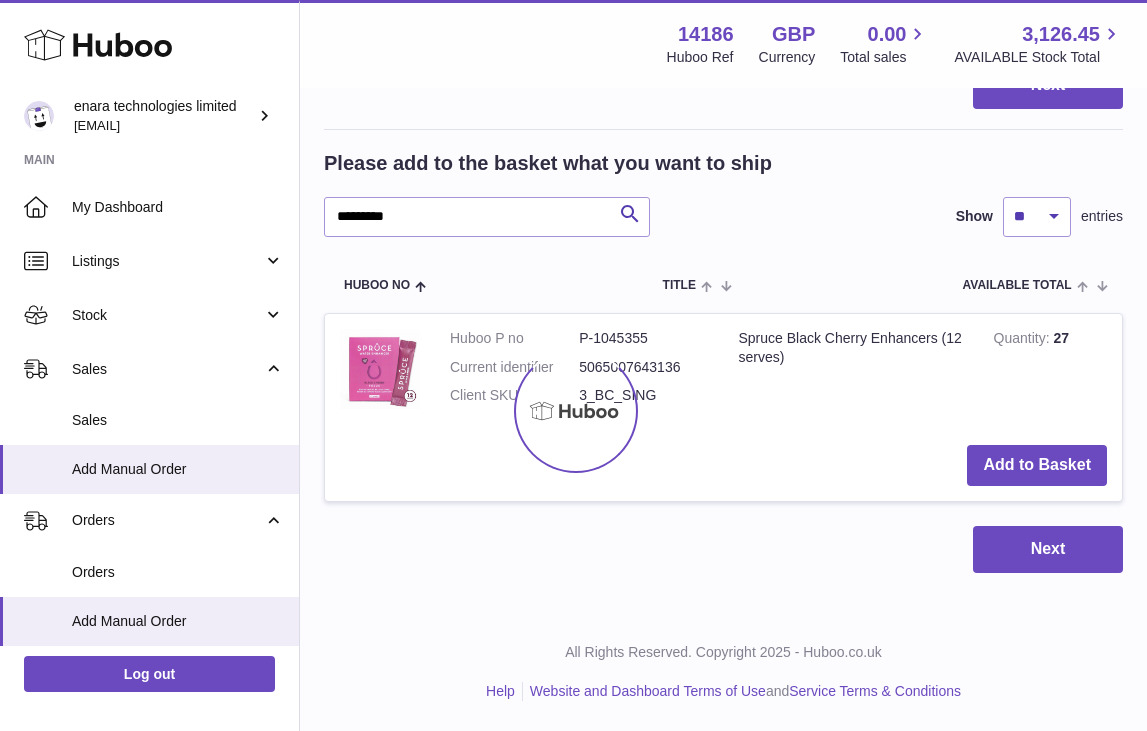 scroll, scrollTop: 0, scrollLeft: 0, axis: both 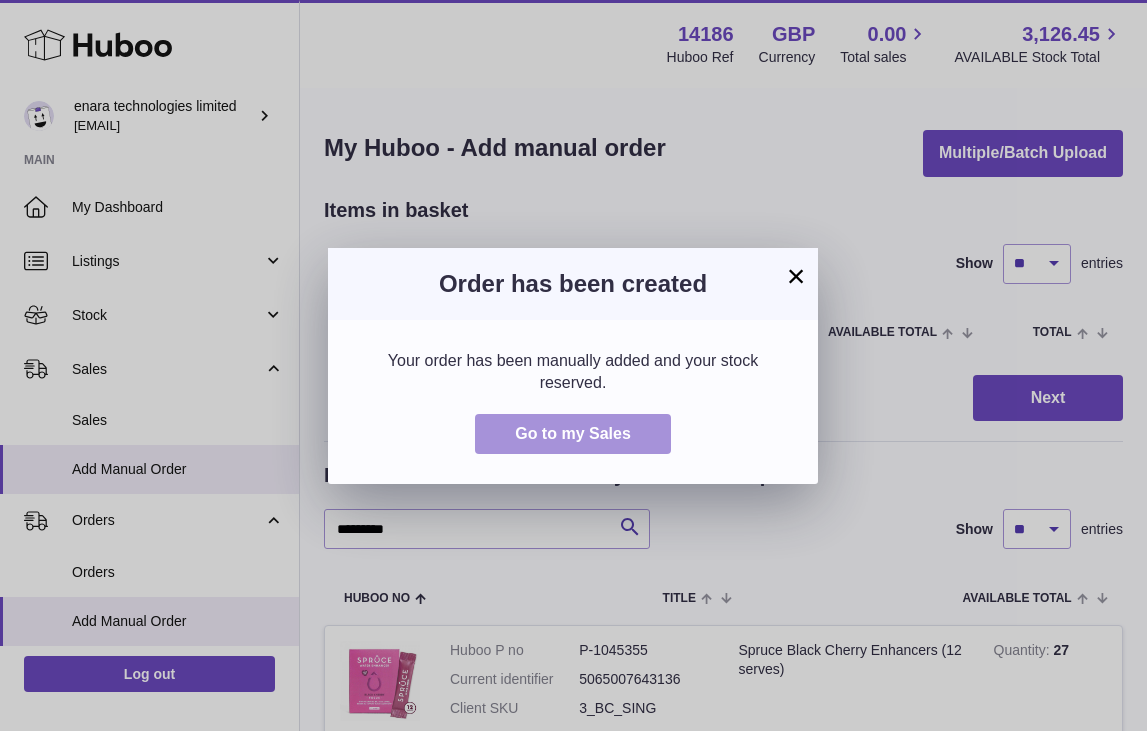 click on "Go to my Sales" at bounding box center (573, 433) 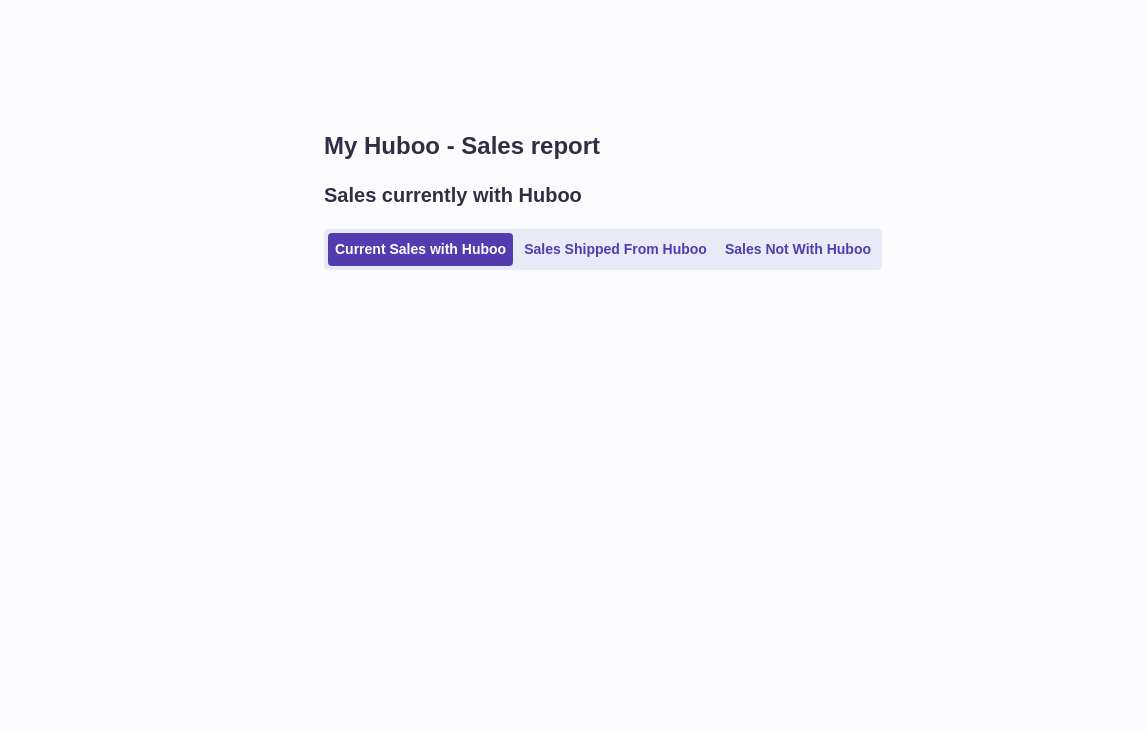 scroll, scrollTop: 0, scrollLeft: 0, axis: both 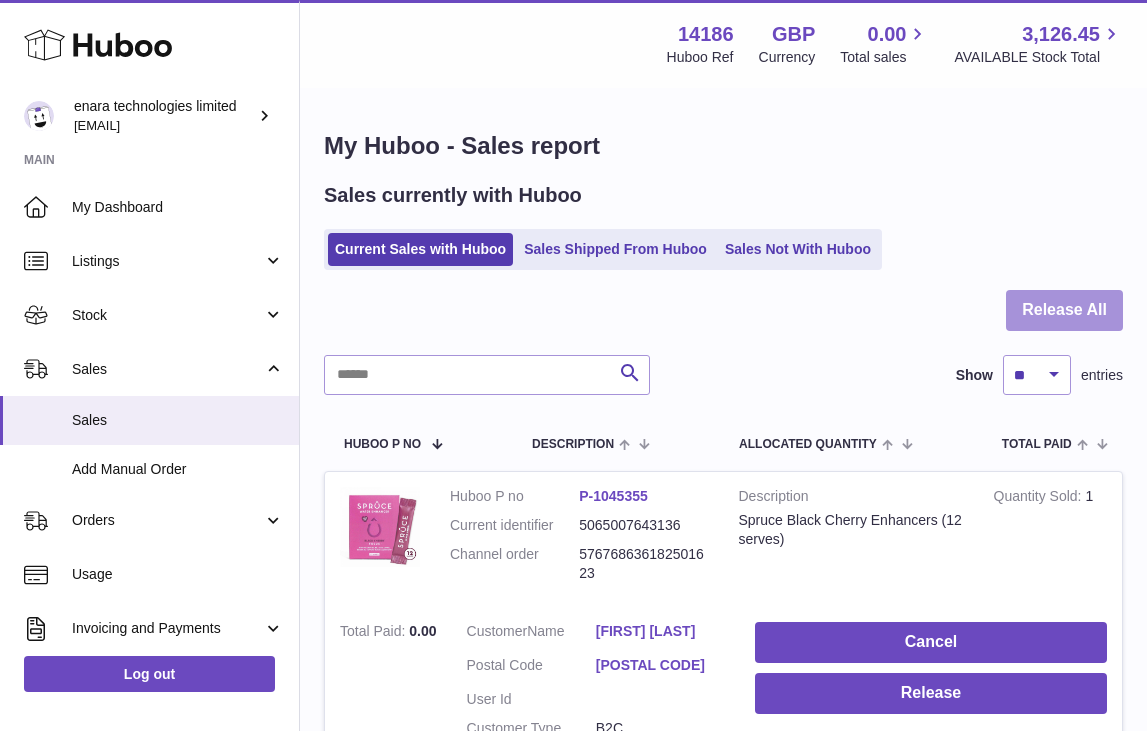 click on "Release All" at bounding box center (1064, 310) 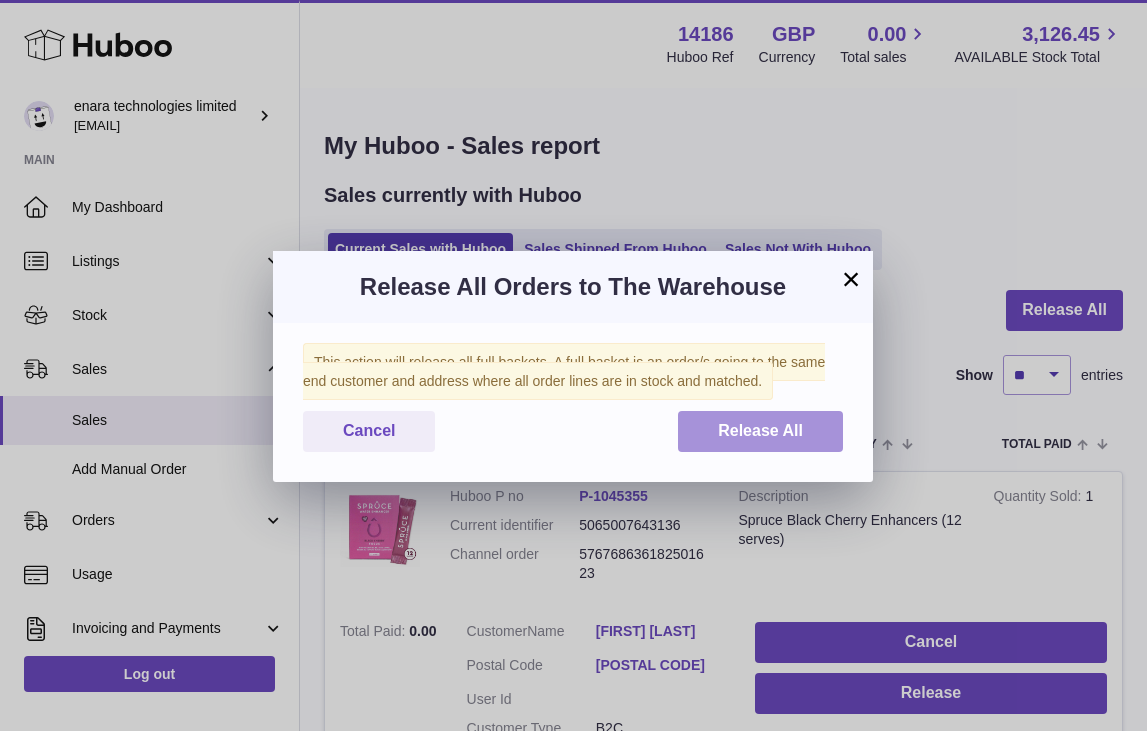 click on "Release All" at bounding box center [760, 430] 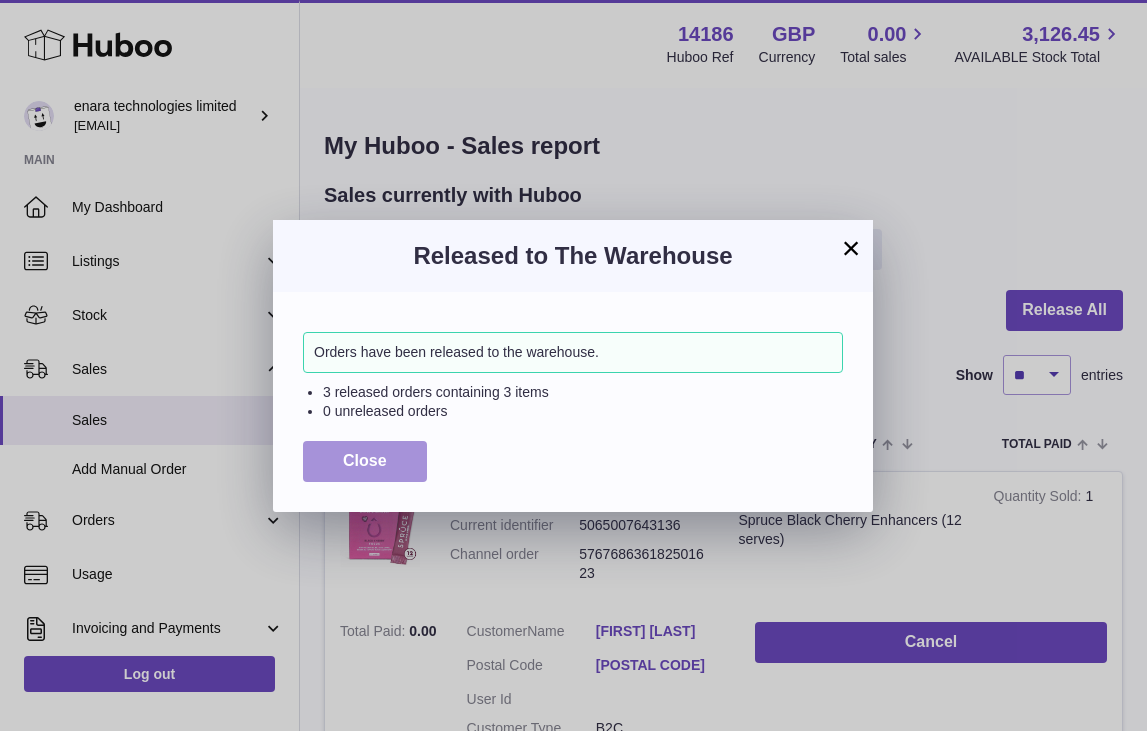 click on "Close" at bounding box center (365, 460) 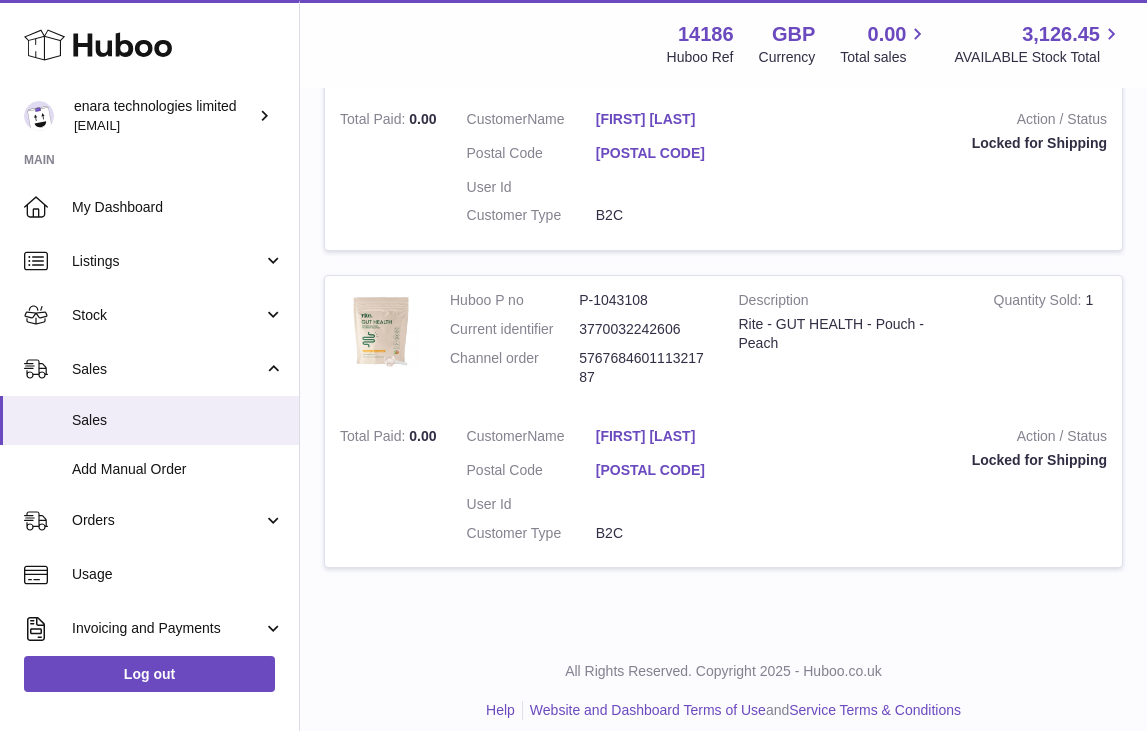scroll, scrollTop: 2448, scrollLeft: 0, axis: vertical 